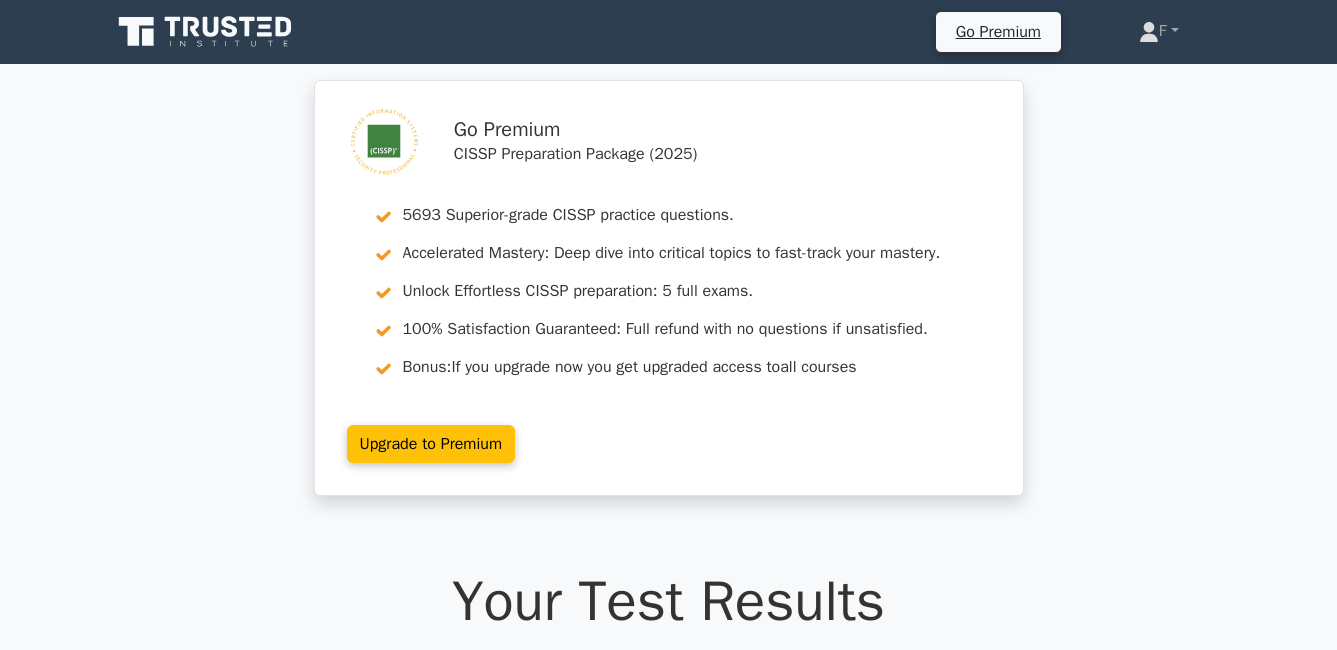 scroll, scrollTop: 16200, scrollLeft: 0, axis: vertical 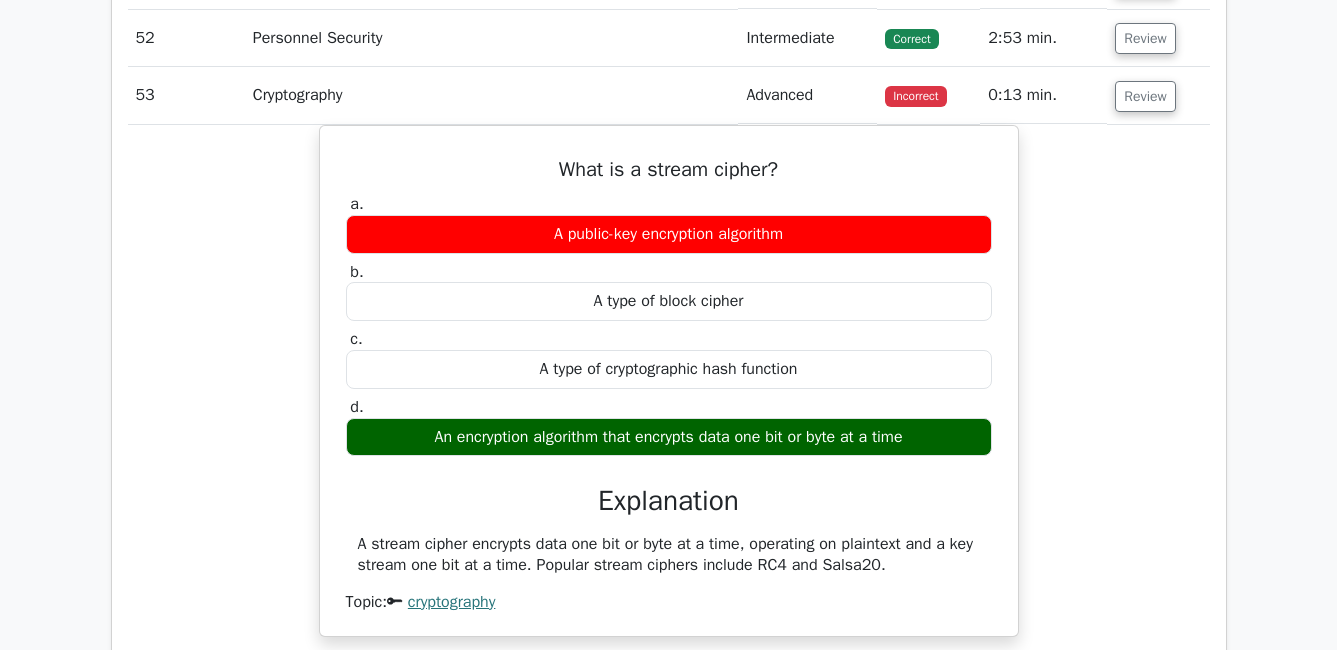 click on "What is a stream cipher?
a.
A public-key encryption algorithm
b.
A type of block cipher
c." at bounding box center [669, 393] 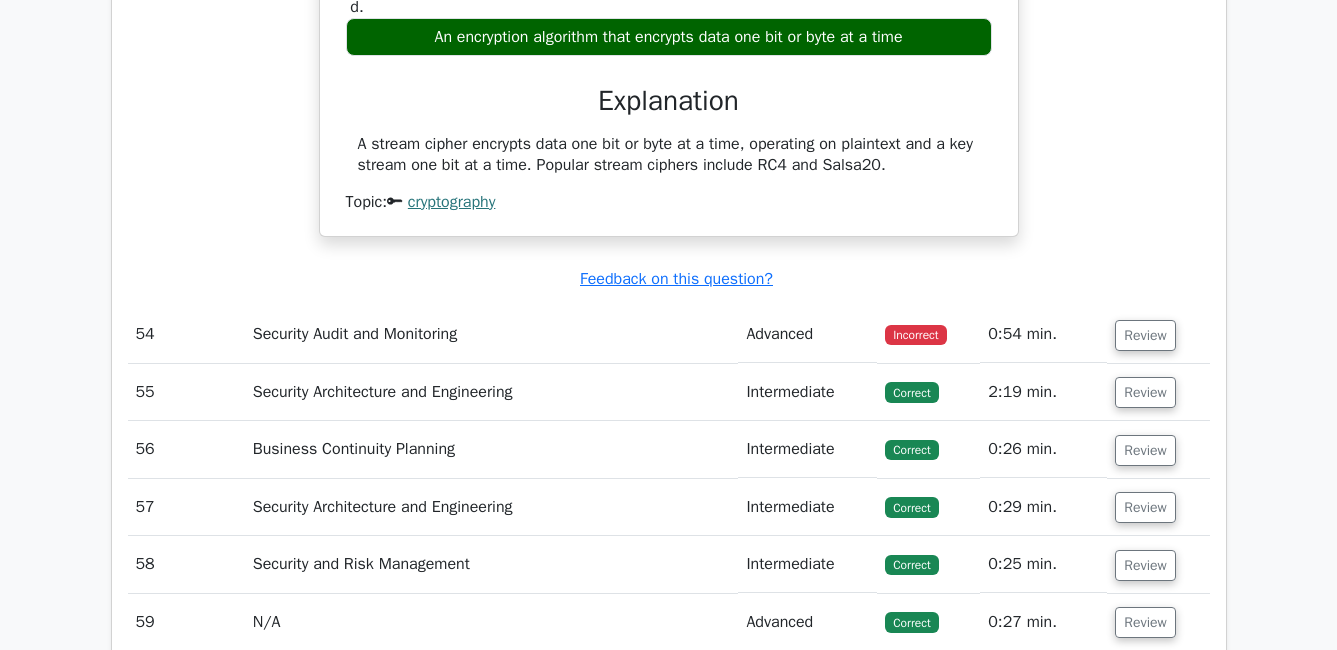 scroll, scrollTop: 16700, scrollLeft: 0, axis: vertical 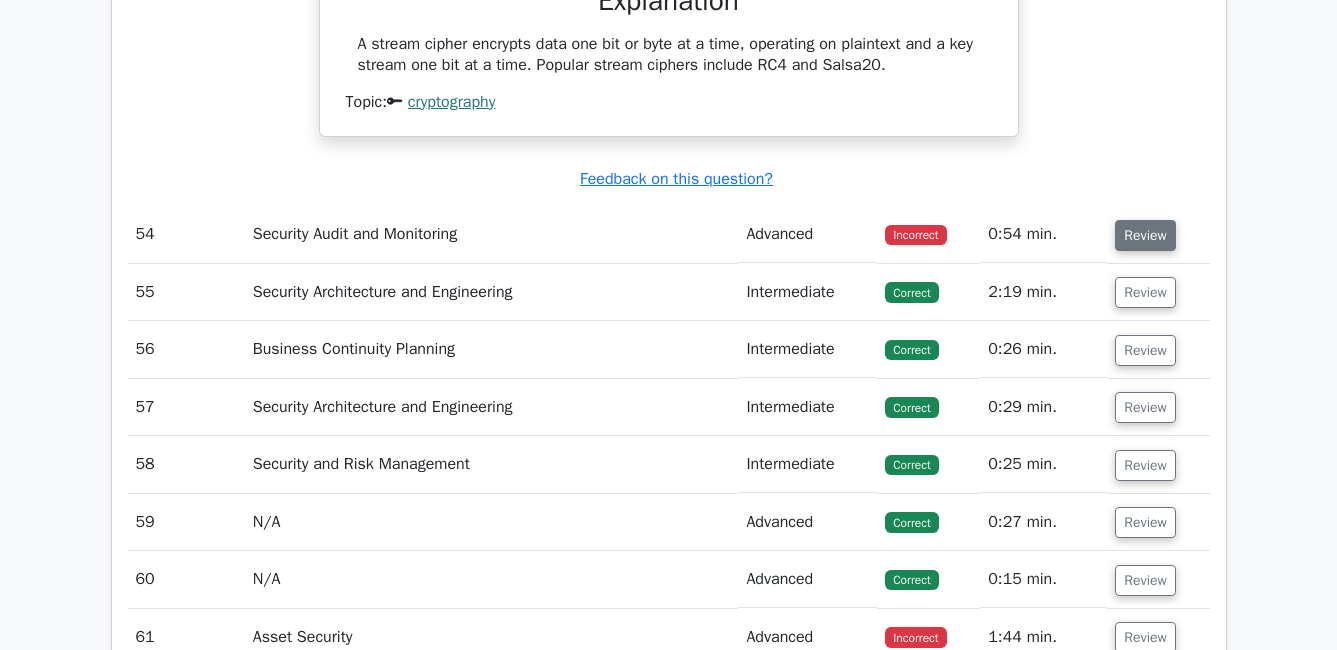 click on "Review" at bounding box center (1145, 235) 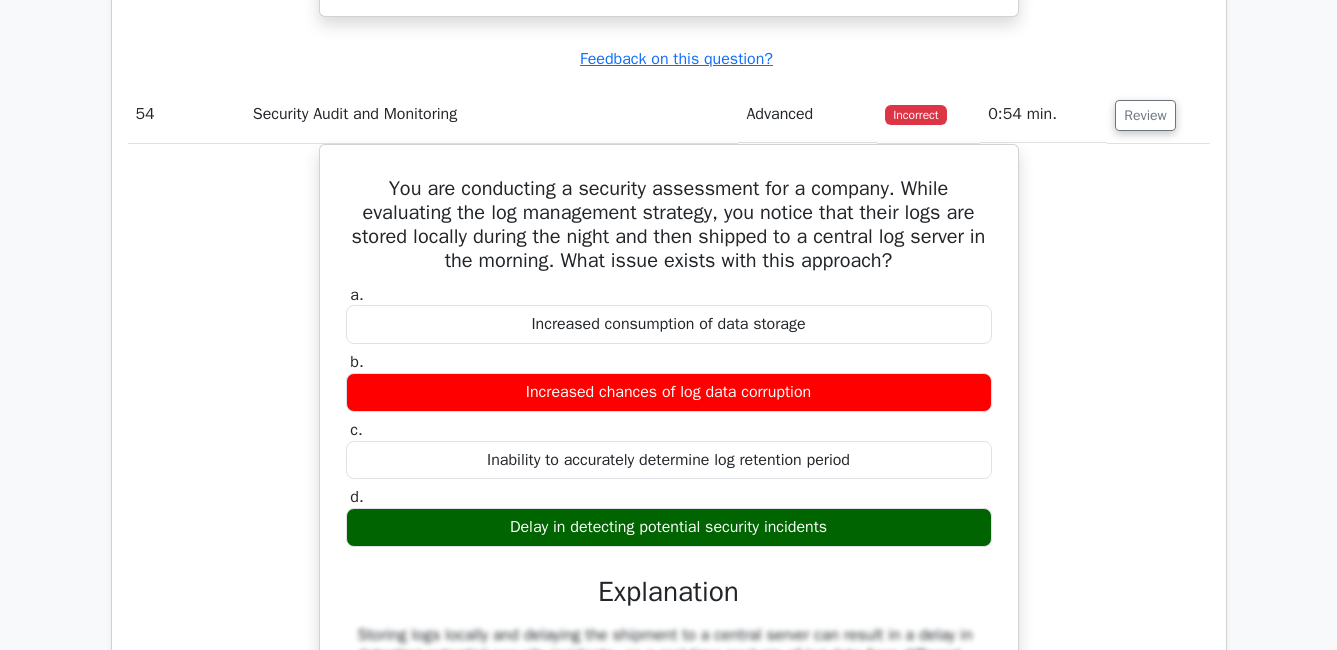 scroll, scrollTop: 16900, scrollLeft: 0, axis: vertical 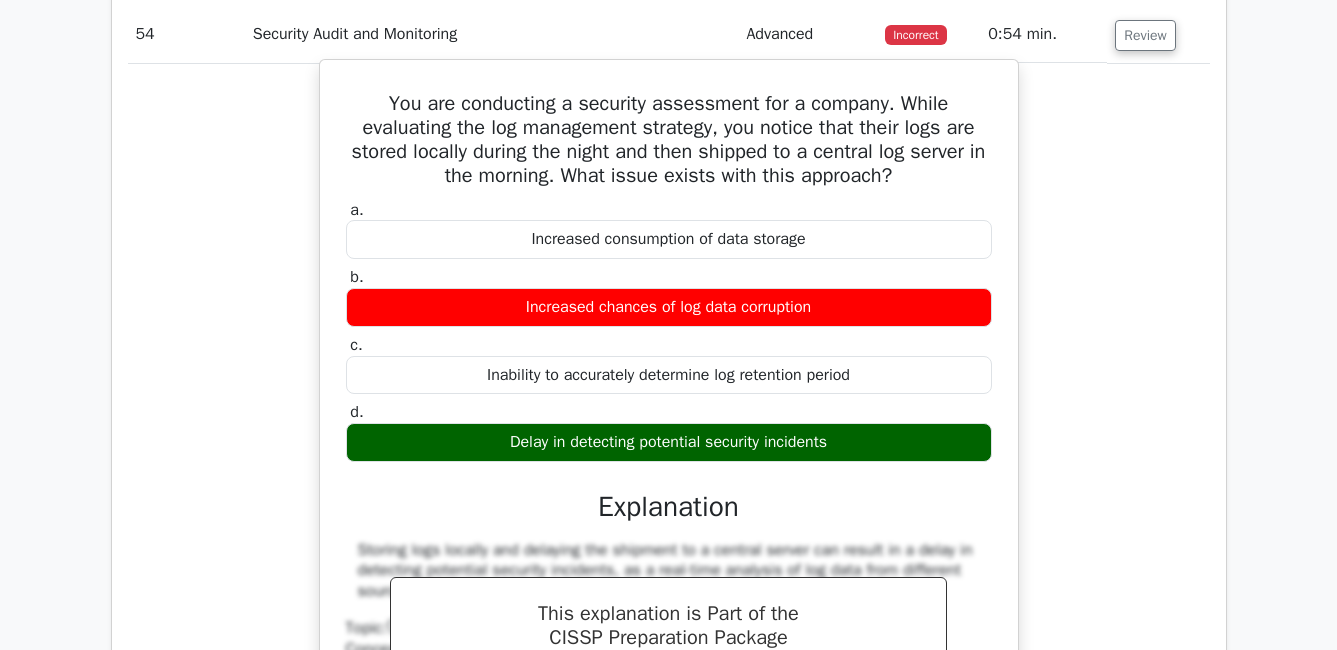 drag, startPoint x: 383, startPoint y: 124, endPoint x: 838, endPoint y: 465, distance: 568.60004 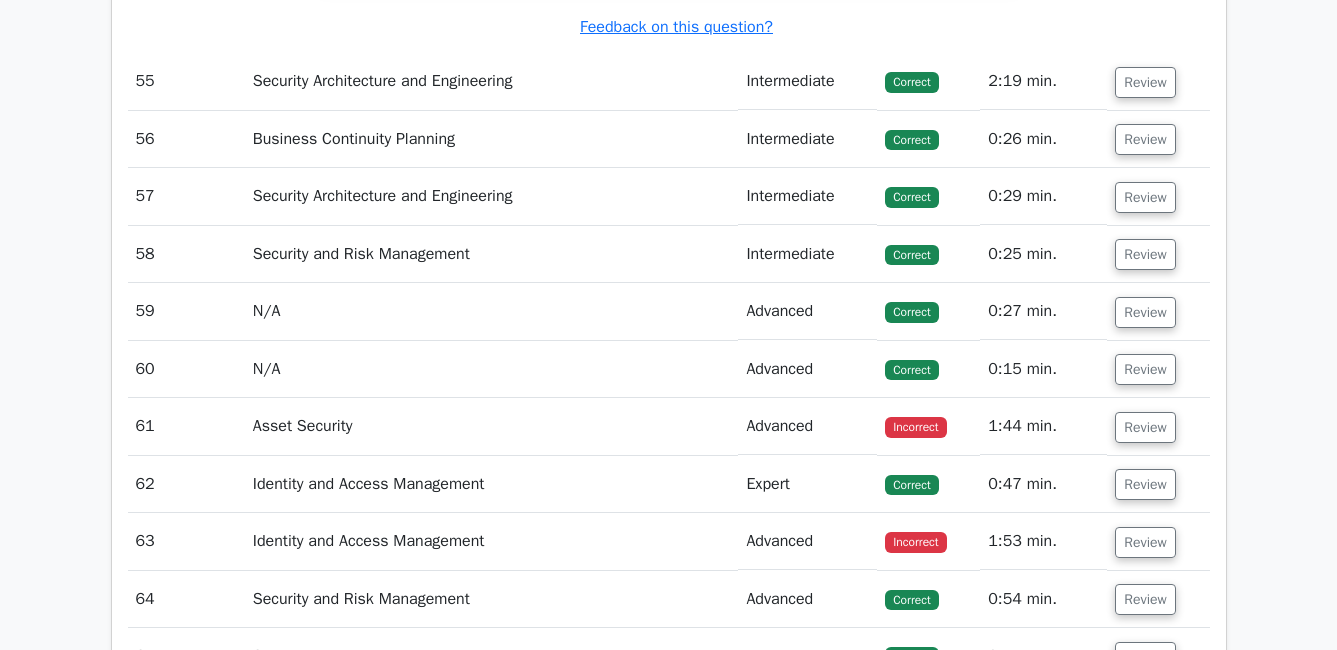 scroll, scrollTop: 17800, scrollLeft: 0, axis: vertical 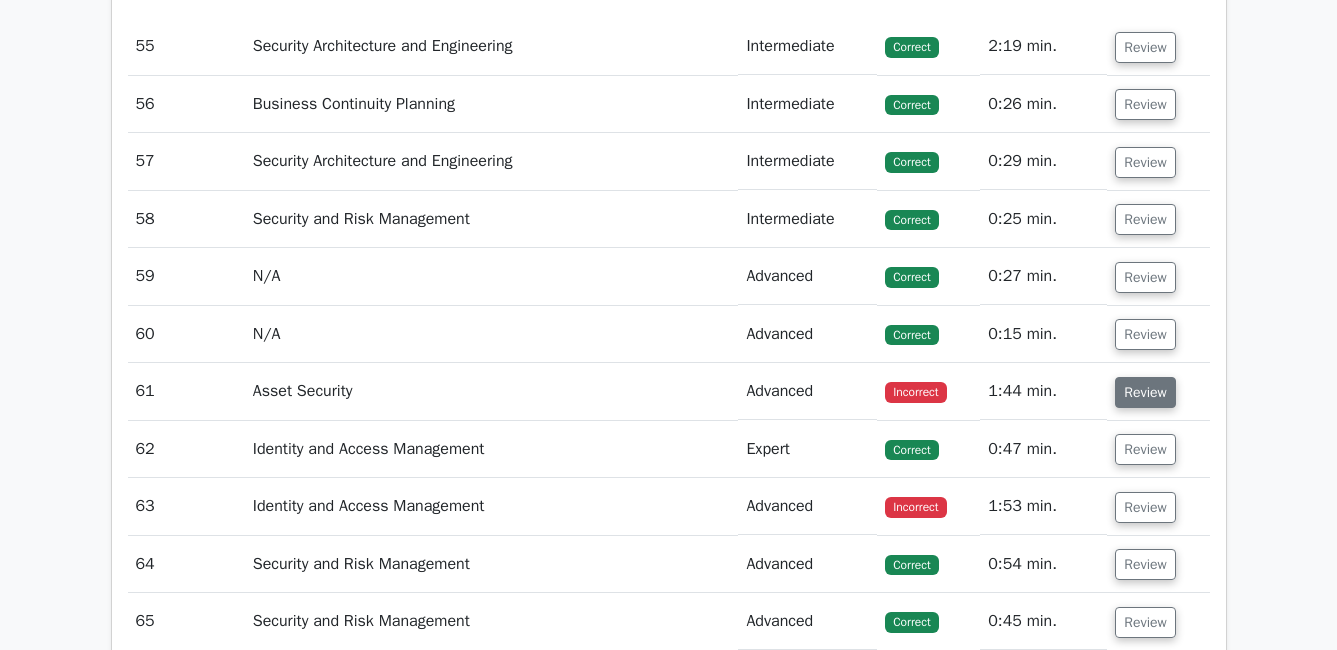 click on "Review" at bounding box center [1145, 392] 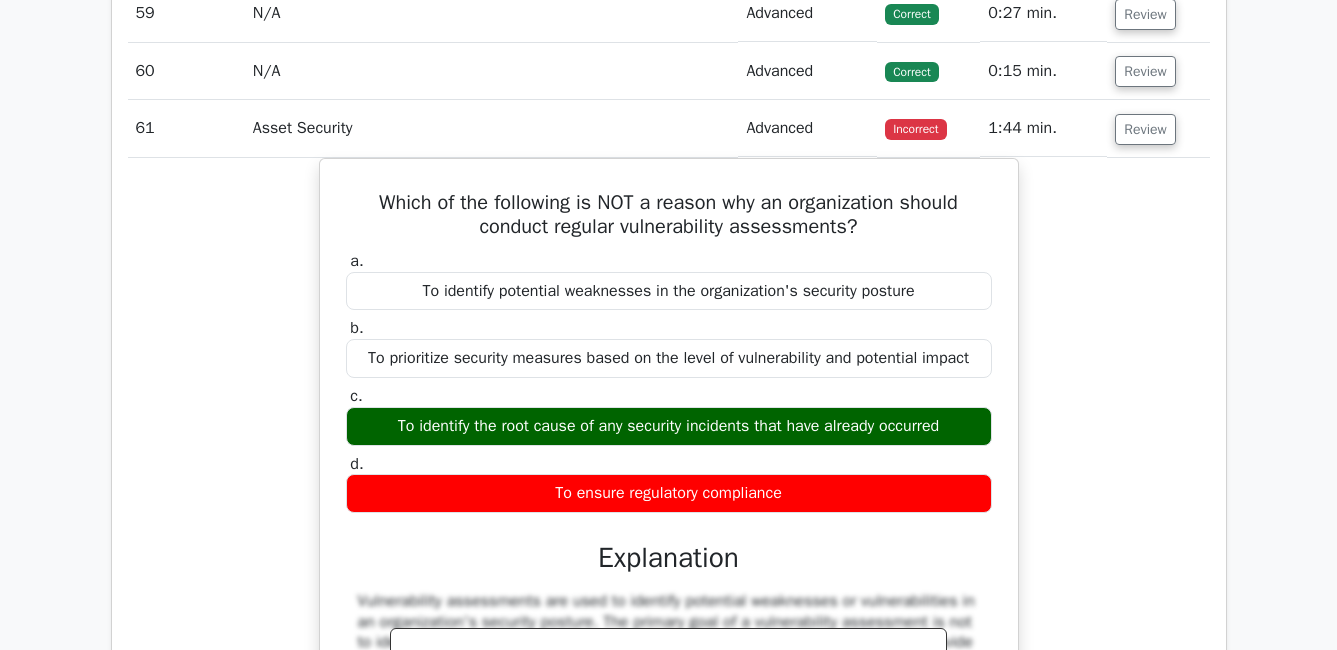 scroll, scrollTop: 18100, scrollLeft: 0, axis: vertical 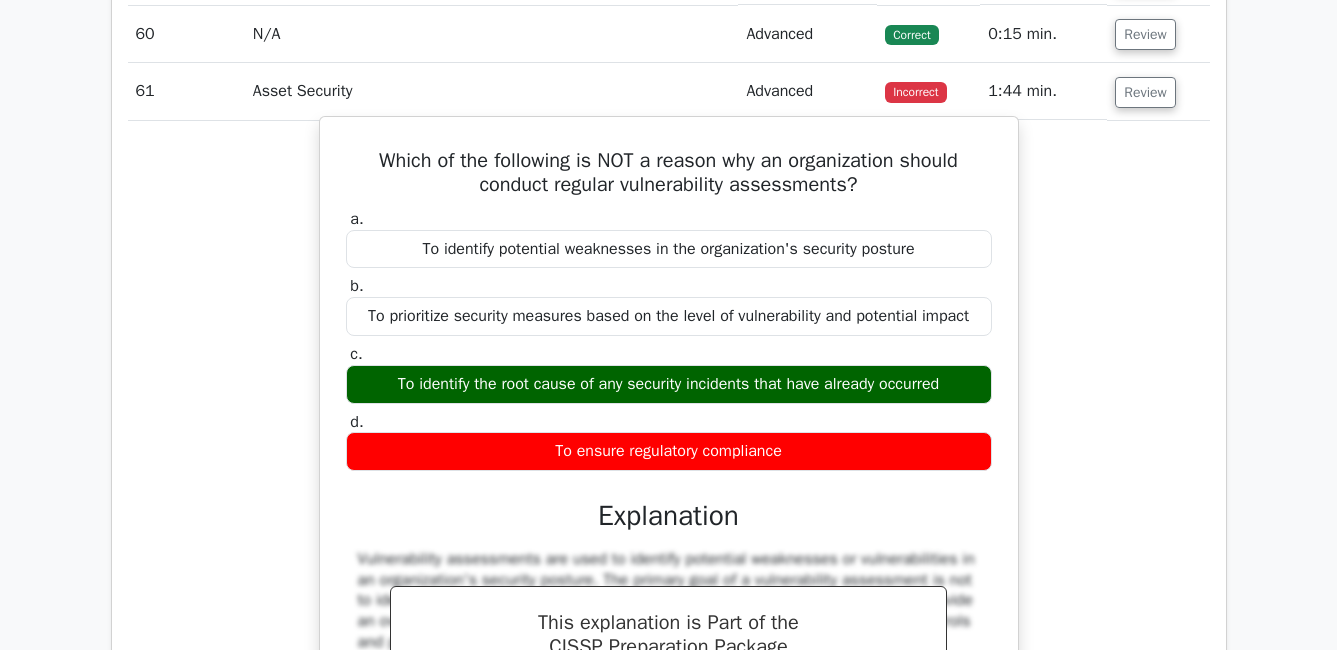 drag, startPoint x: 369, startPoint y: 181, endPoint x: 819, endPoint y: 473, distance: 536.4364 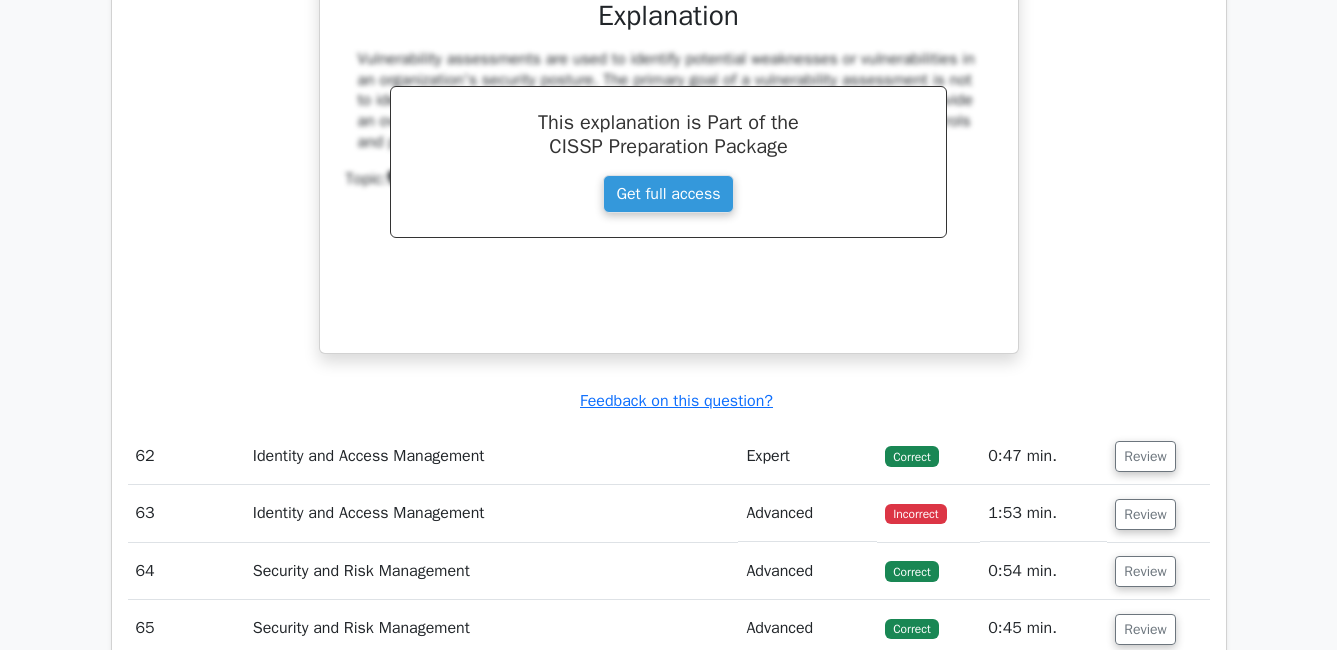 scroll, scrollTop: 18800, scrollLeft: 0, axis: vertical 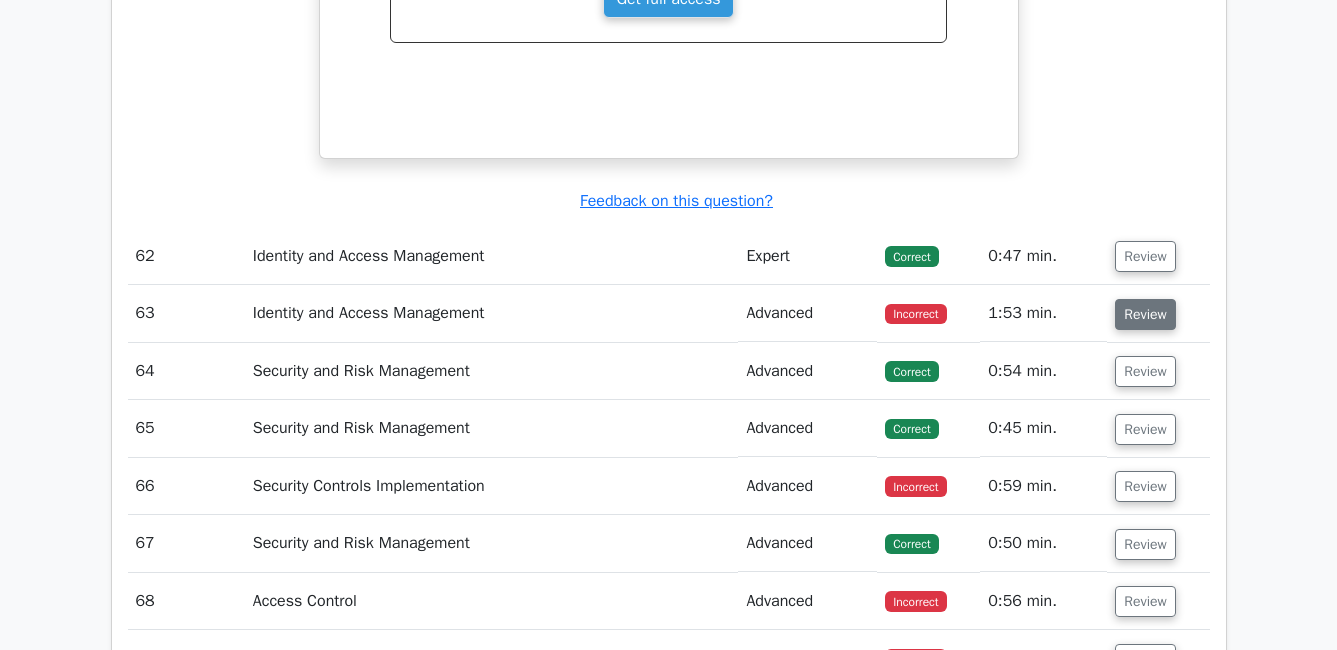 click on "Review" at bounding box center (1145, 314) 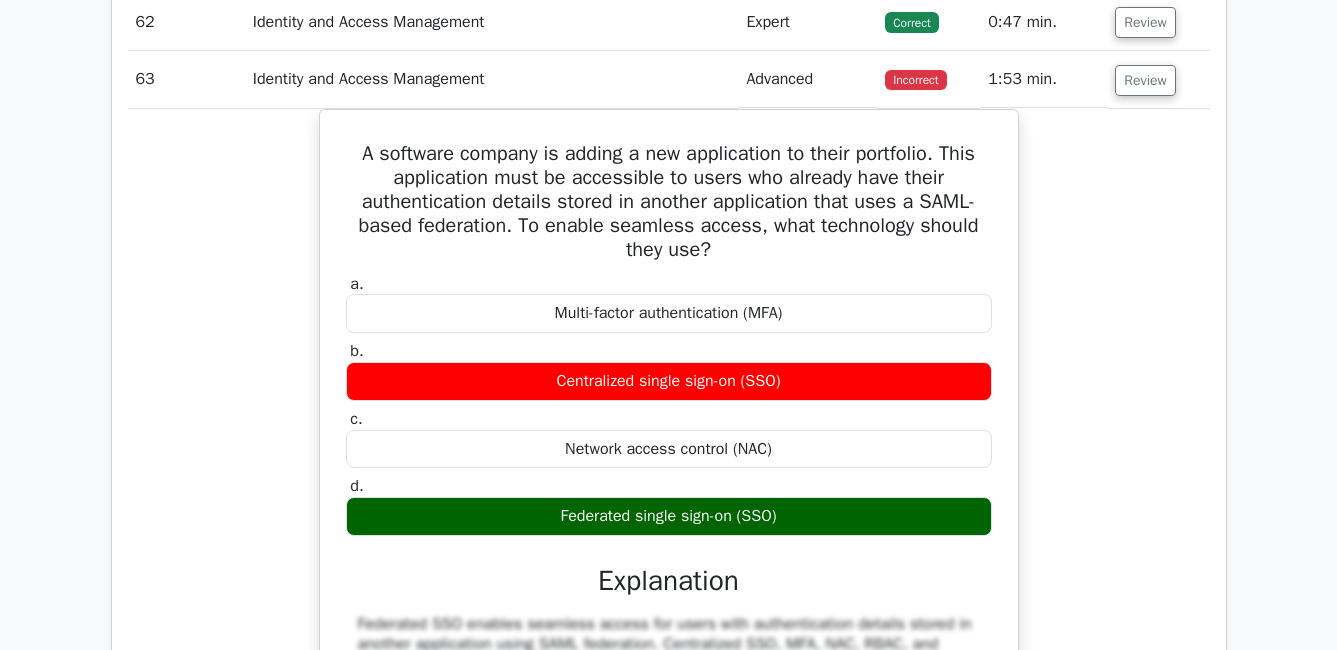 scroll, scrollTop: 19100, scrollLeft: 0, axis: vertical 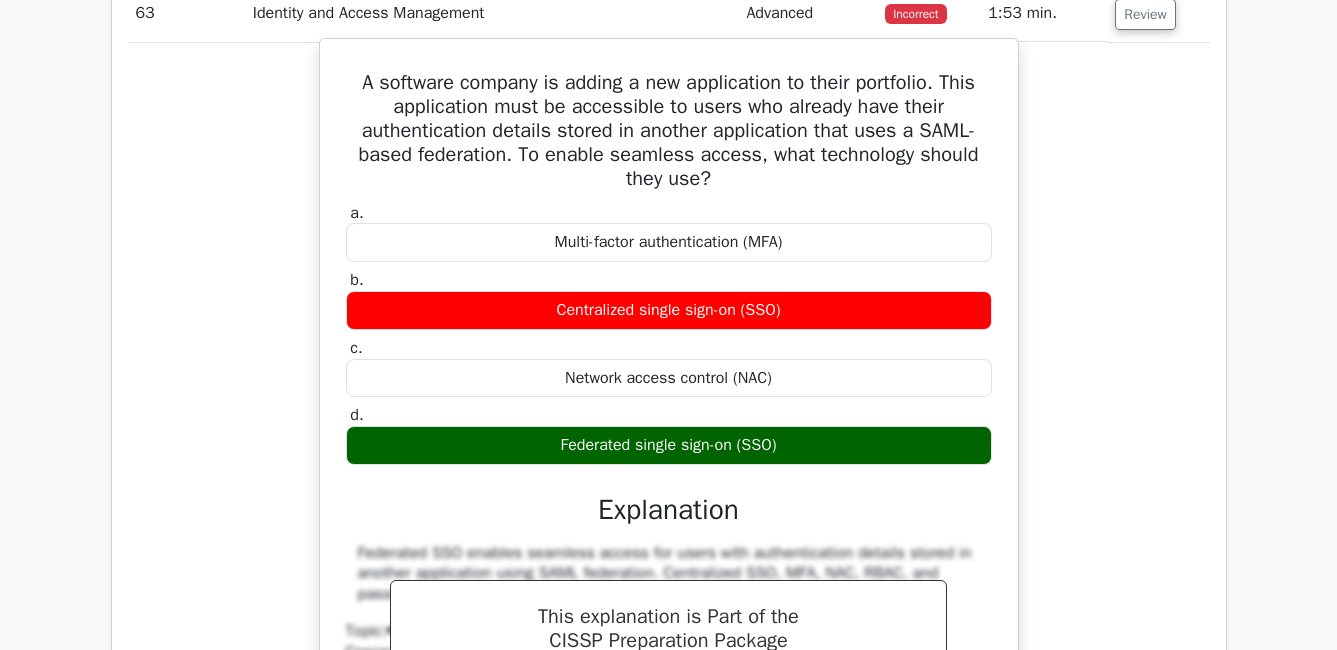 drag, startPoint x: 345, startPoint y: 102, endPoint x: 841, endPoint y: 464, distance: 614.0521 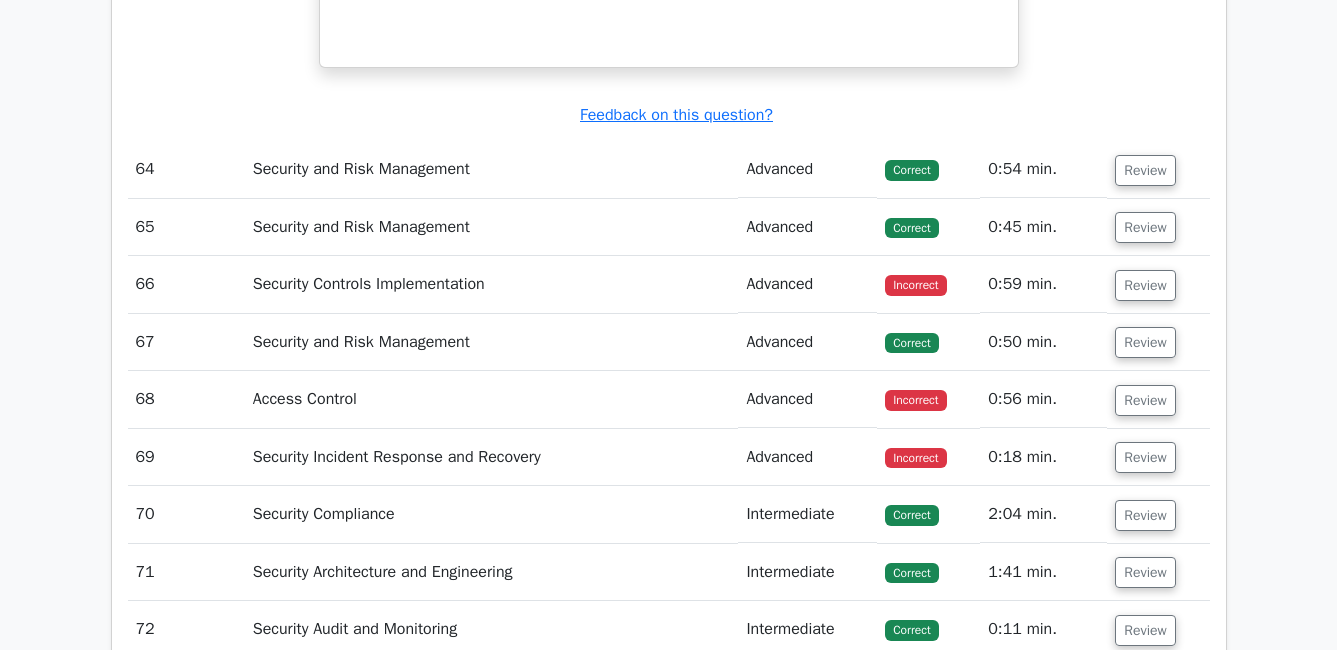 scroll, scrollTop: 19900, scrollLeft: 0, axis: vertical 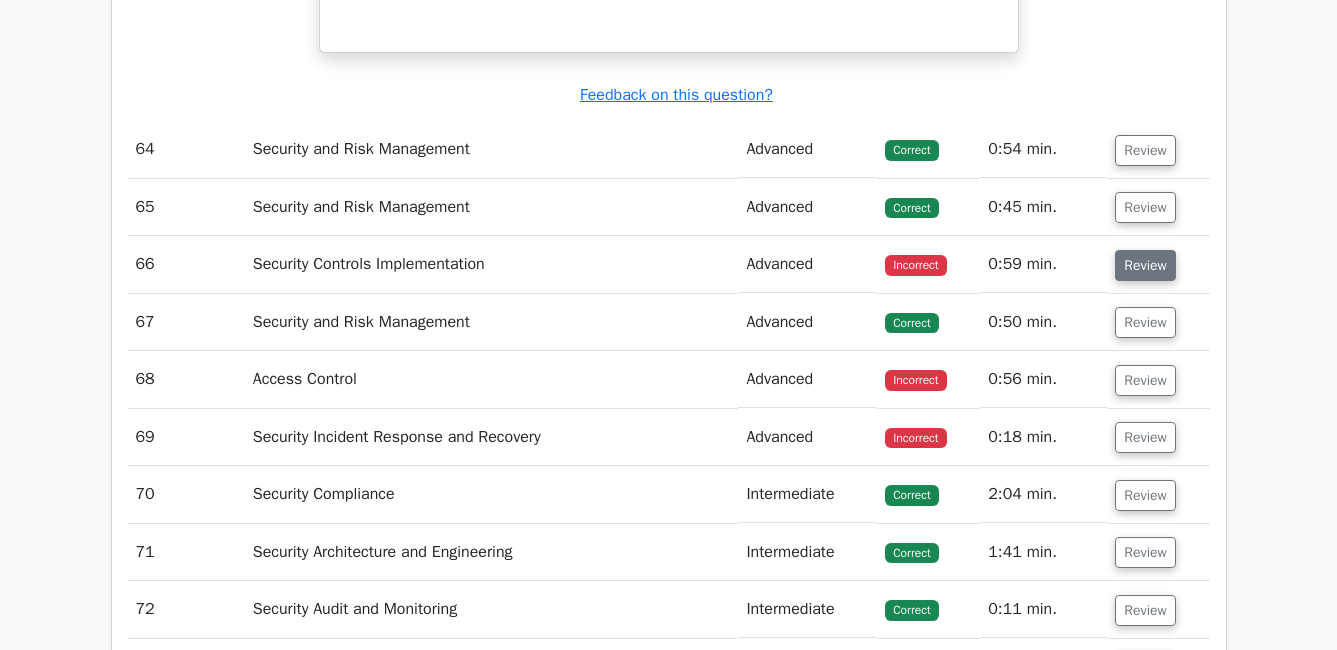 click on "Review" at bounding box center [1145, 265] 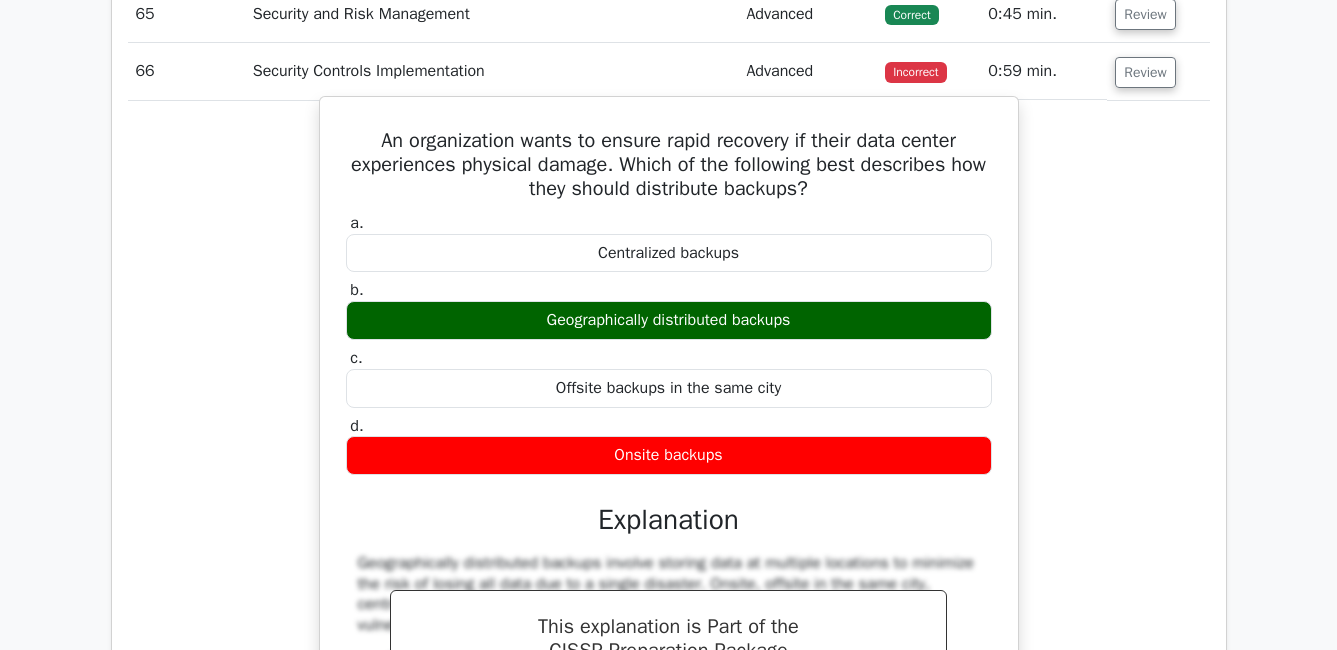 scroll, scrollTop: 20100, scrollLeft: 0, axis: vertical 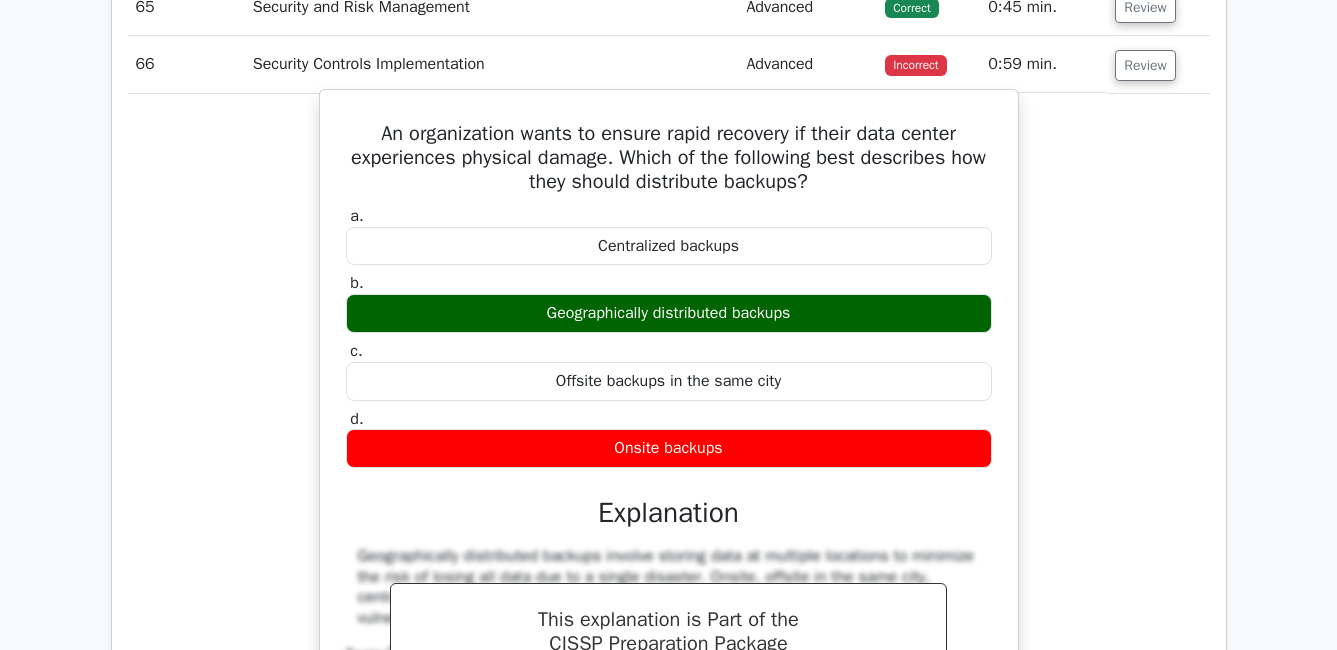 drag, startPoint x: 372, startPoint y: 151, endPoint x: 775, endPoint y: 475, distance: 517.09283 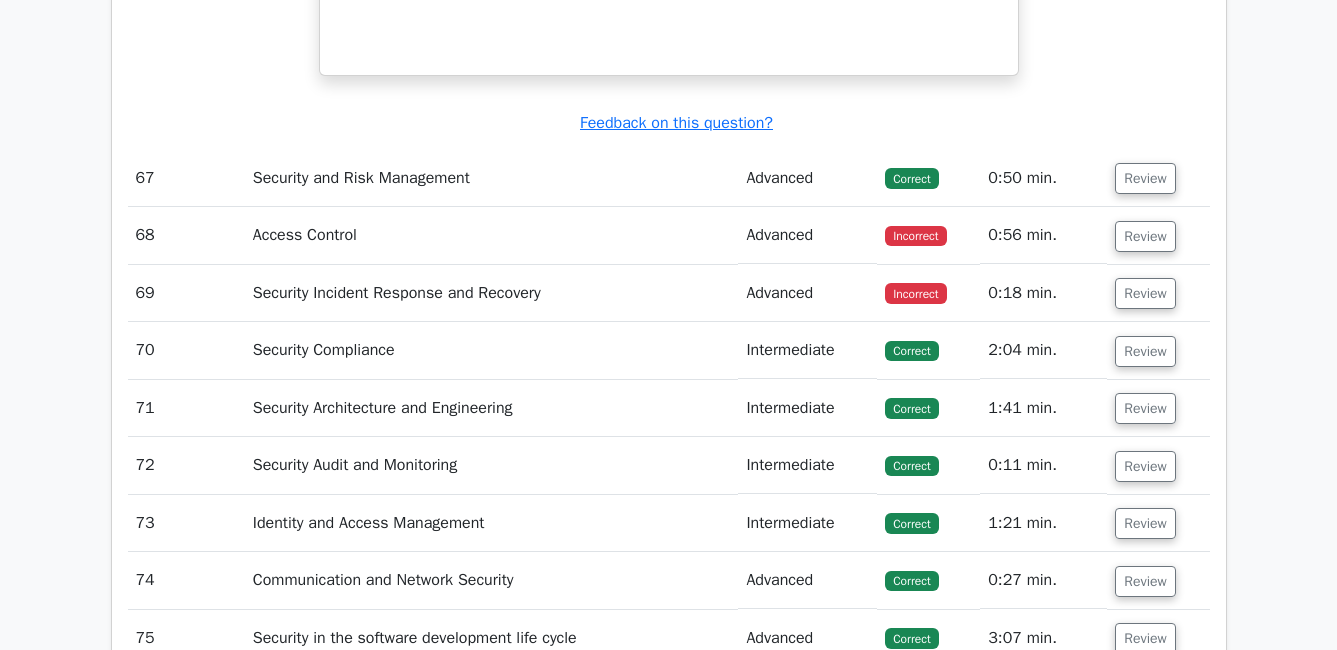 scroll, scrollTop: 20900, scrollLeft: 0, axis: vertical 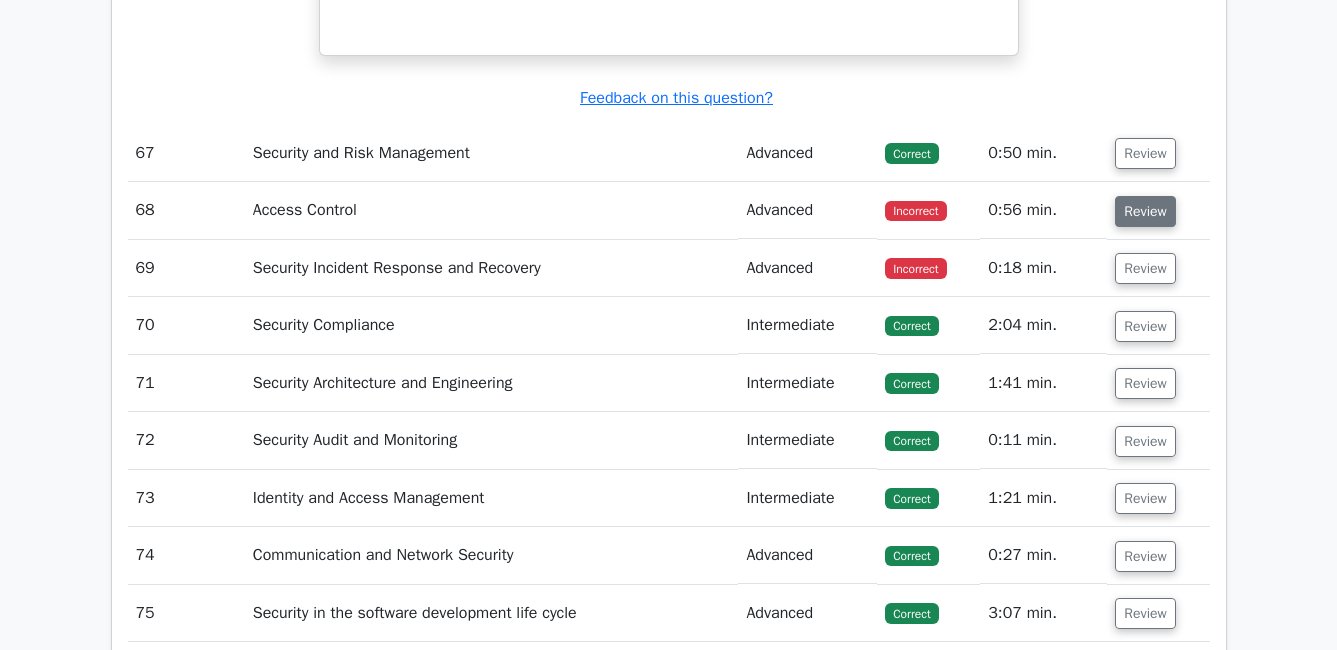 click on "Review" at bounding box center [1145, 211] 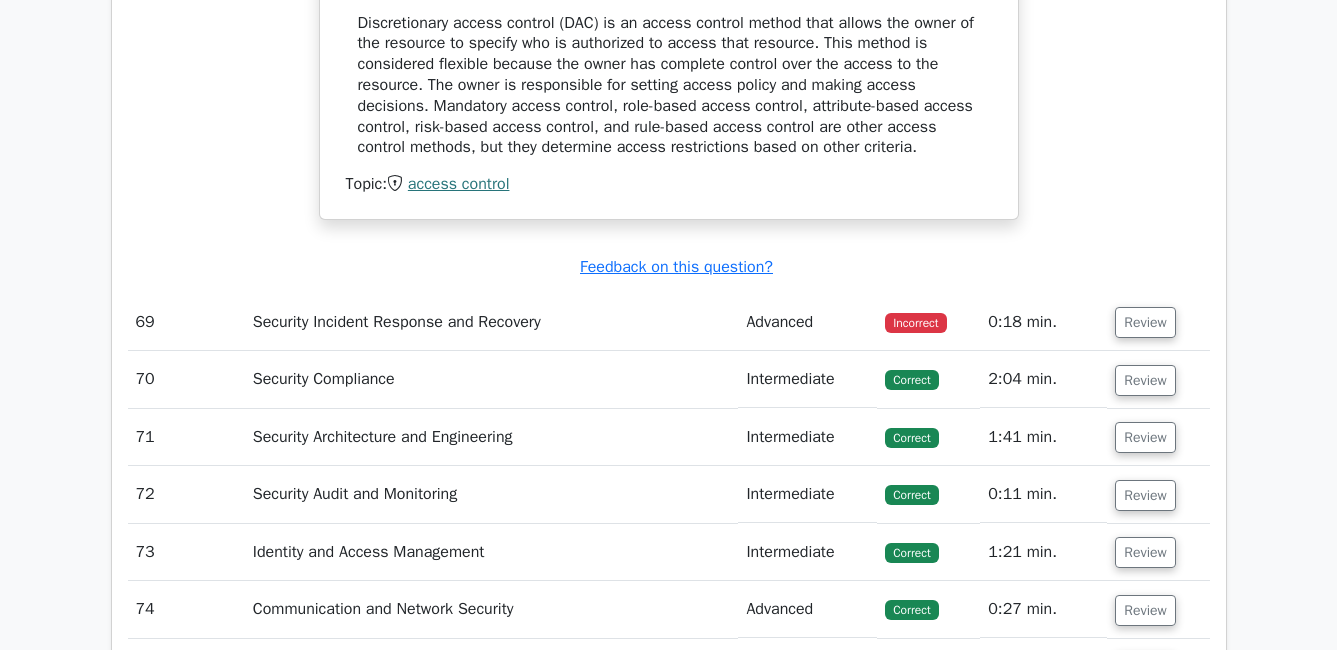 scroll, scrollTop: 21600, scrollLeft: 0, axis: vertical 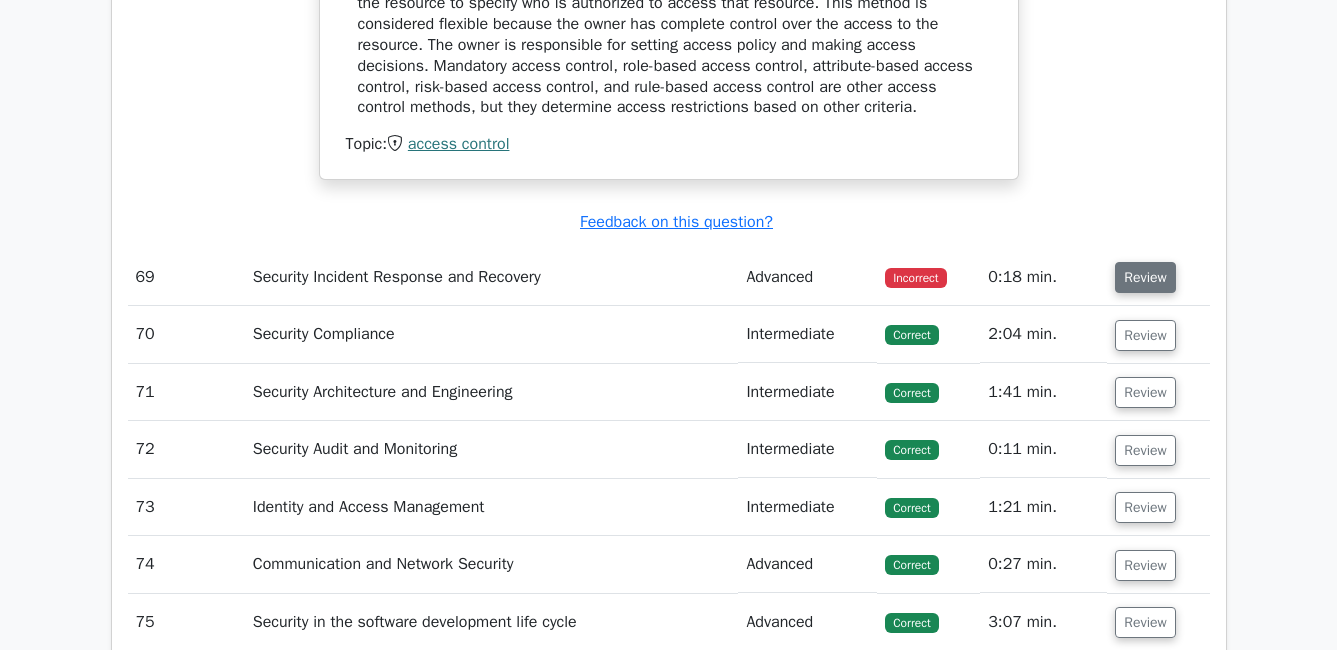 click on "Review" at bounding box center [1145, 277] 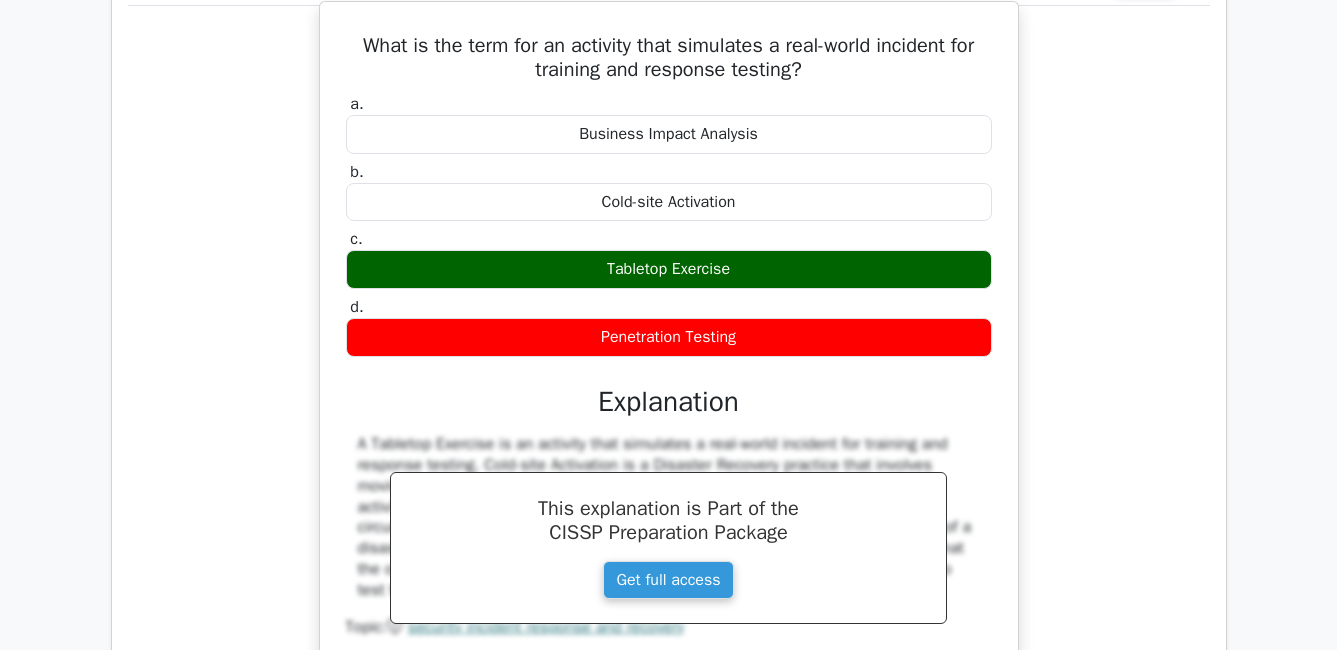 scroll, scrollTop: 21800, scrollLeft: 0, axis: vertical 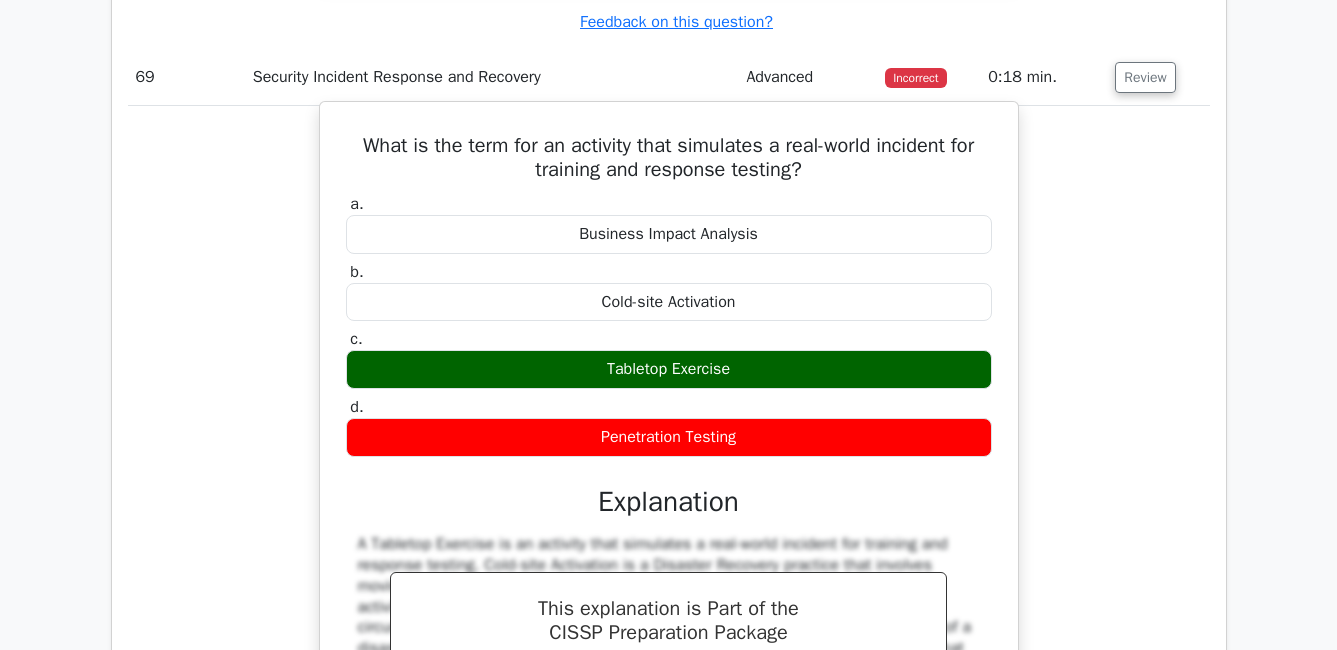 drag, startPoint x: 347, startPoint y: 163, endPoint x: 768, endPoint y: 457, distance: 513.4949 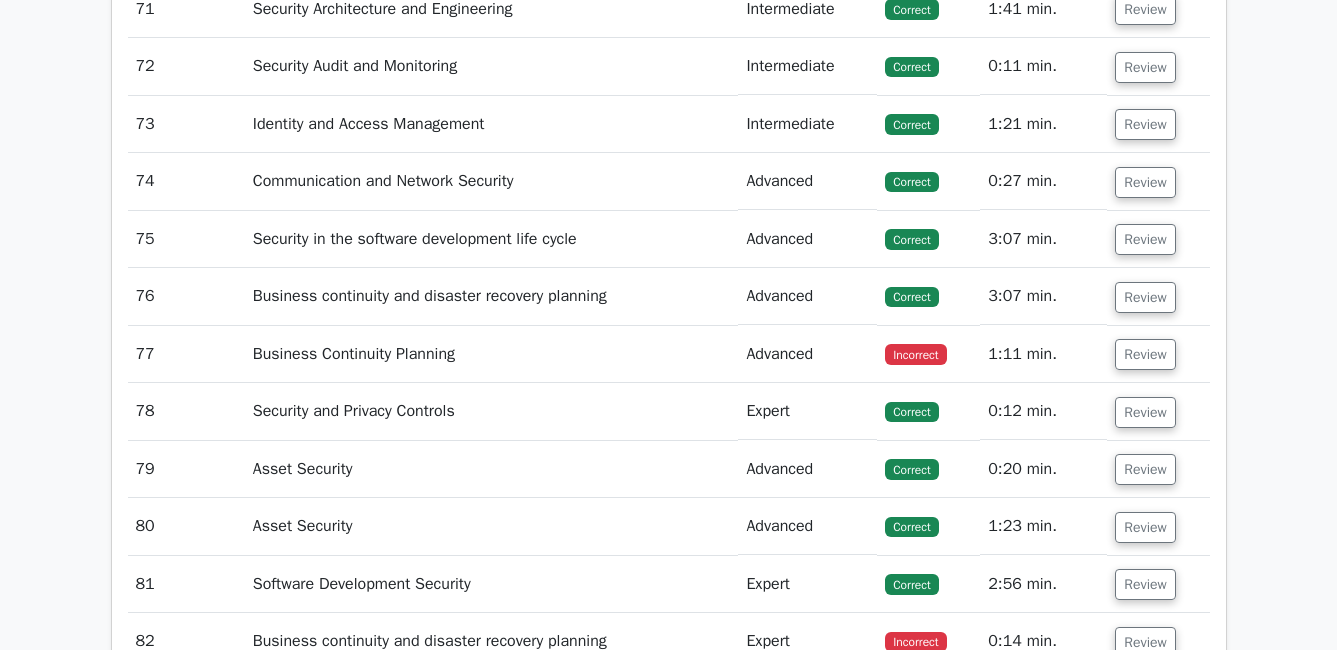 scroll, scrollTop: 22800, scrollLeft: 0, axis: vertical 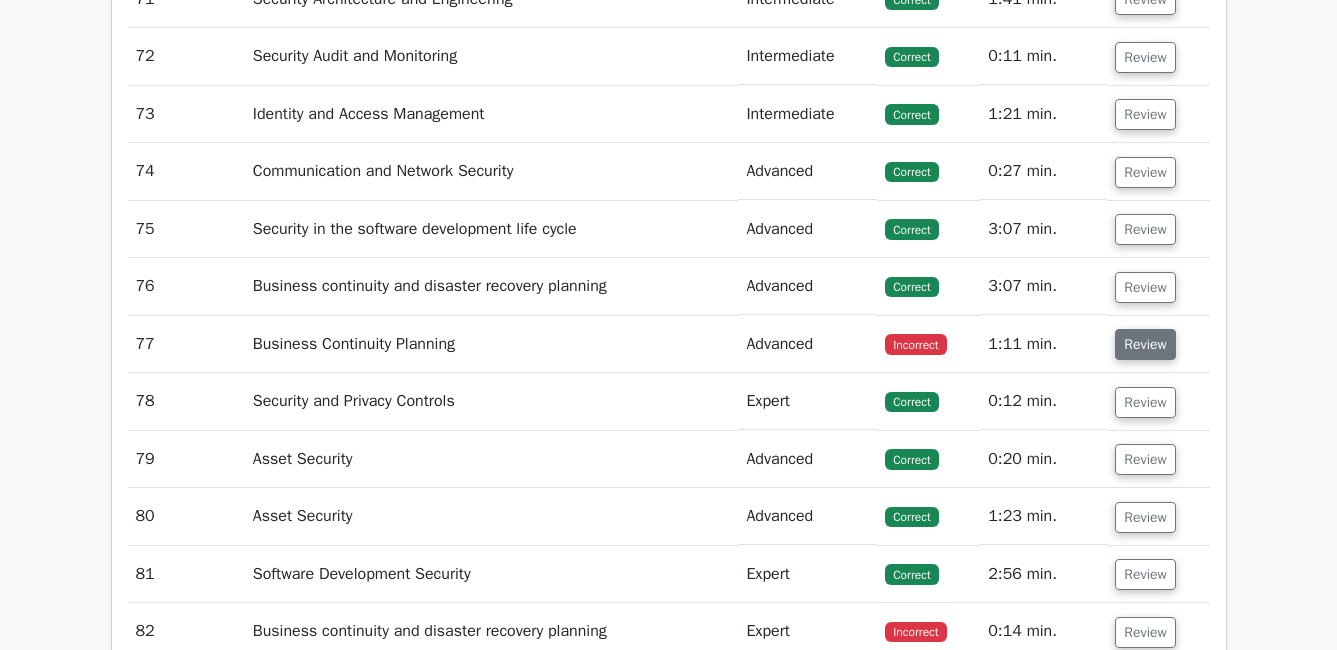 click on "Review" at bounding box center [1145, 344] 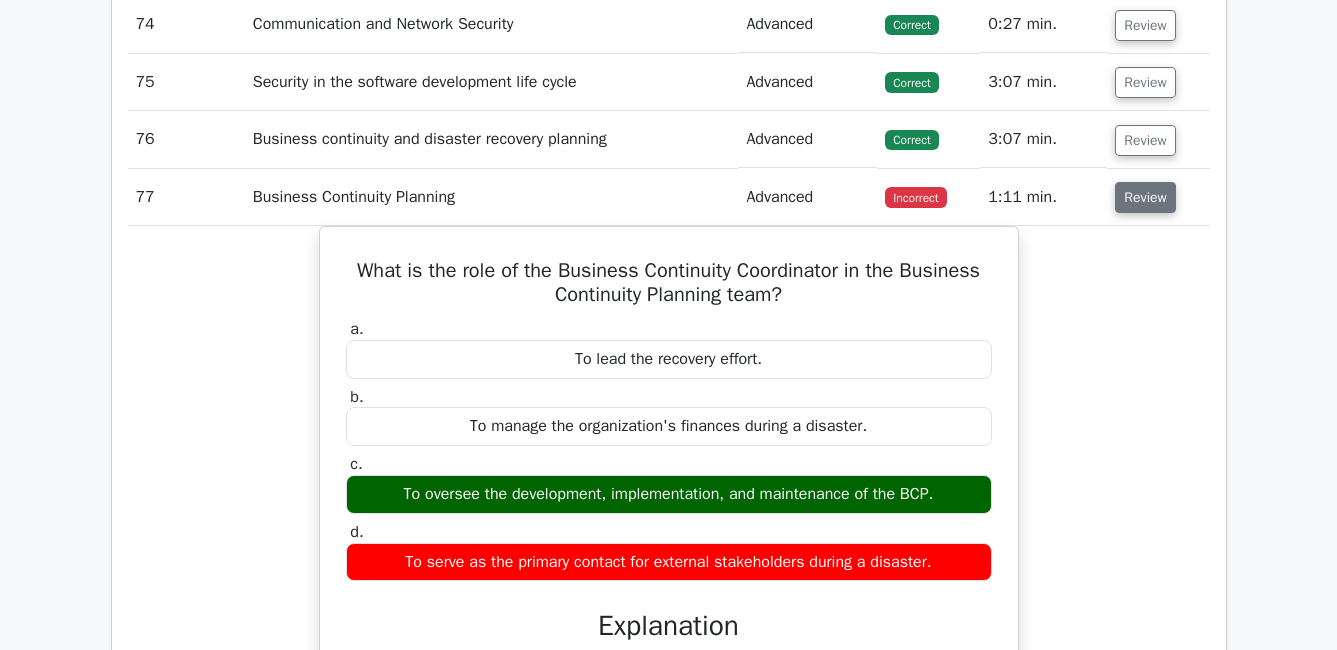 scroll, scrollTop: 23000, scrollLeft: 0, axis: vertical 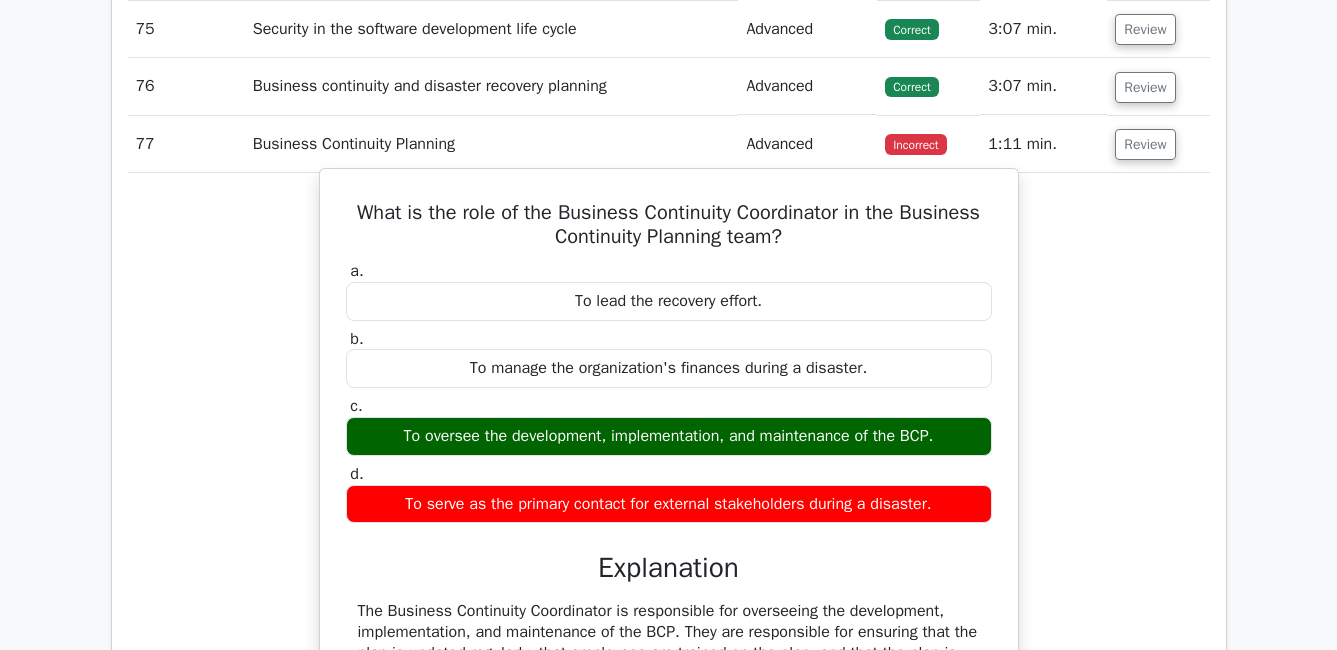 drag, startPoint x: 351, startPoint y: 233, endPoint x: 946, endPoint y: 531, distance: 665.454 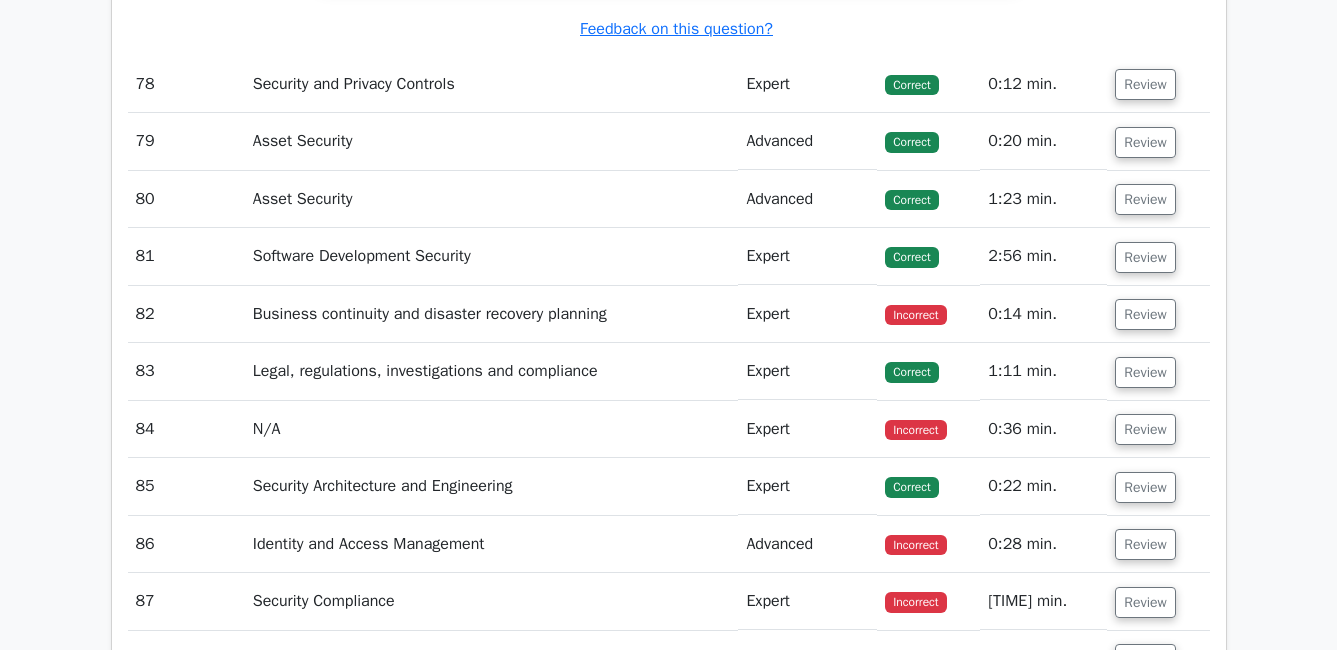 scroll, scrollTop: 23800, scrollLeft: 0, axis: vertical 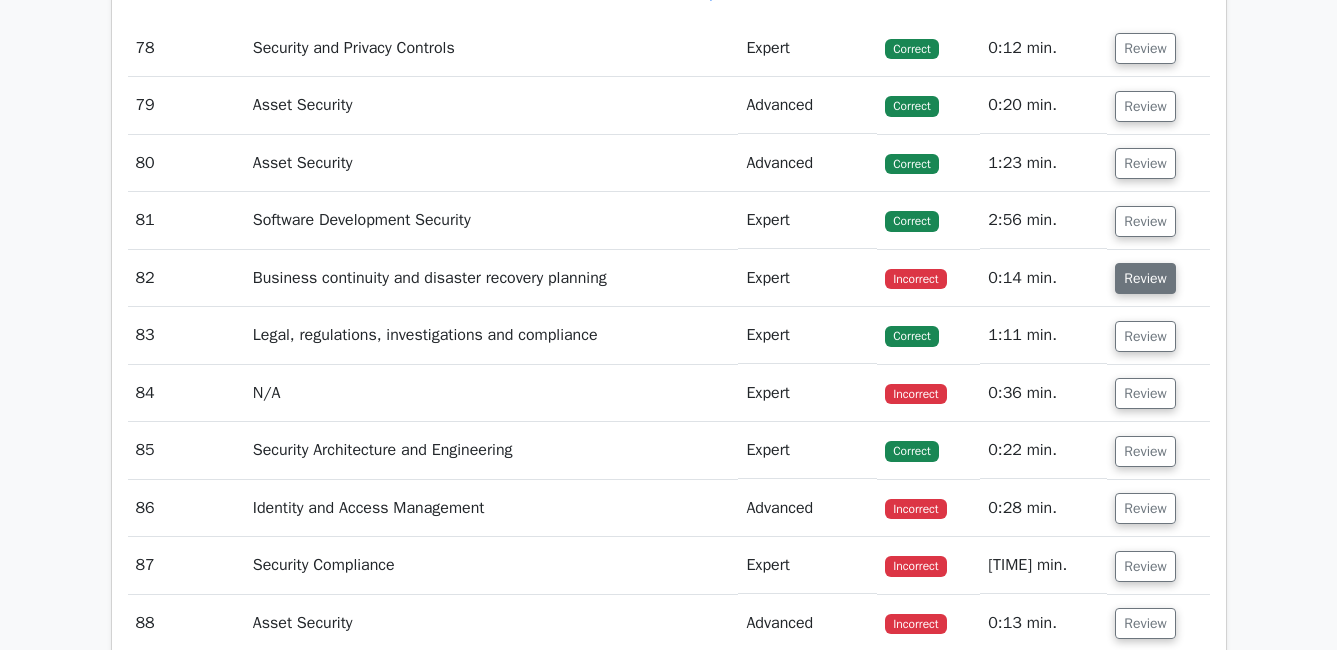 click on "Review" at bounding box center [1145, 278] 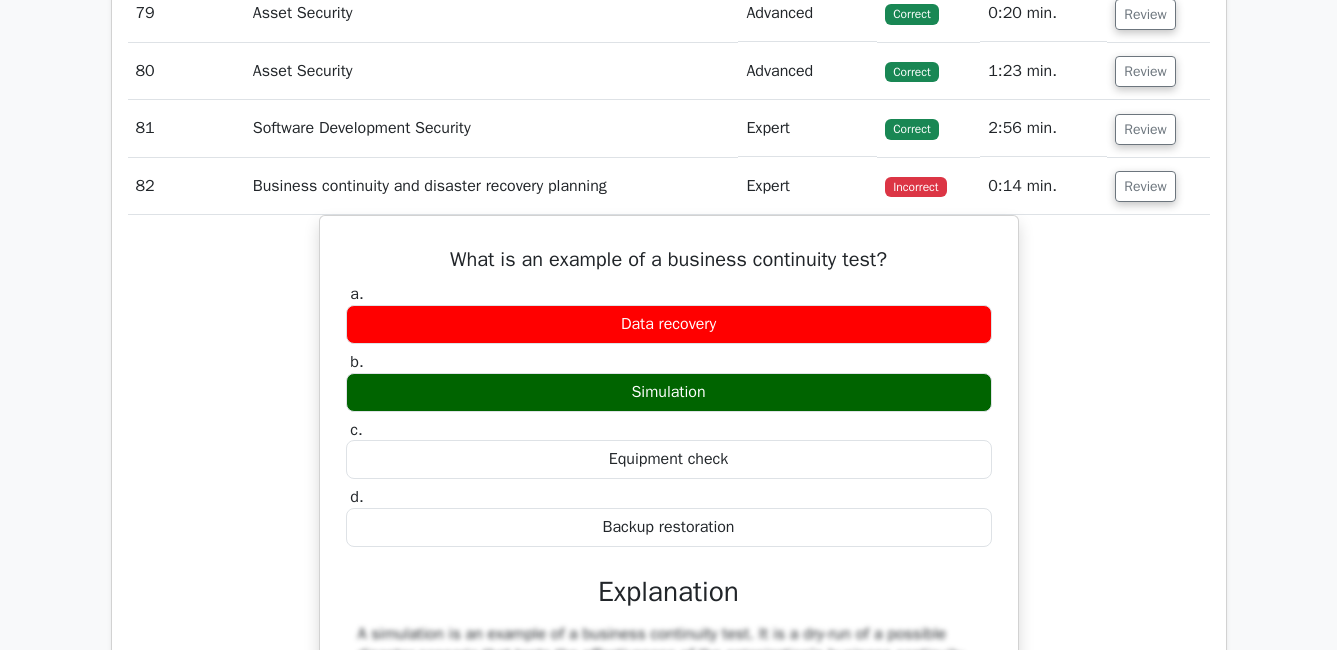 scroll, scrollTop: 24000, scrollLeft: 0, axis: vertical 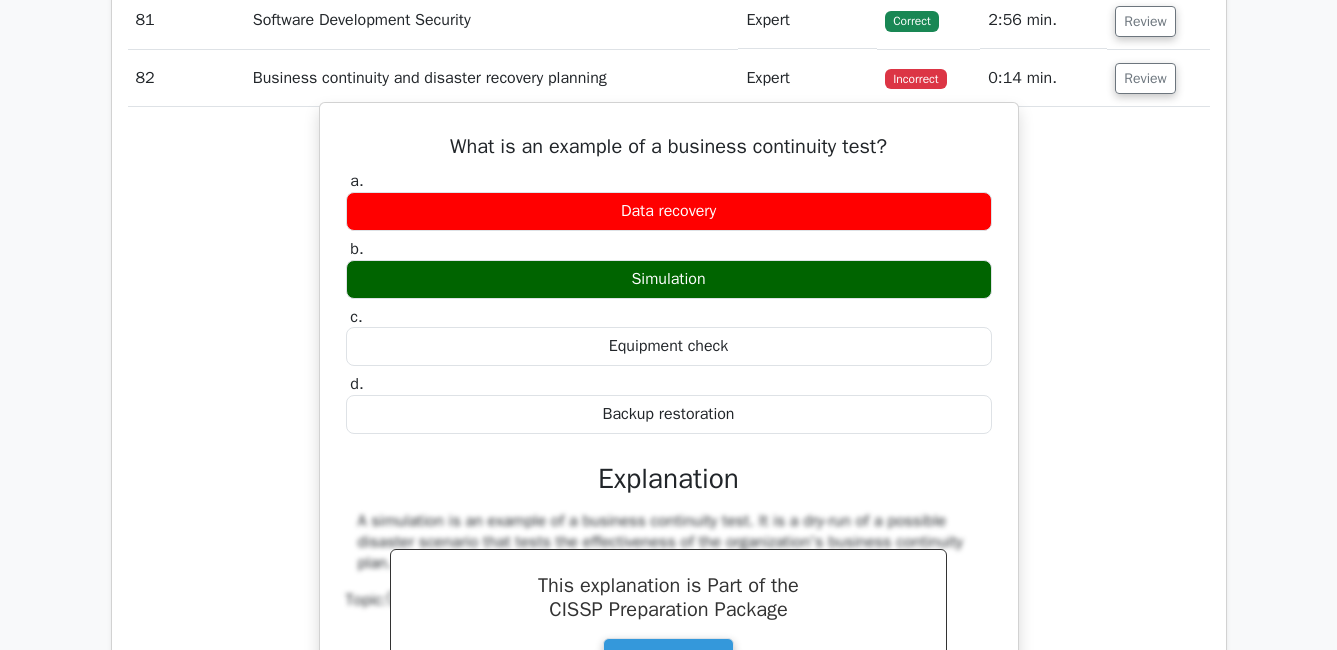 drag, startPoint x: 449, startPoint y: 167, endPoint x: 764, endPoint y: 431, distance: 411 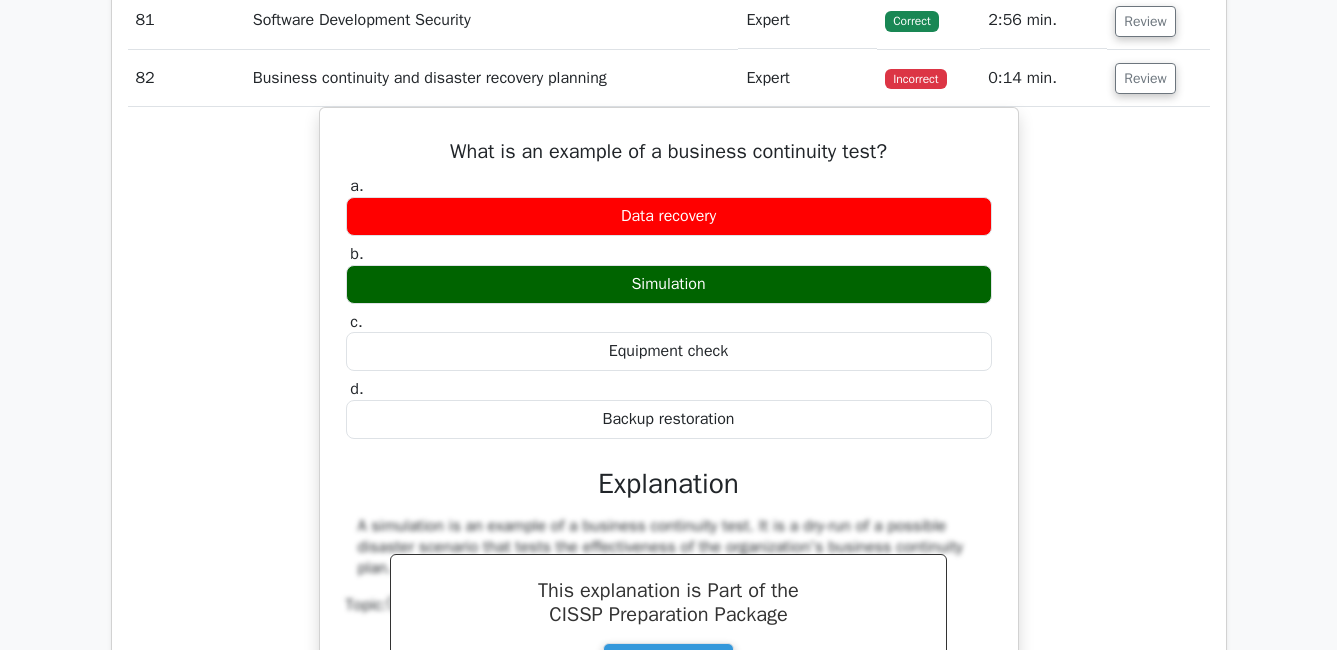click on "What is an example of a business continuity test?
a.
Data recovery
b.
Simulation
c. d." at bounding box center [669, 476] 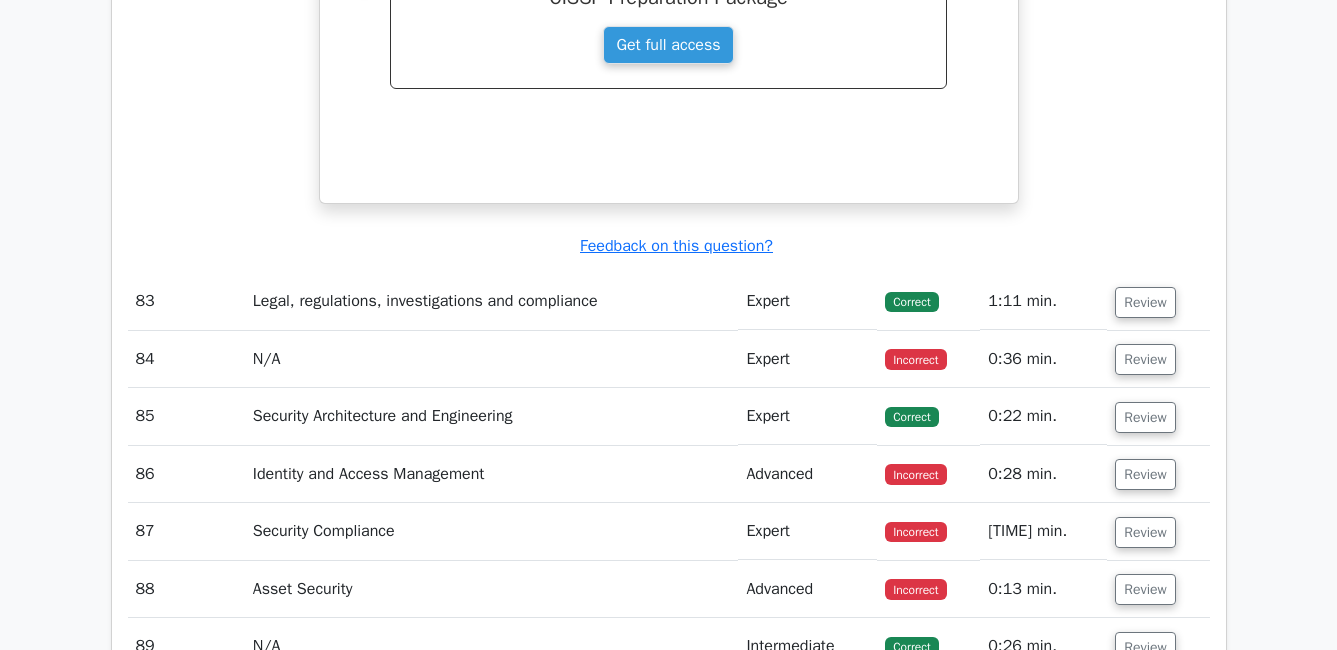 scroll, scrollTop: 24700, scrollLeft: 0, axis: vertical 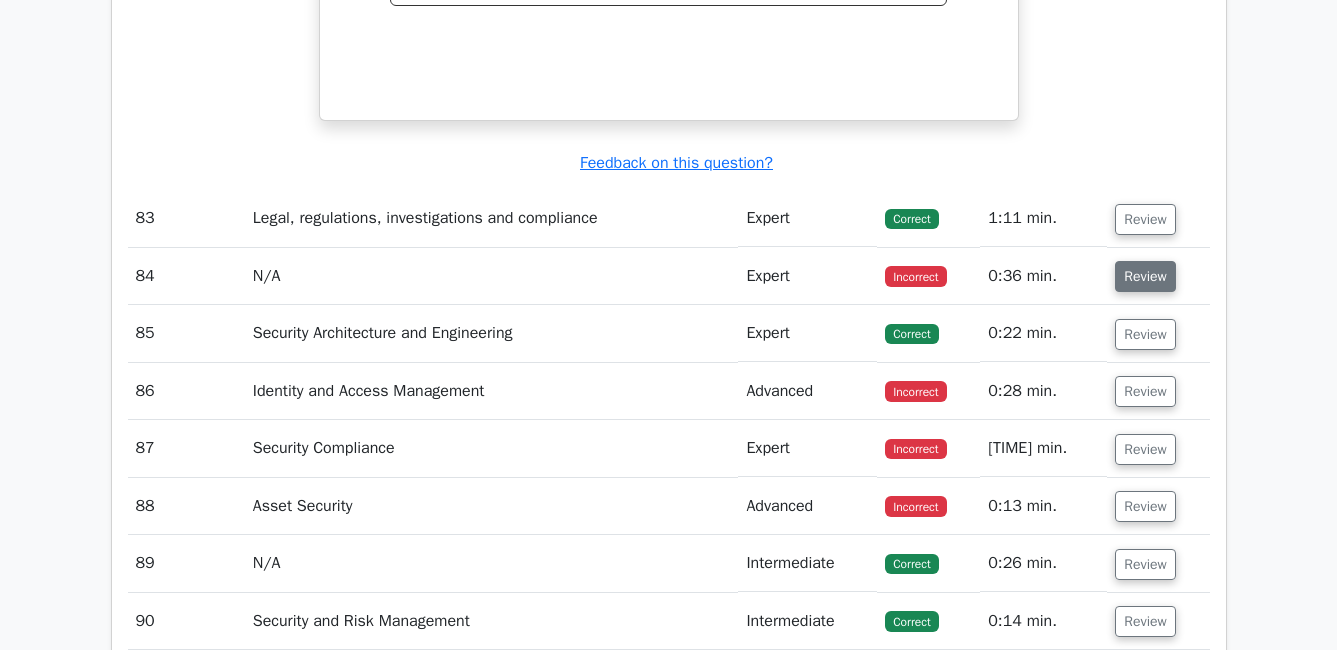 click on "Review" at bounding box center [1145, 276] 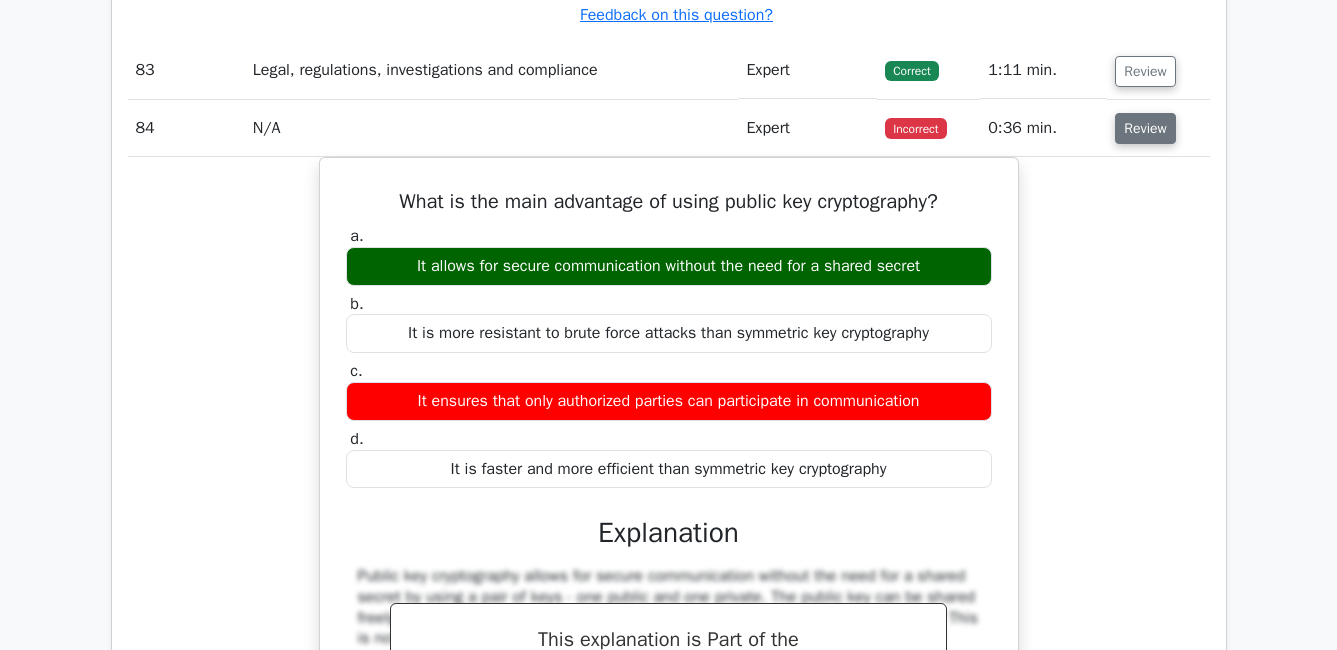 scroll, scrollTop: 24900, scrollLeft: 0, axis: vertical 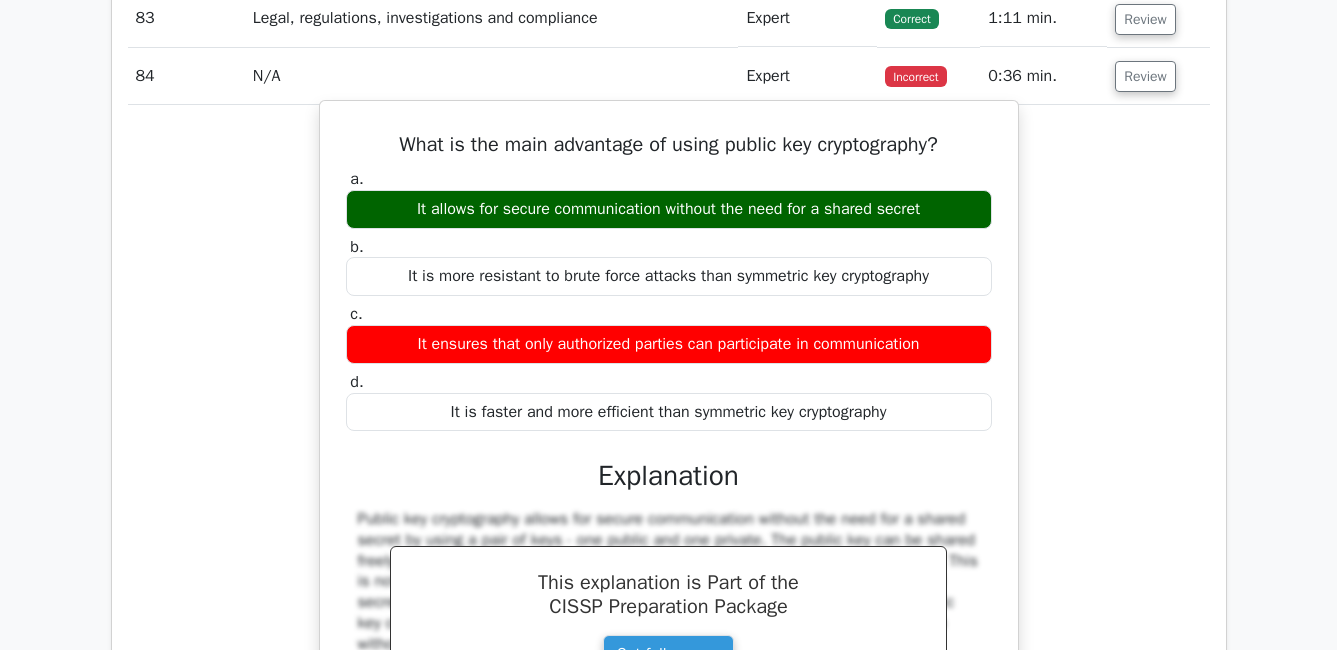 drag, startPoint x: 386, startPoint y: 164, endPoint x: 894, endPoint y: 430, distance: 573.4283 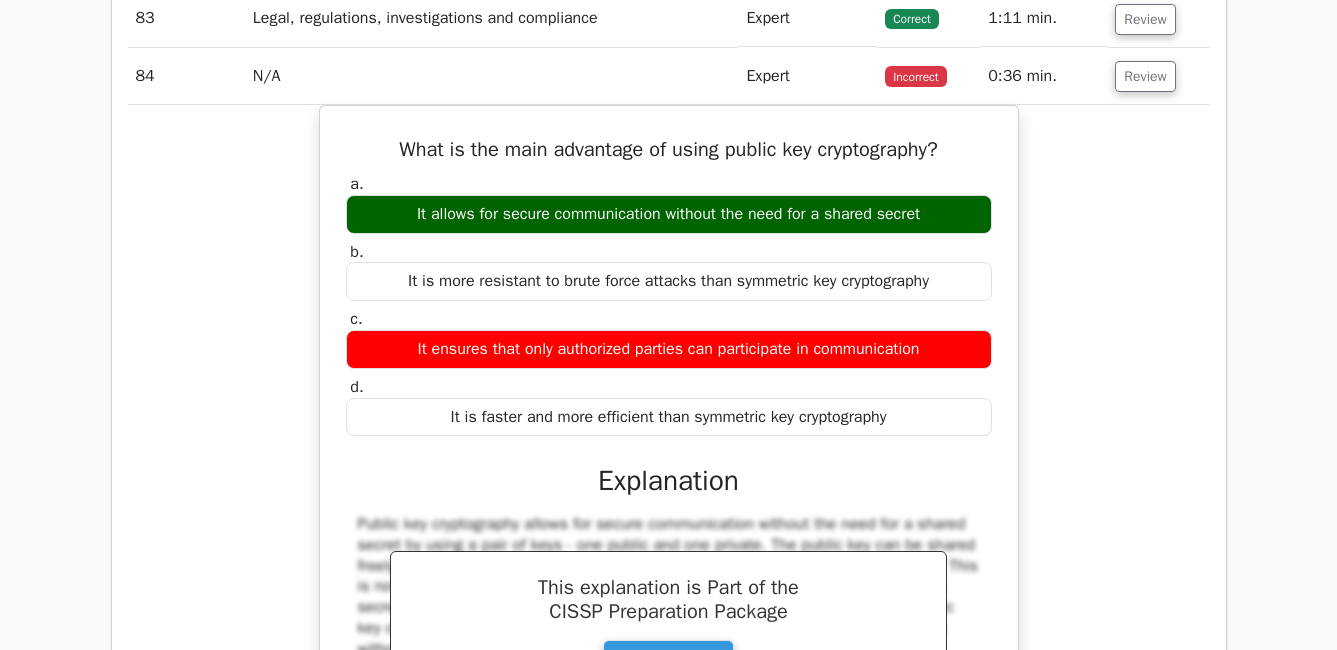 click on "What is the main advantage of using public key cryptography?
a.
It allows for secure communication without the need for a shared secret
b.
c. d." at bounding box center [669, 474] 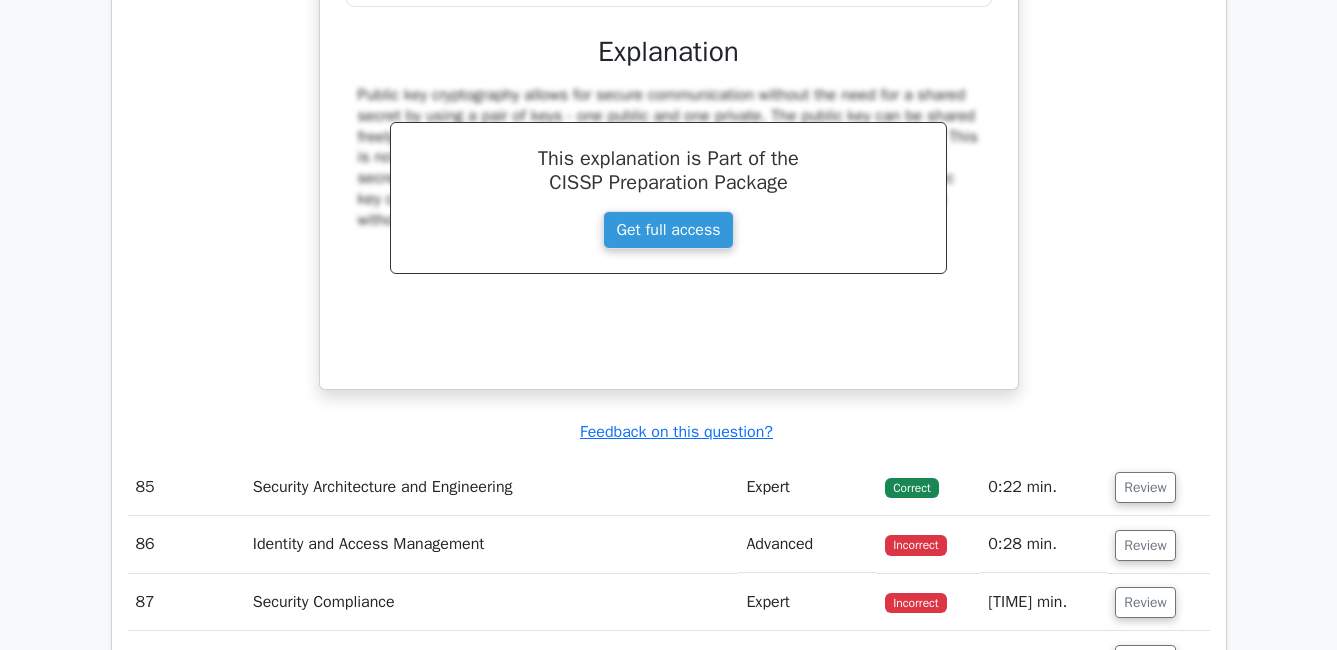 scroll, scrollTop: 25600, scrollLeft: 0, axis: vertical 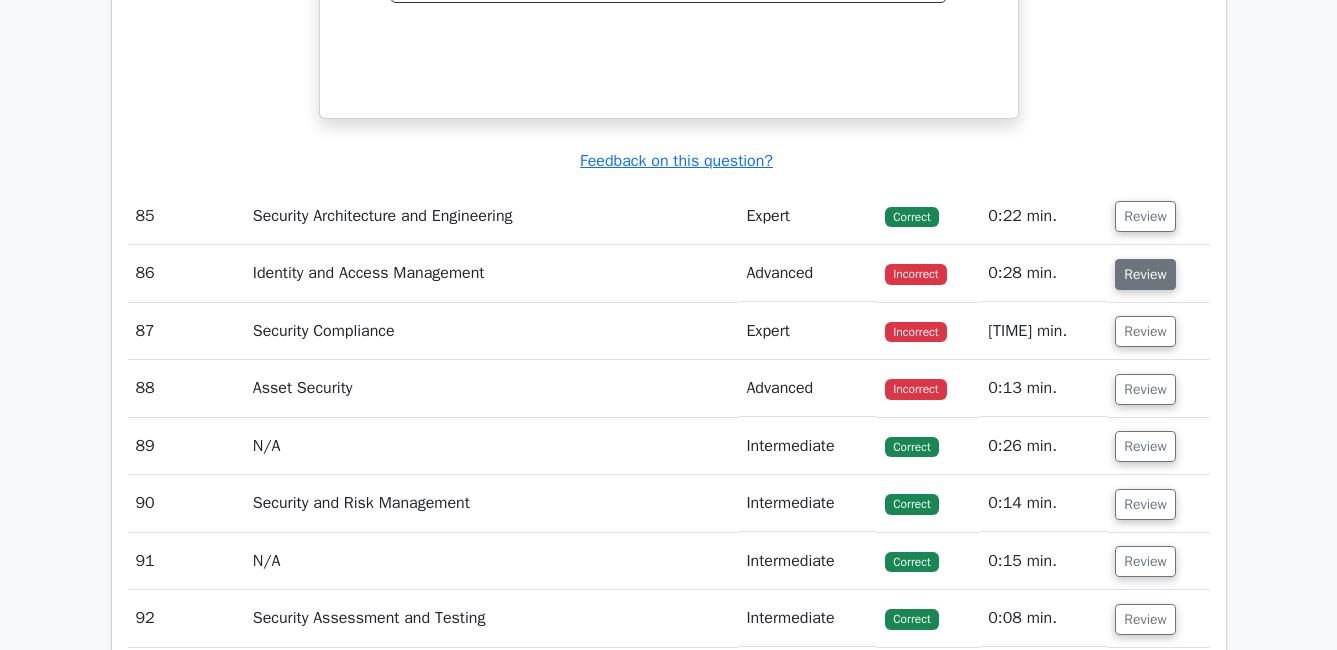 click on "Review" at bounding box center (1145, 274) 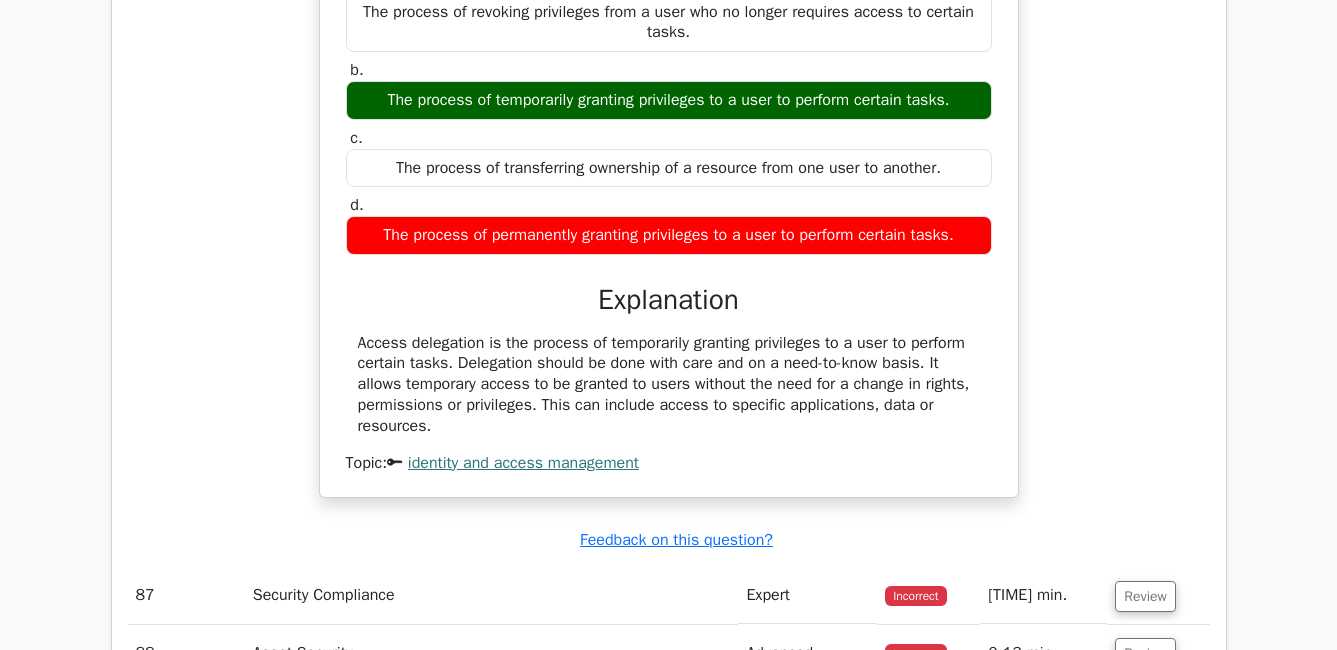 scroll, scrollTop: 25800, scrollLeft: 0, axis: vertical 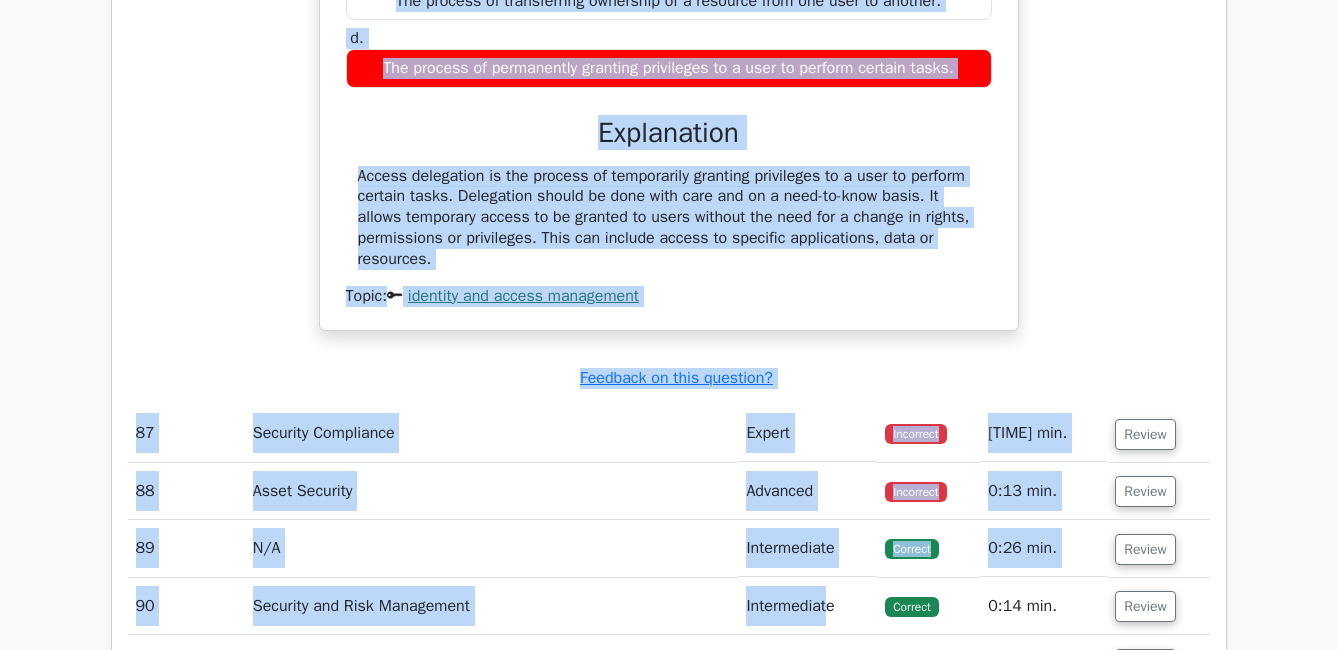 drag, startPoint x: 546, startPoint y: 168, endPoint x: 715, endPoint y: 282, distance: 203.85535 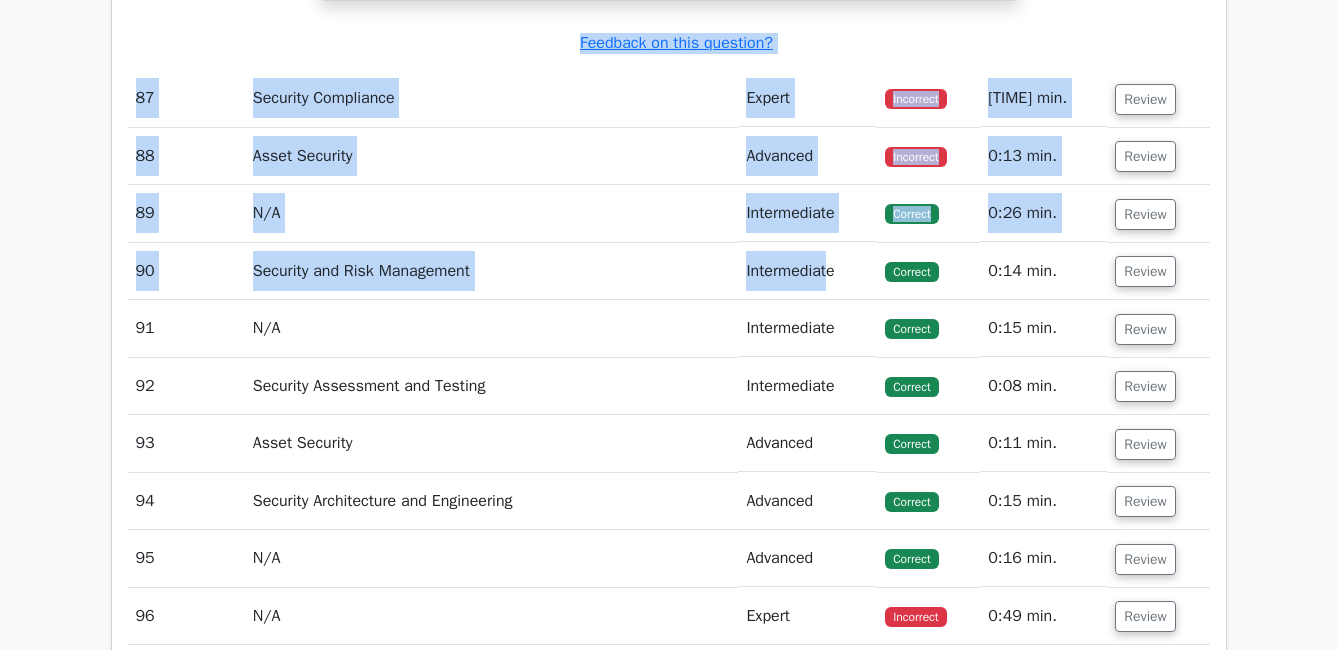 scroll, scrollTop: 26462, scrollLeft: 0, axis: vertical 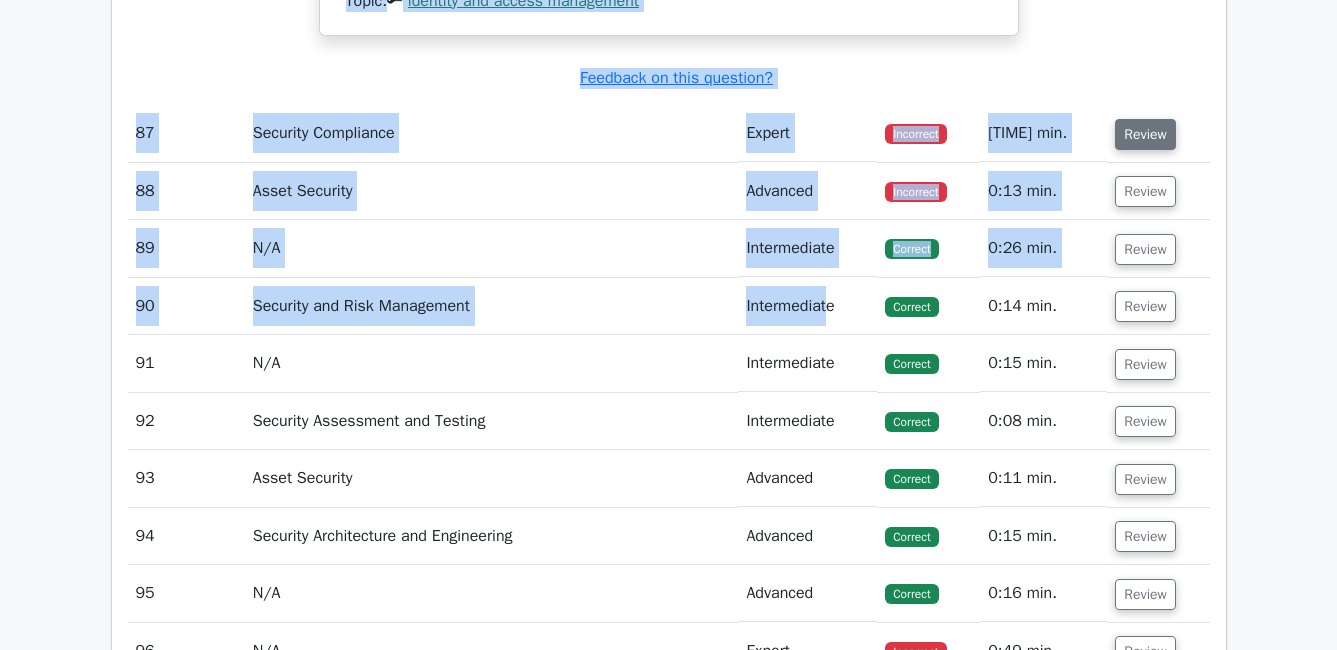 click on "Review" at bounding box center [1145, 134] 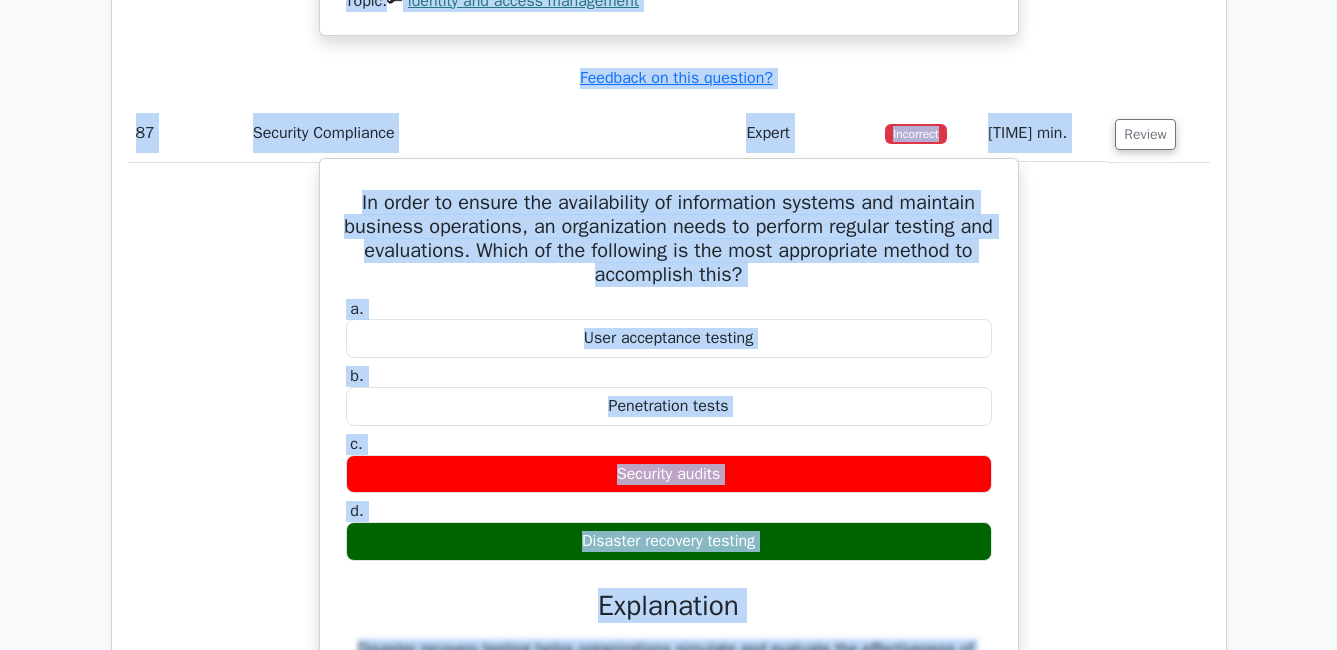 drag, startPoint x: 350, startPoint y: 225, endPoint x: 781, endPoint y: 567, distance: 550.2045 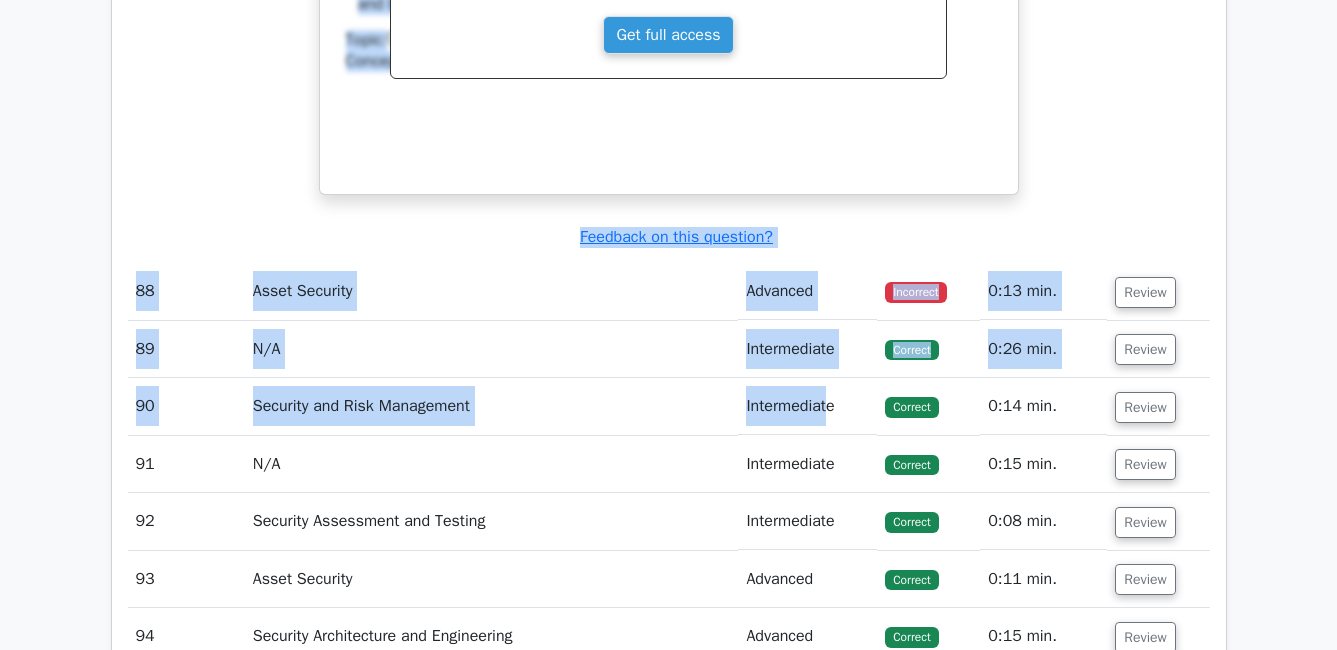 scroll, scrollTop: 27262, scrollLeft: 0, axis: vertical 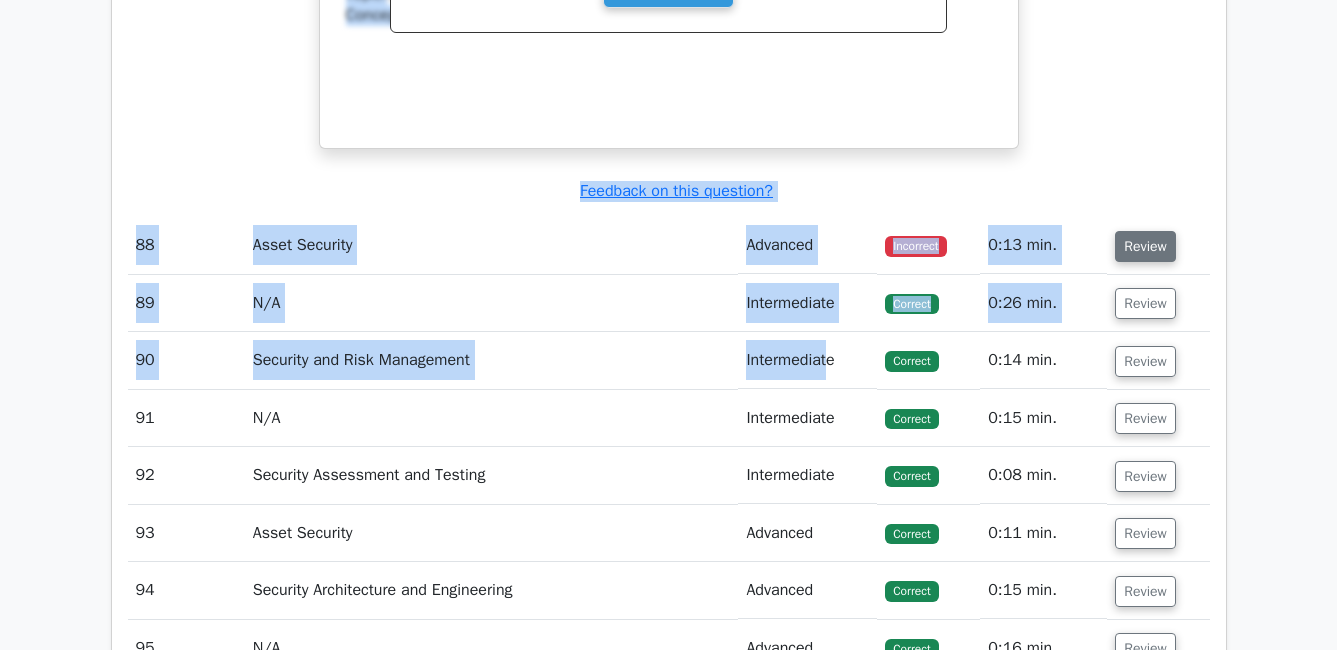 click on "Review" at bounding box center [1145, 246] 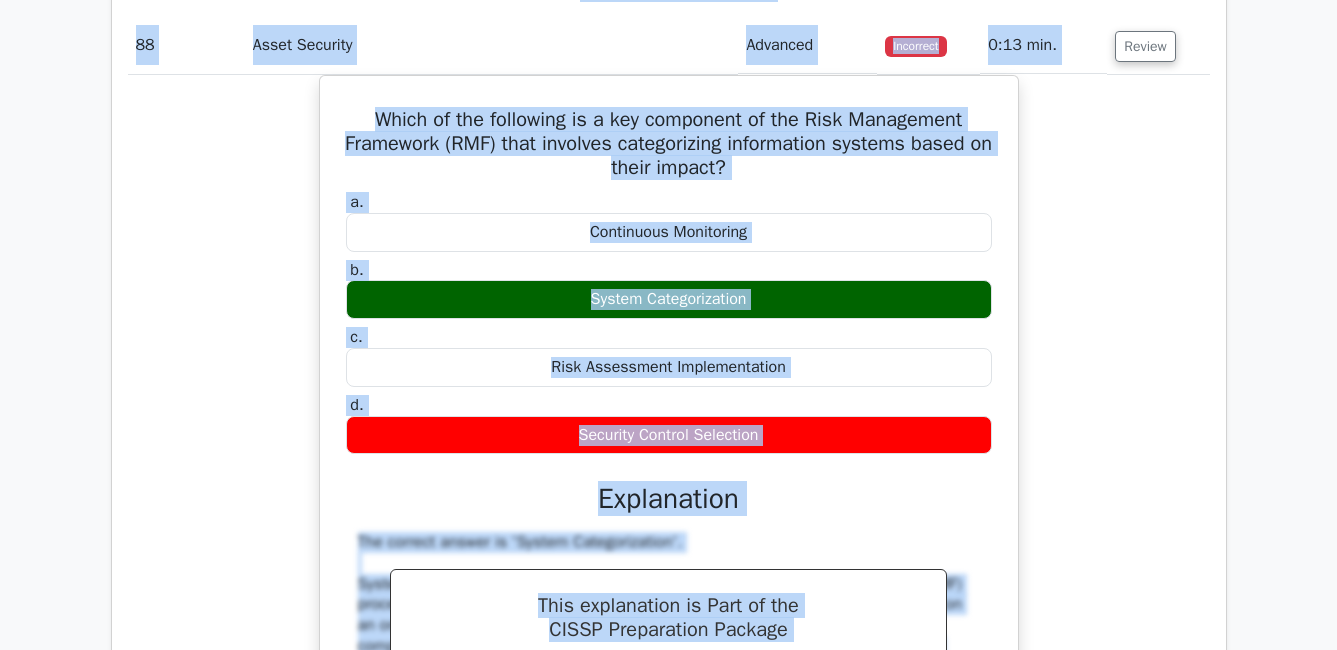 scroll, scrollTop: 27562, scrollLeft: 0, axis: vertical 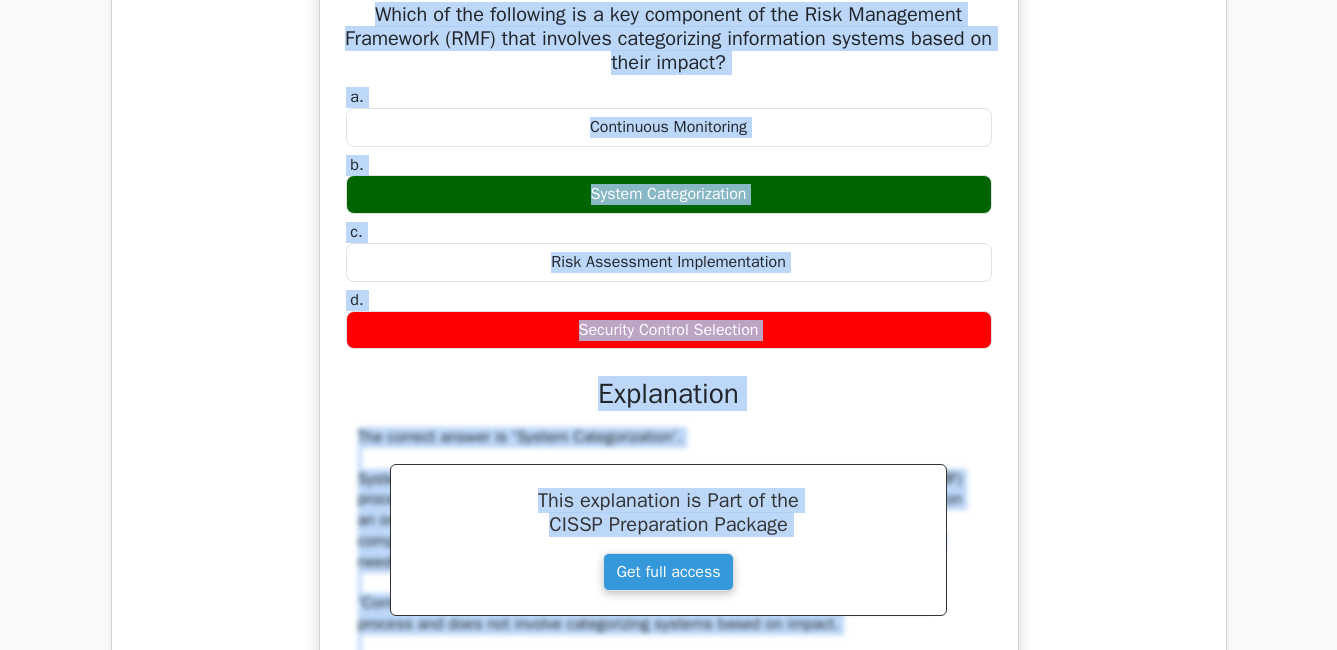 drag, startPoint x: 364, startPoint y: 38, endPoint x: 794, endPoint y: 343, distance: 527.1859 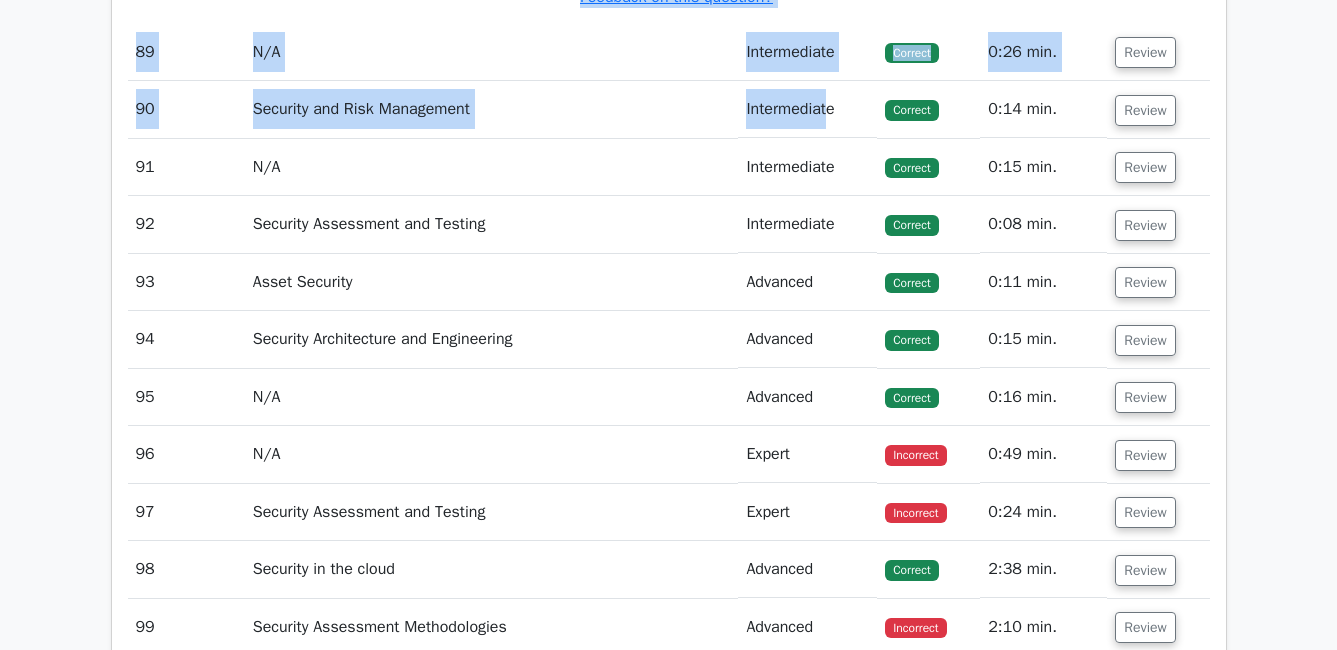 scroll, scrollTop: 28662, scrollLeft: 0, axis: vertical 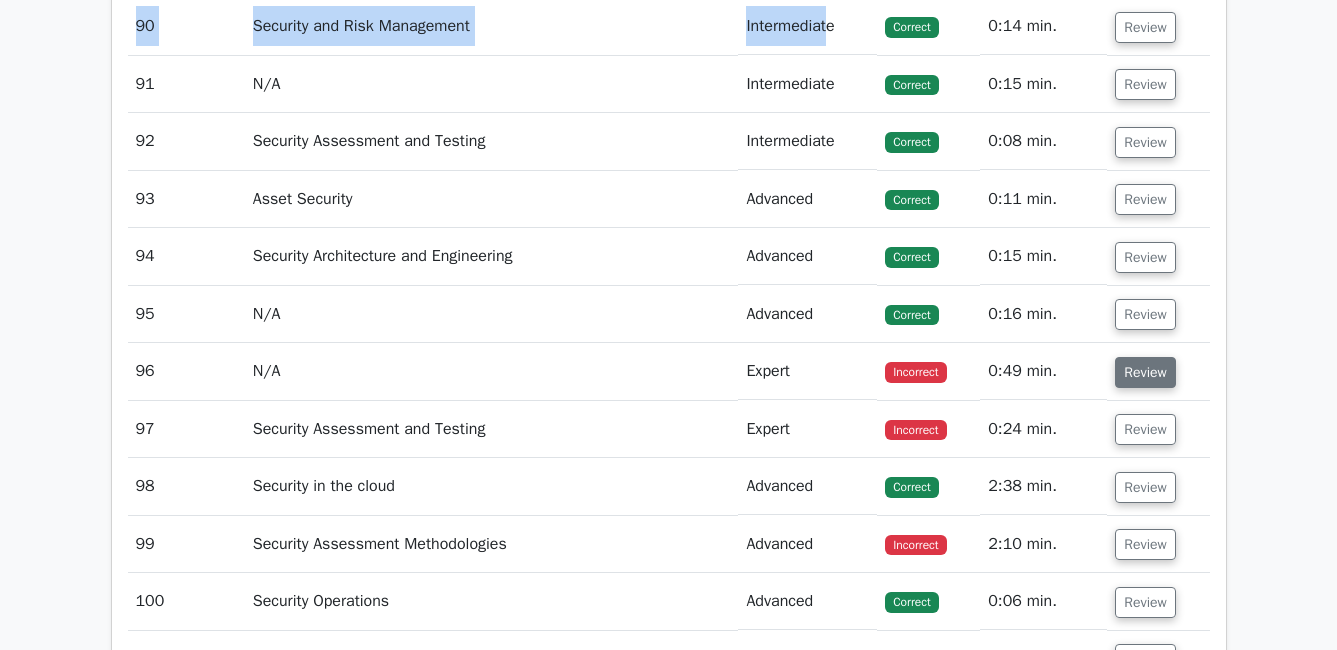 click on "Review" at bounding box center (1145, 372) 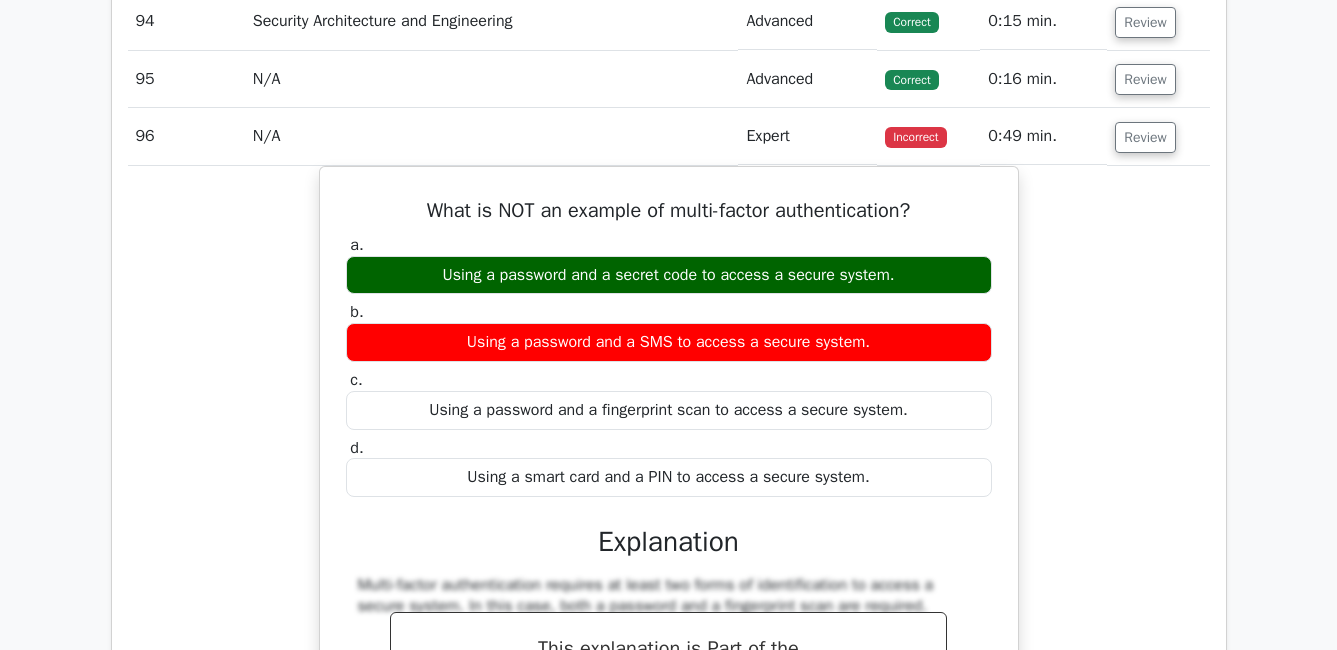scroll, scrollTop: 28962, scrollLeft: 0, axis: vertical 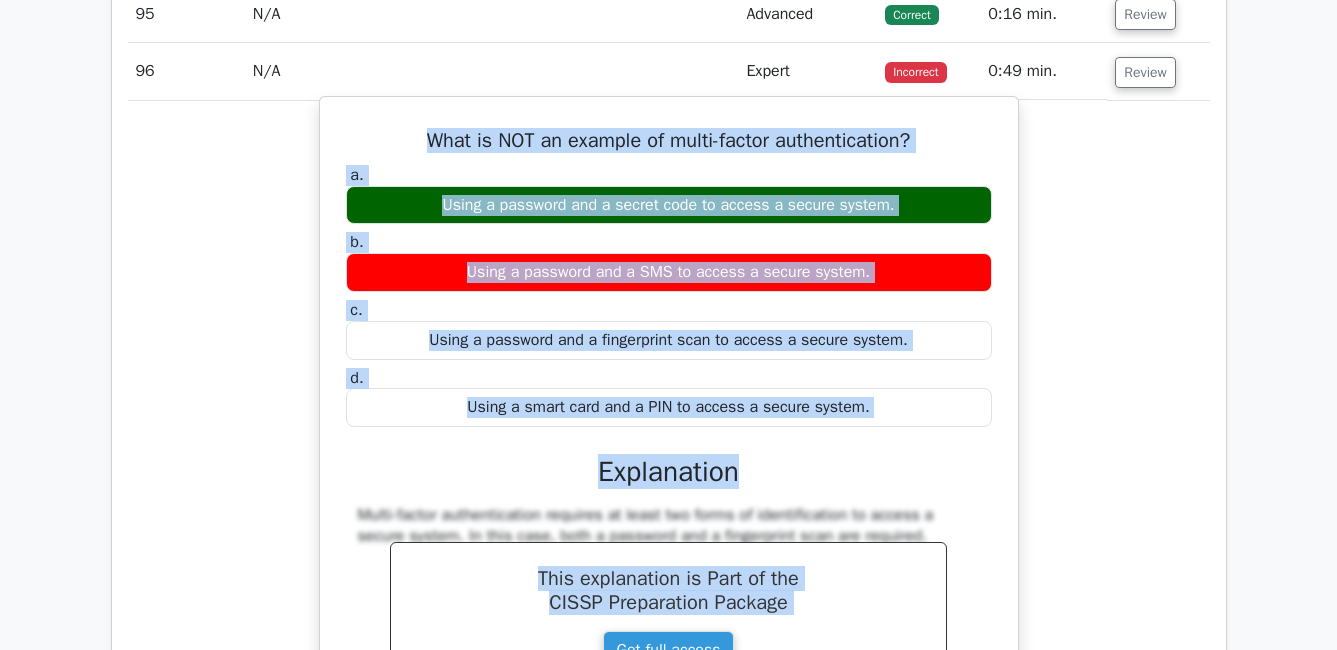 drag, startPoint x: 418, startPoint y: 160, endPoint x: 906, endPoint y: 471, distance: 578.67523 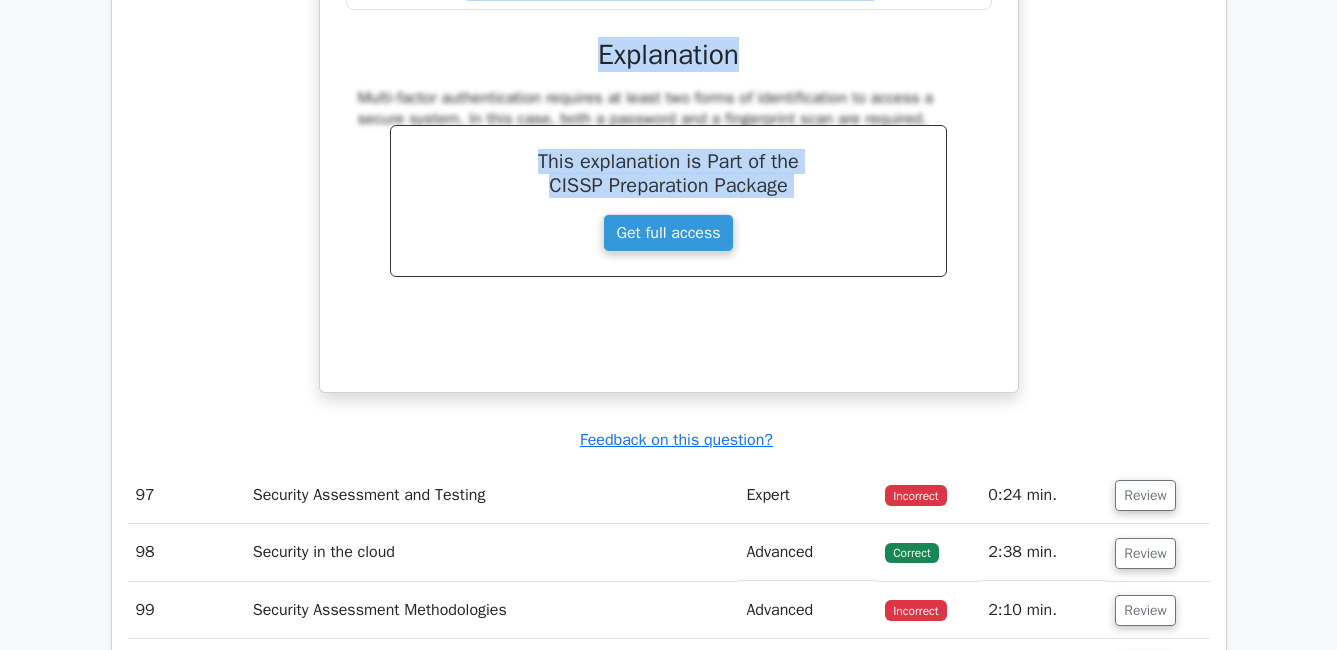 scroll, scrollTop: 29562, scrollLeft: 0, axis: vertical 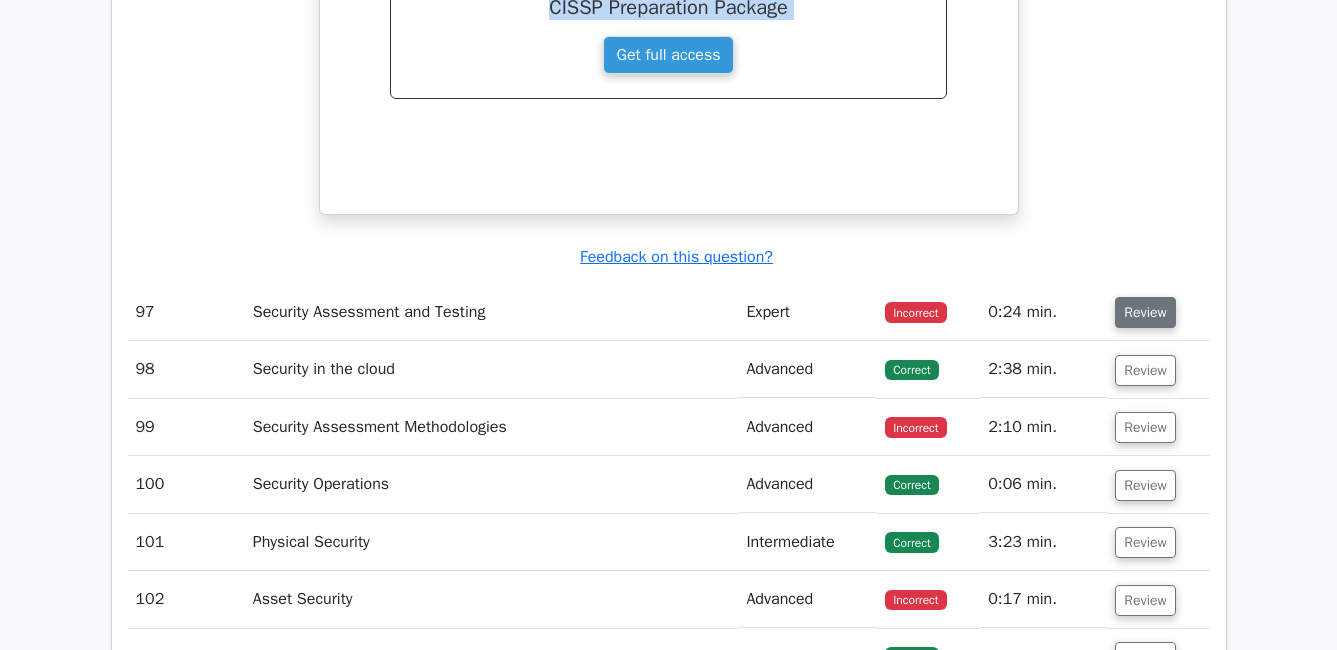 click on "Review" at bounding box center [1145, 312] 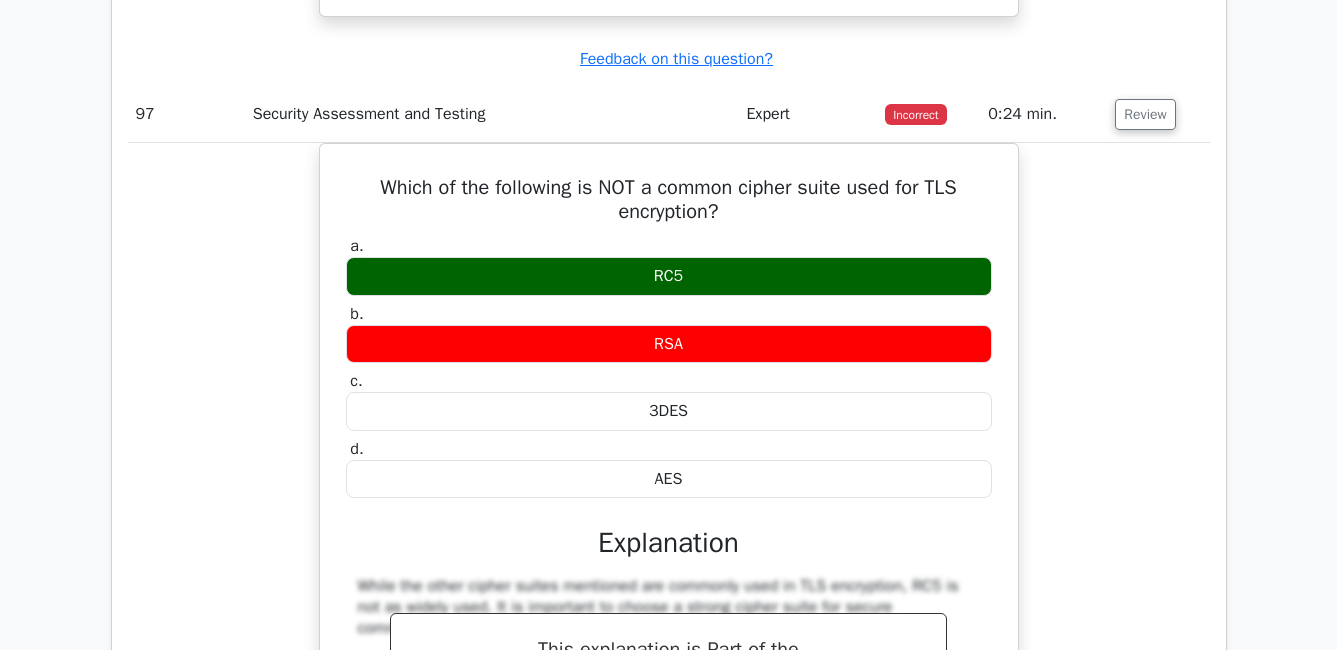 scroll, scrollTop: 29762, scrollLeft: 0, axis: vertical 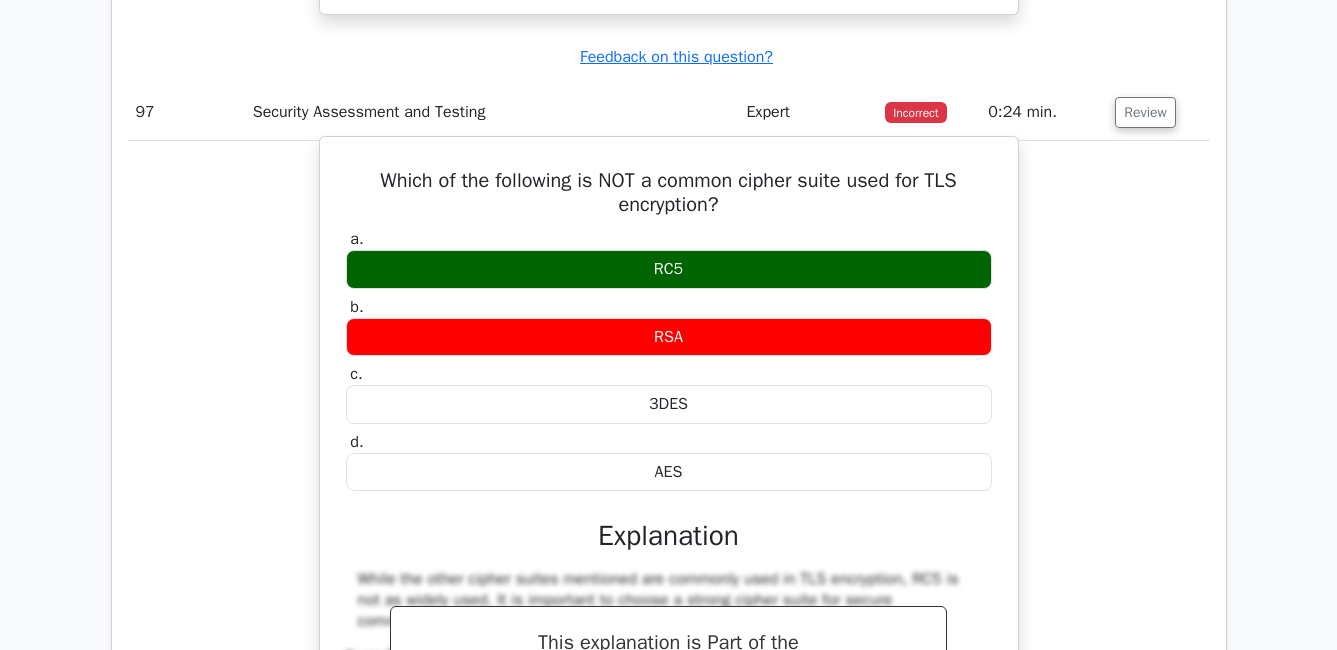drag, startPoint x: 369, startPoint y: 202, endPoint x: 772, endPoint y: 483, distance: 491.29422 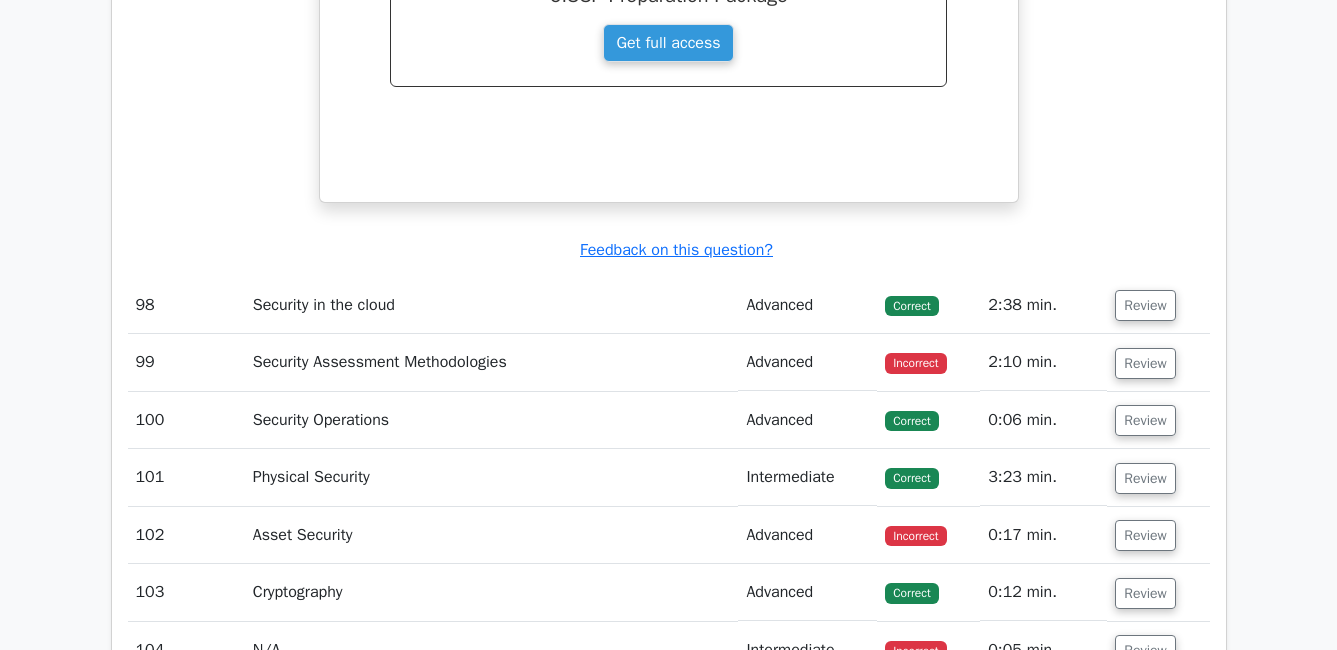 scroll, scrollTop: 30462, scrollLeft: 0, axis: vertical 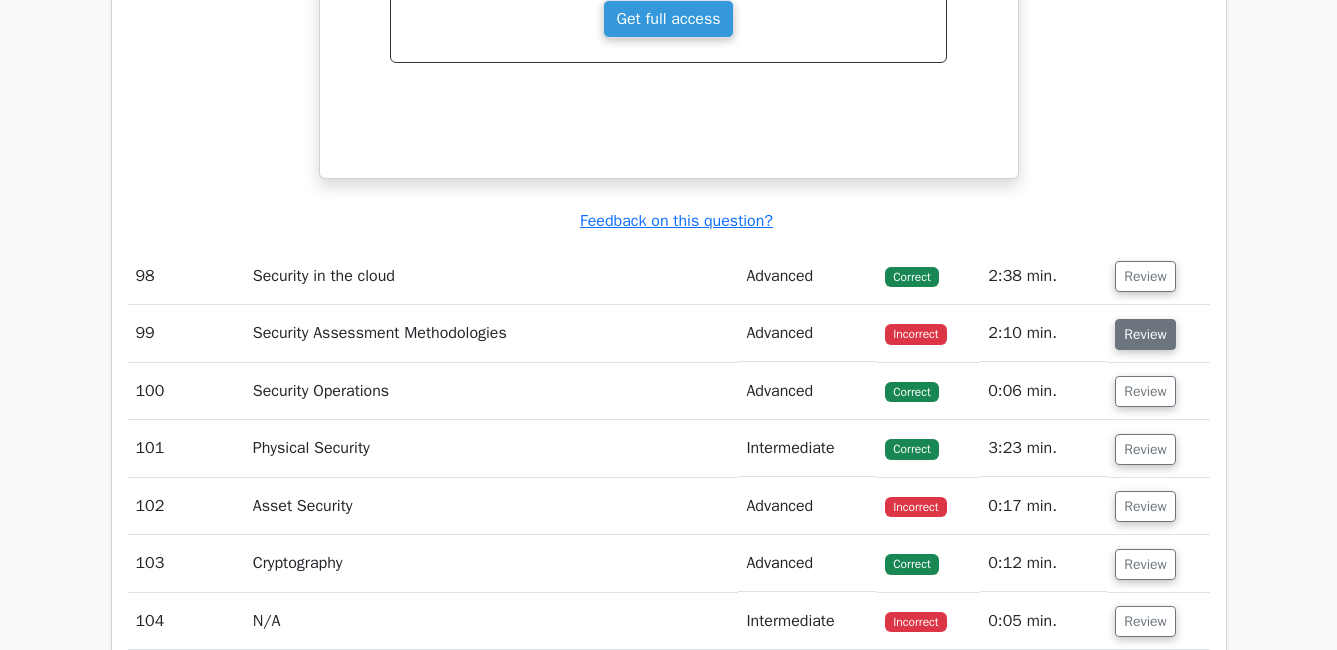 click on "Review" at bounding box center (1145, 334) 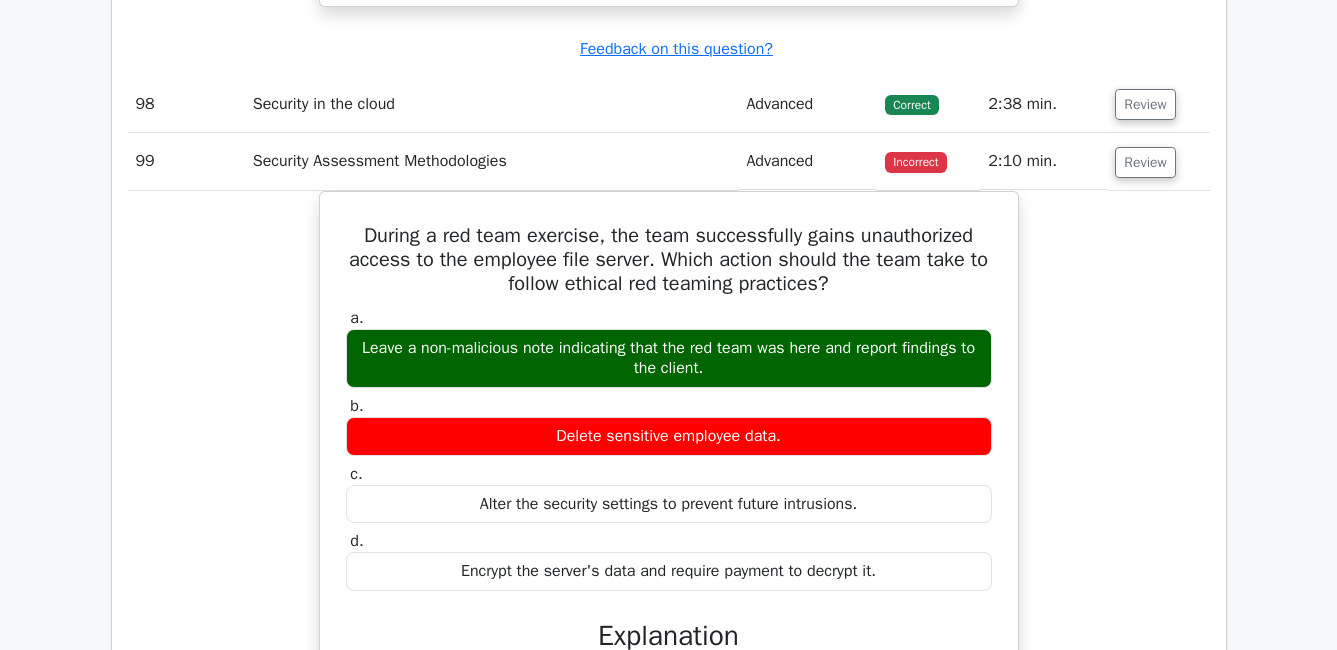 scroll, scrollTop: 30662, scrollLeft: 0, axis: vertical 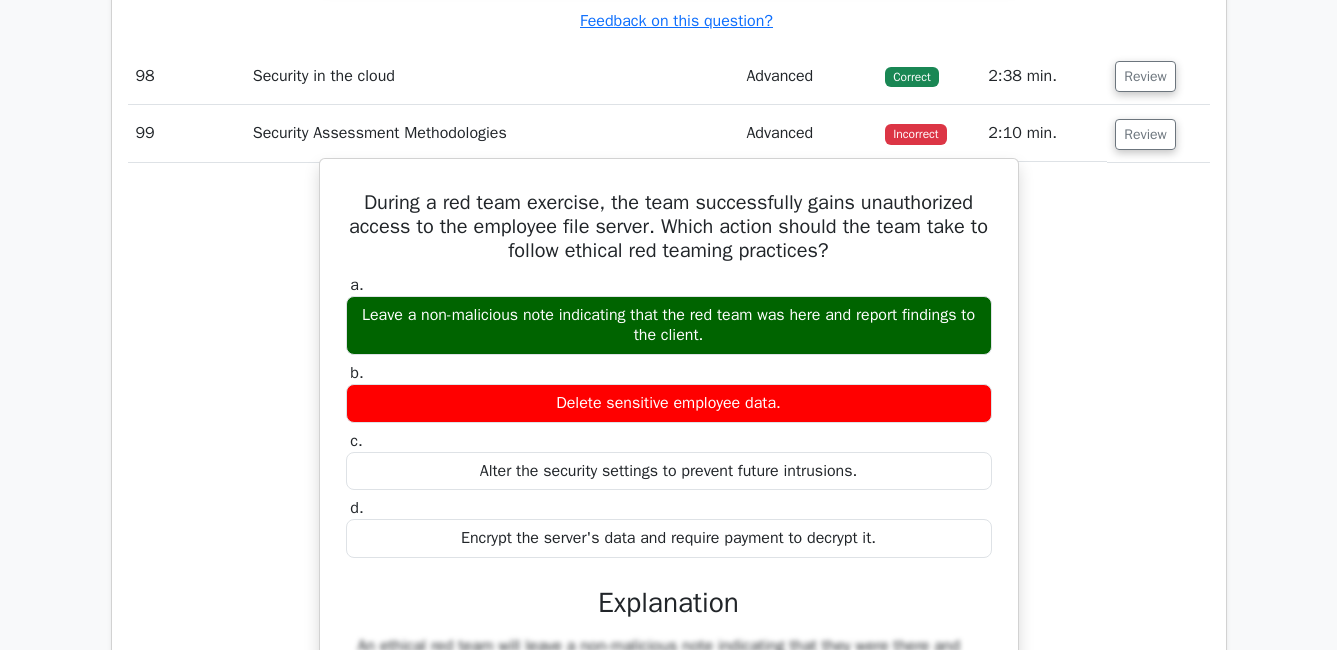 drag, startPoint x: 360, startPoint y: 224, endPoint x: 900, endPoint y: 557, distance: 634.4202 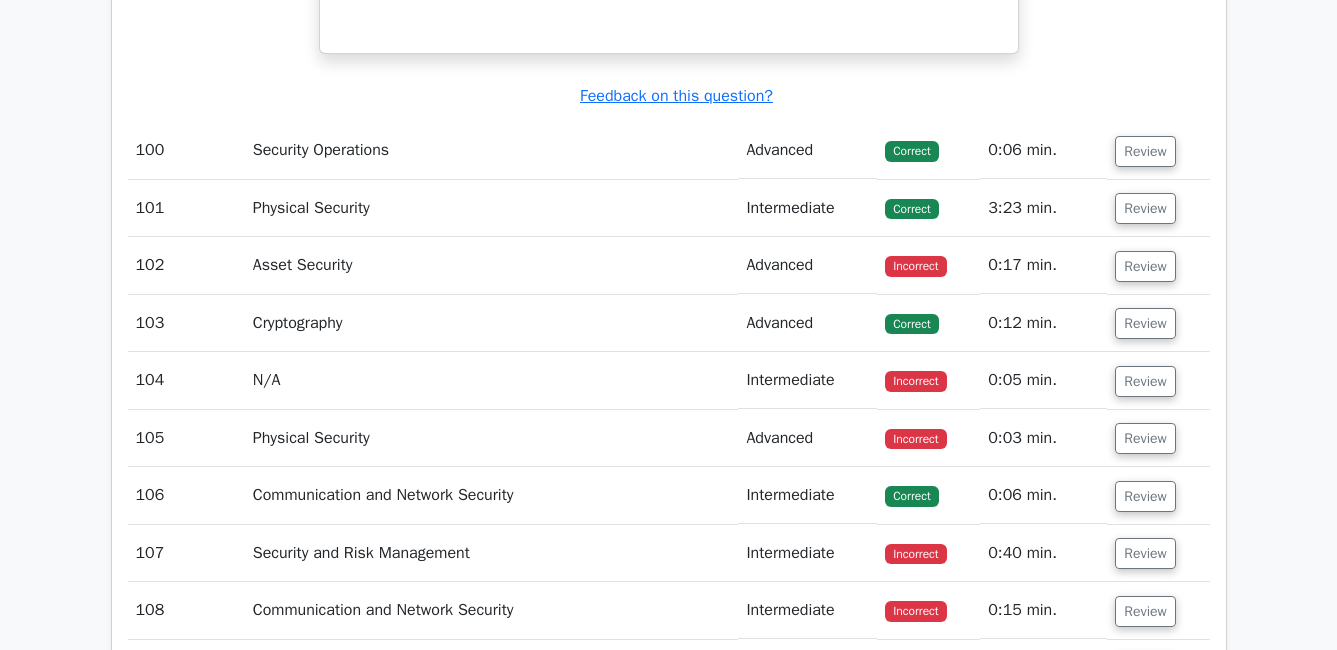 scroll, scrollTop: 31562, scrollLeft: 0, axis: vertical 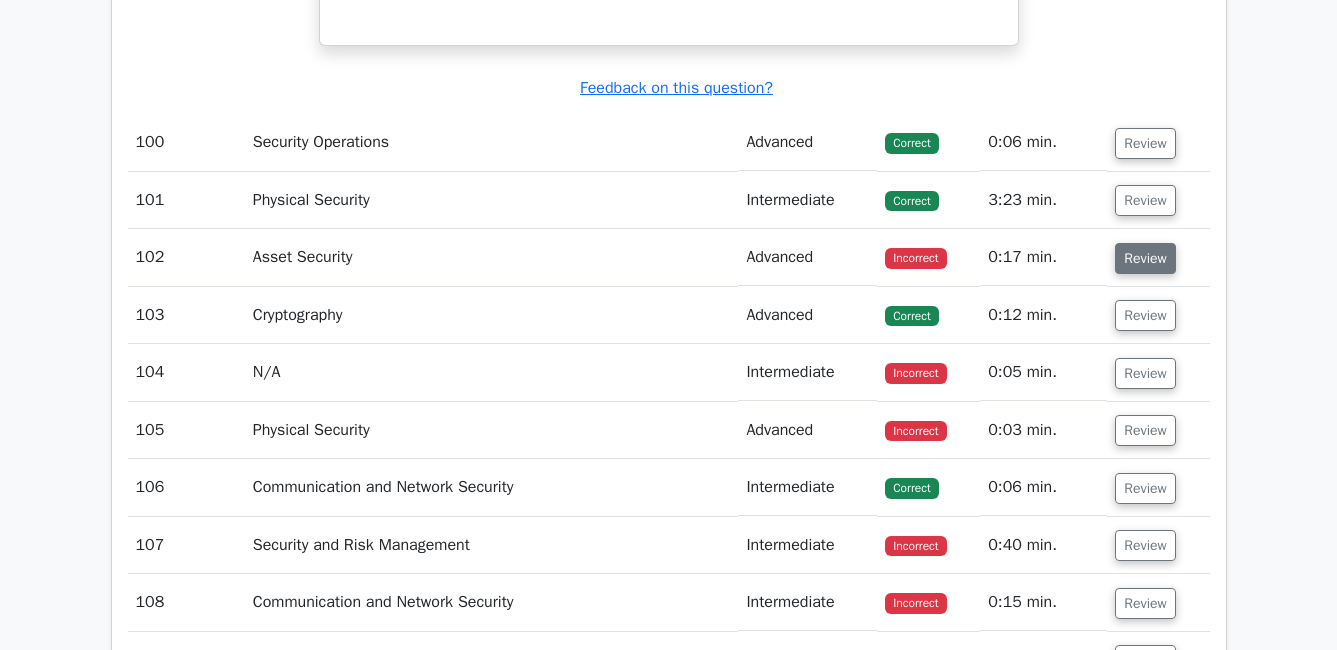 click on "Review" at bounding box center (1145, 258) 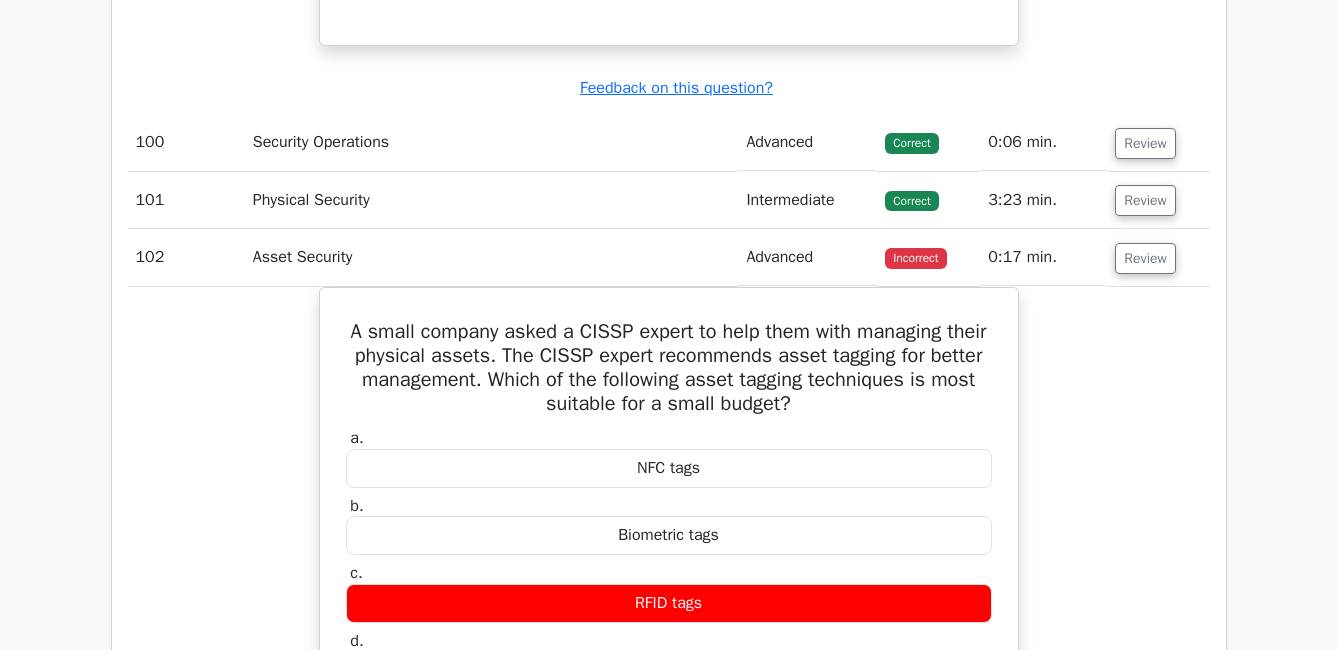 scroll, scrollTop: 31662, scrollLeft: 0, axis: vertical 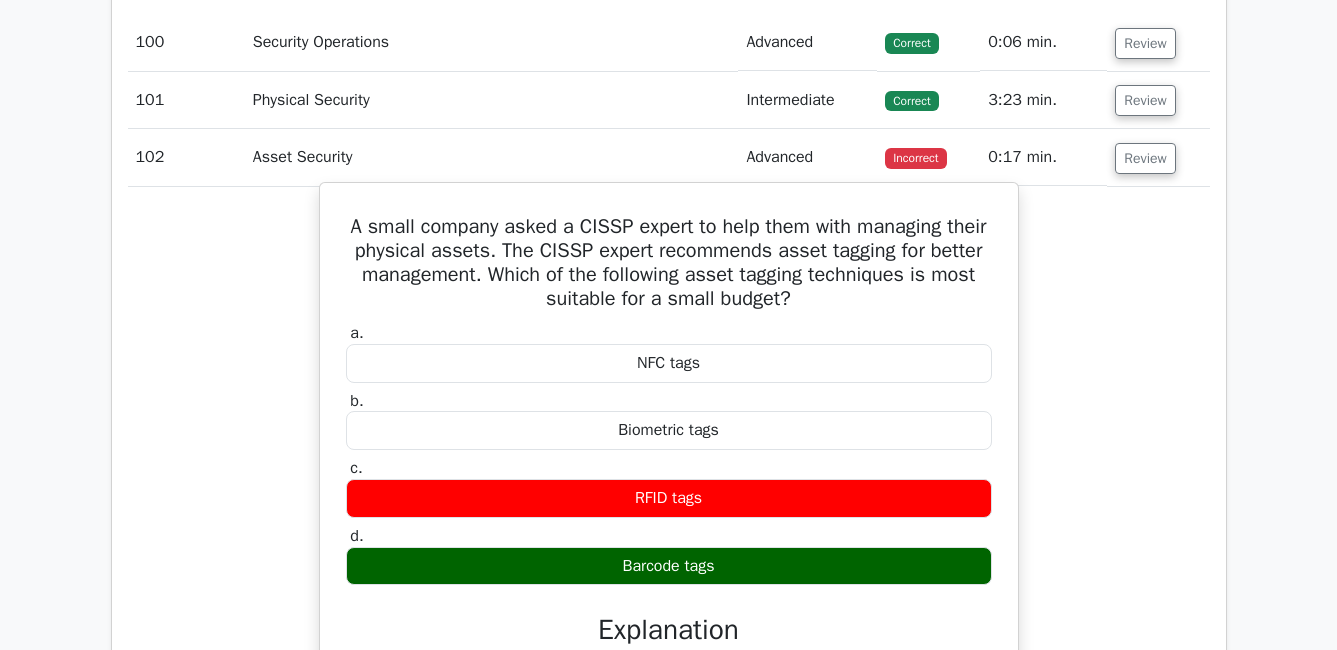 drag, startPoint x: 367, startPoint y: 252, endPoint x: 736, endPoint y: 586, distance: 497.71176 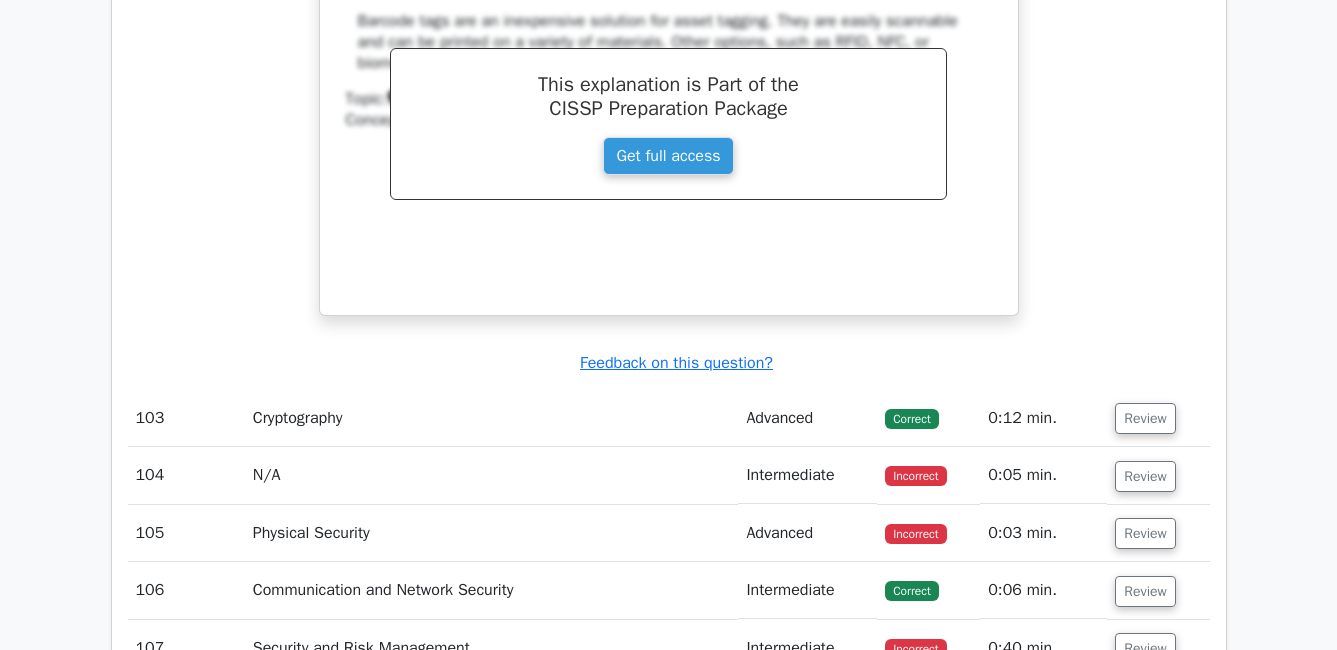 scroll, scrollTop: 32562, scrollLeft: 0, axis: vertical 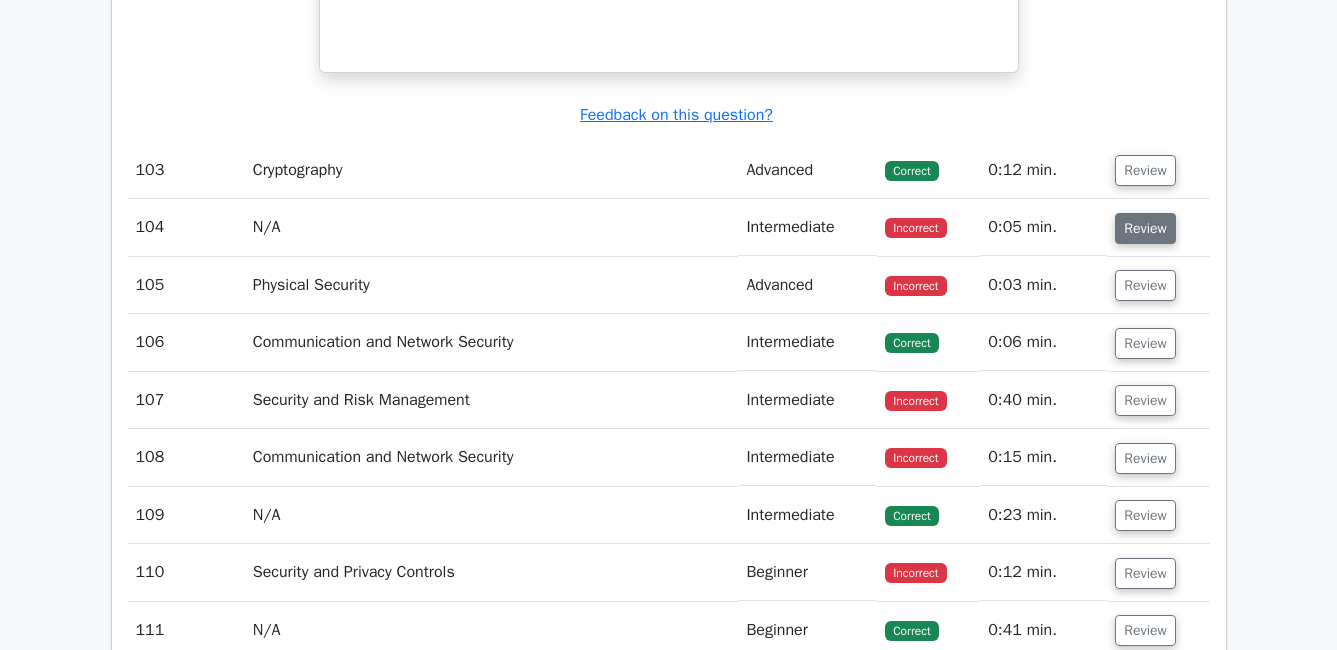 click on "Review" at bounding box center (1145, 228) 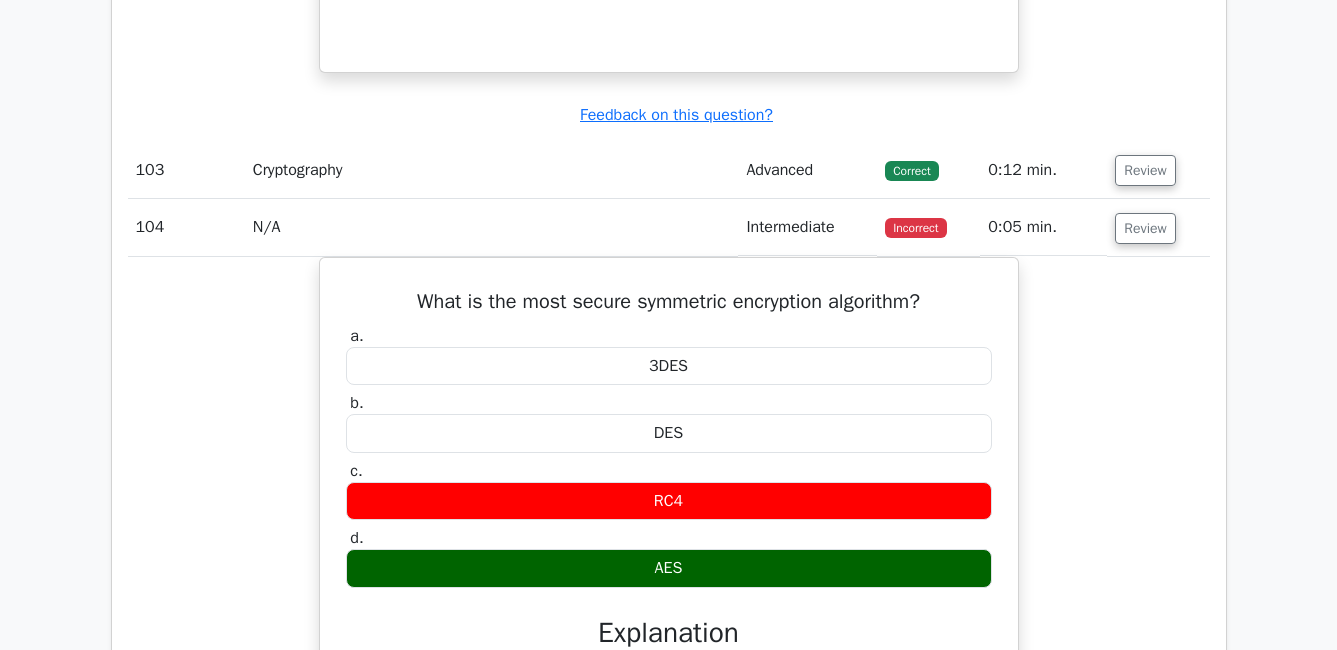 scroll, scrollTop: 32762, scrollLeft: 0, axis: vertical 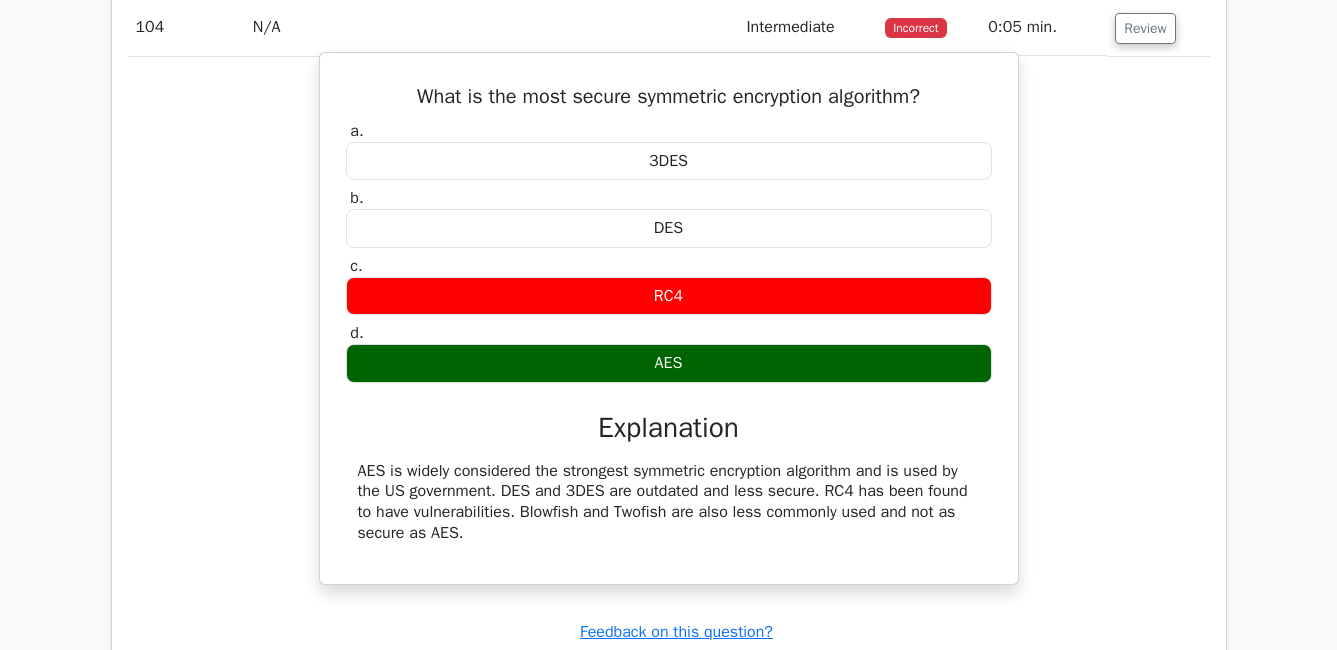 drag, startPoint x: 406, startPoint y: 115, endPoint x: 503, endPoint y: 549, distance: 444.70776 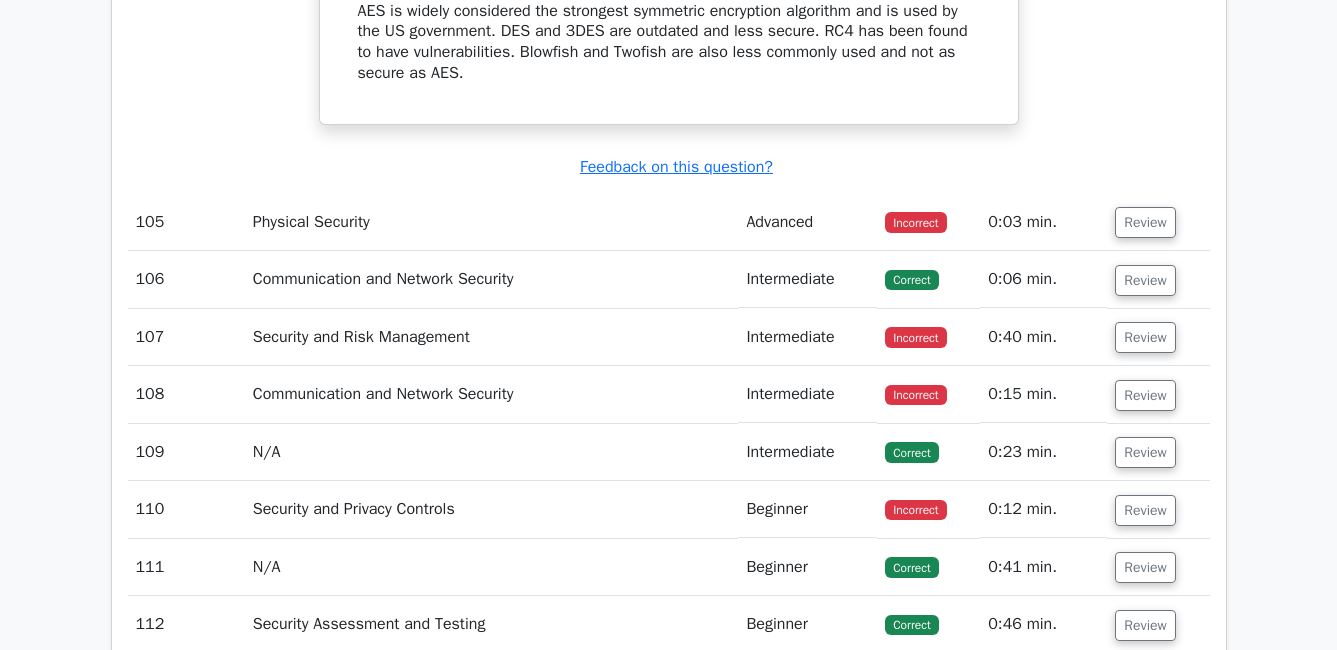 scroll, scrollTop: 33262, scrollLeft: 0, axis: vertical 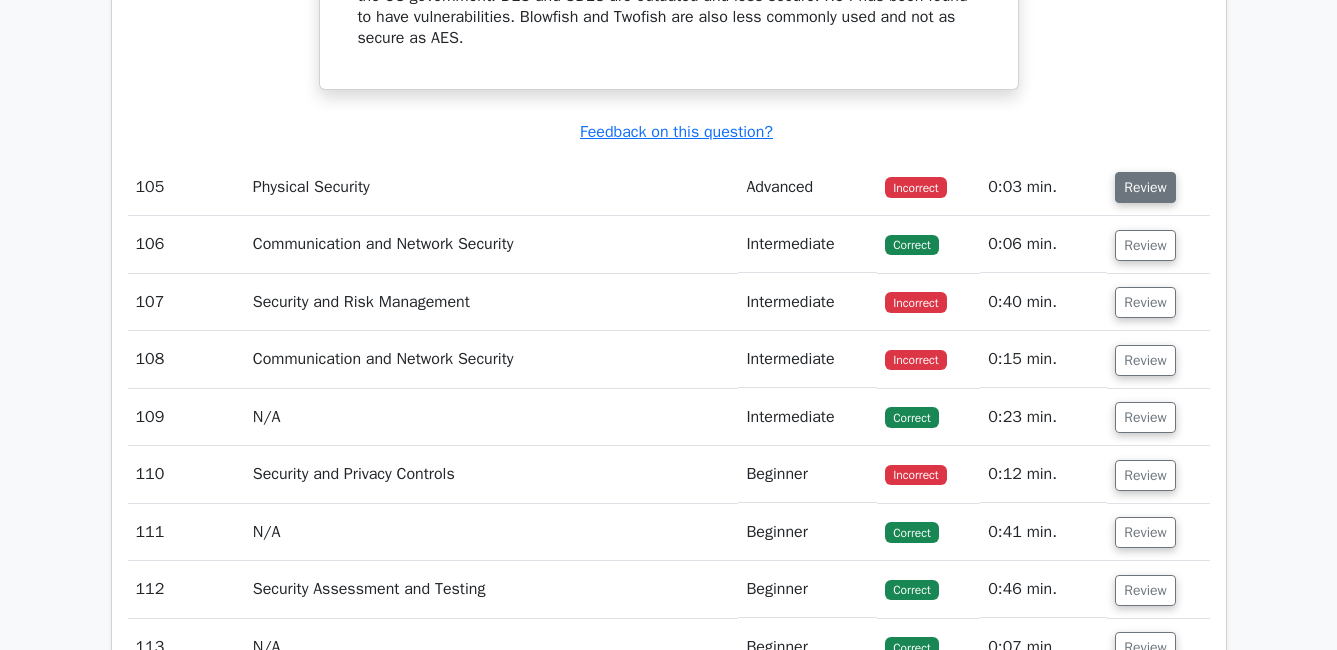 click on "Review" at bounding box center [1145, 187] 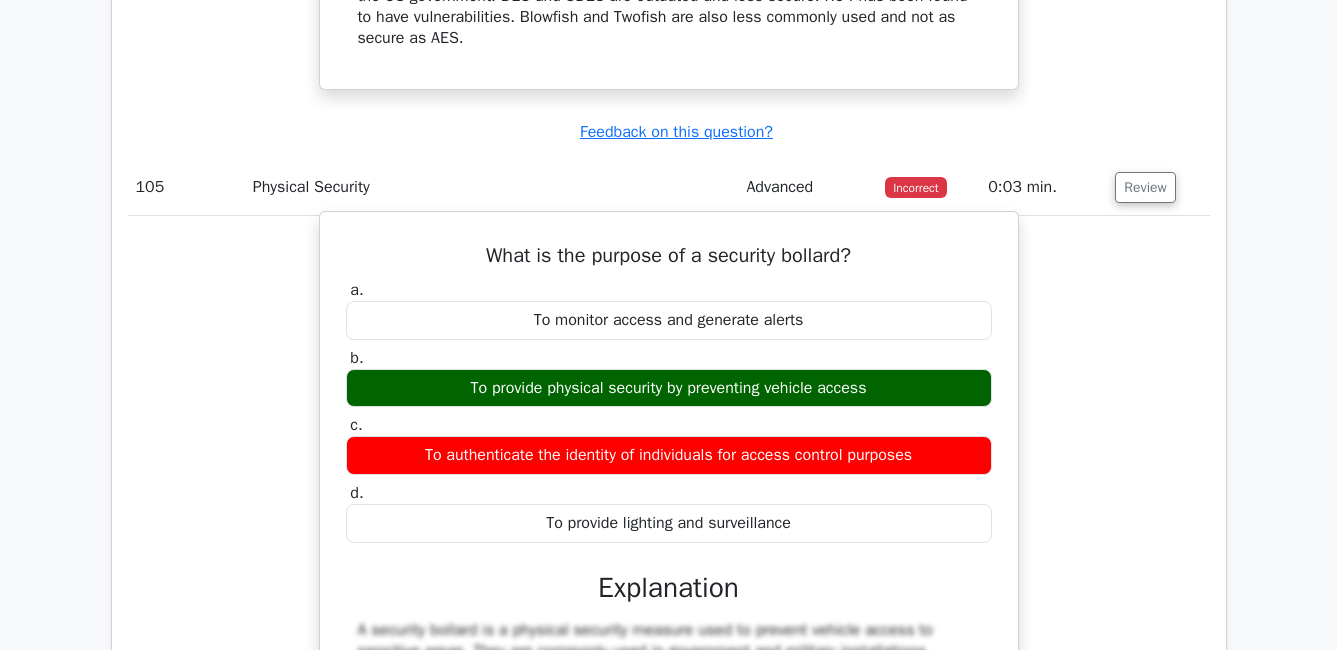 drag, startPoint x: 482, startPoint y: 282, endPoint x: 831, endPoint y: 548, distance: 438.81317 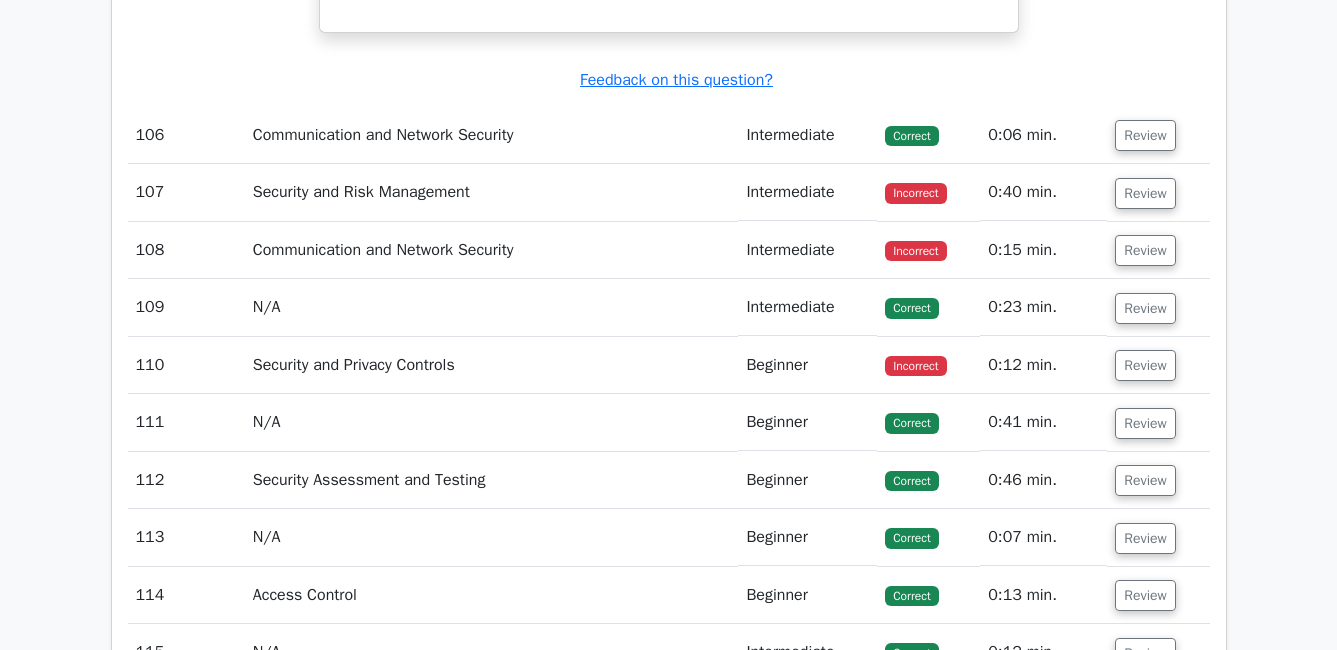 scroll, scrollTop: 34162, scrollLeft: 0, axis: vertical 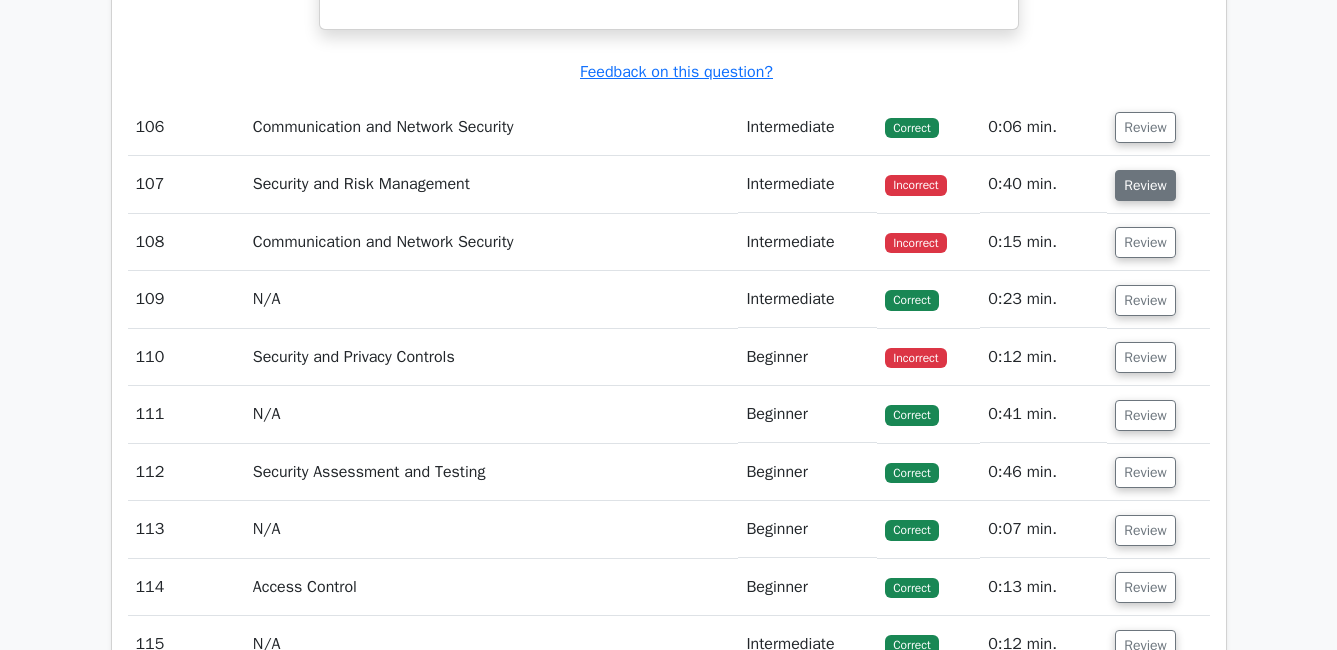 click on "Review" at bounding box center [1145, 185] 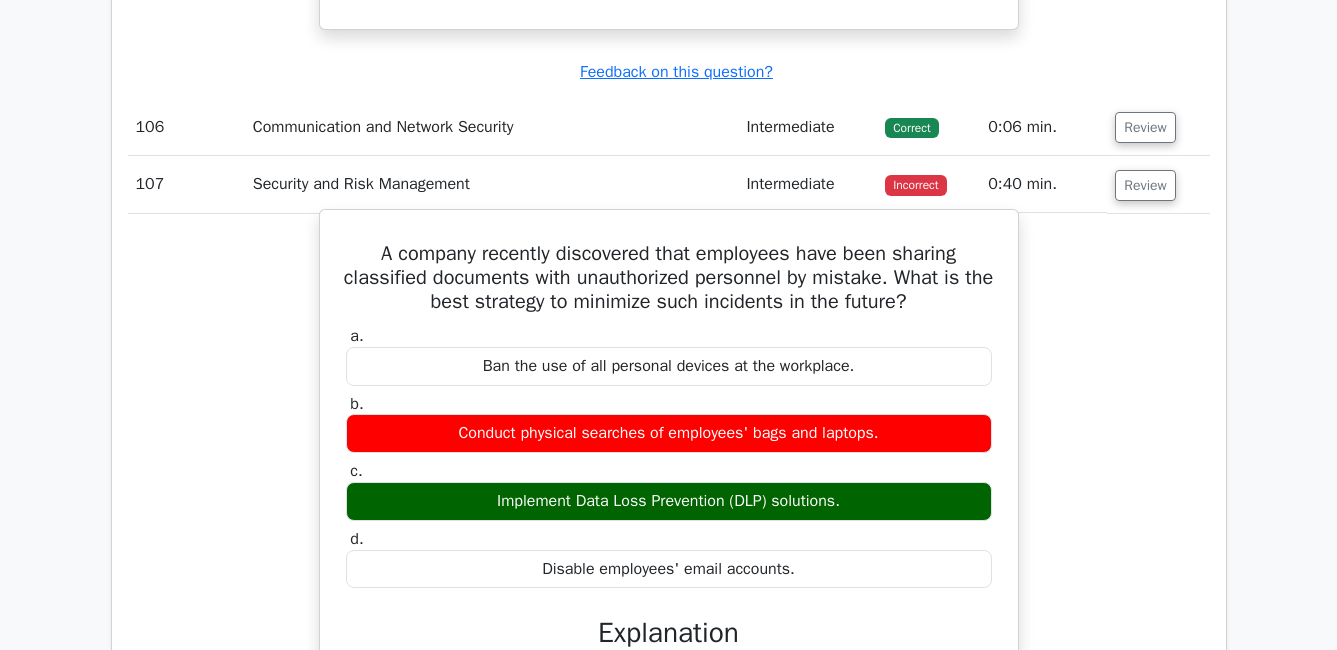 drag, startPoint x: 374, startPoint y: 279, endPoint x: 810, endPoint y: 583, distance: 531.51855 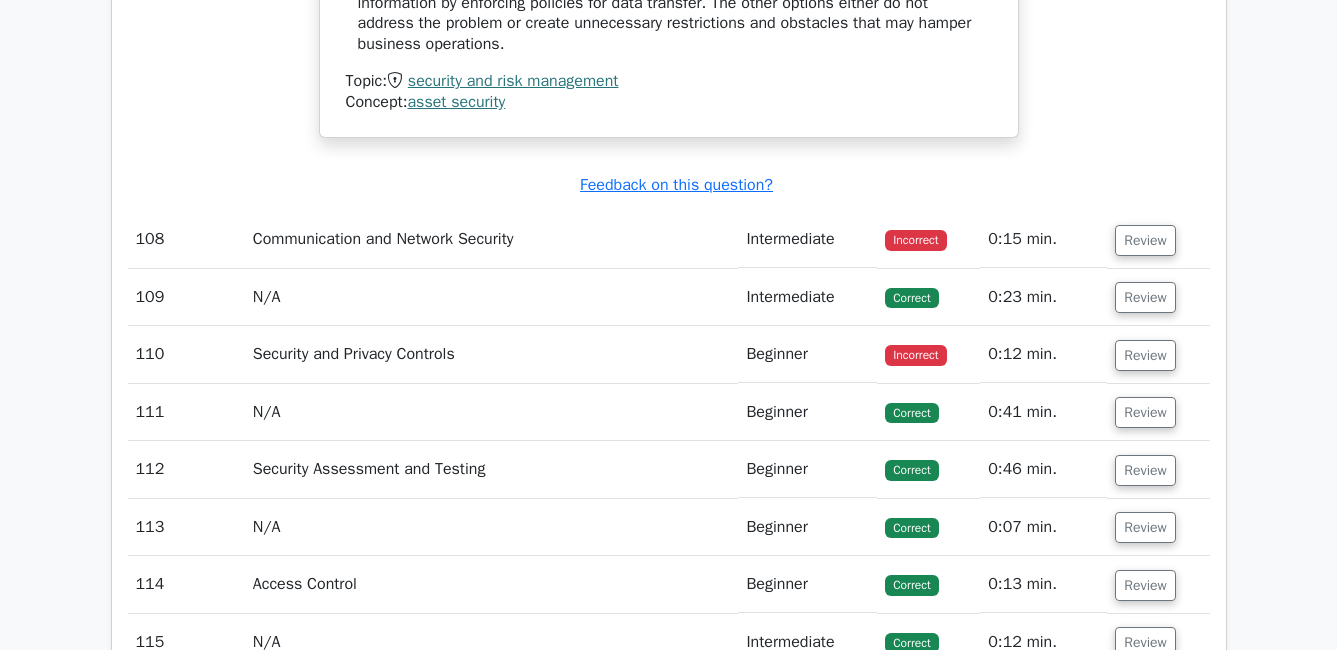 scroll, scrollTop: 34862, scrollLeft: 0, axis: vertical 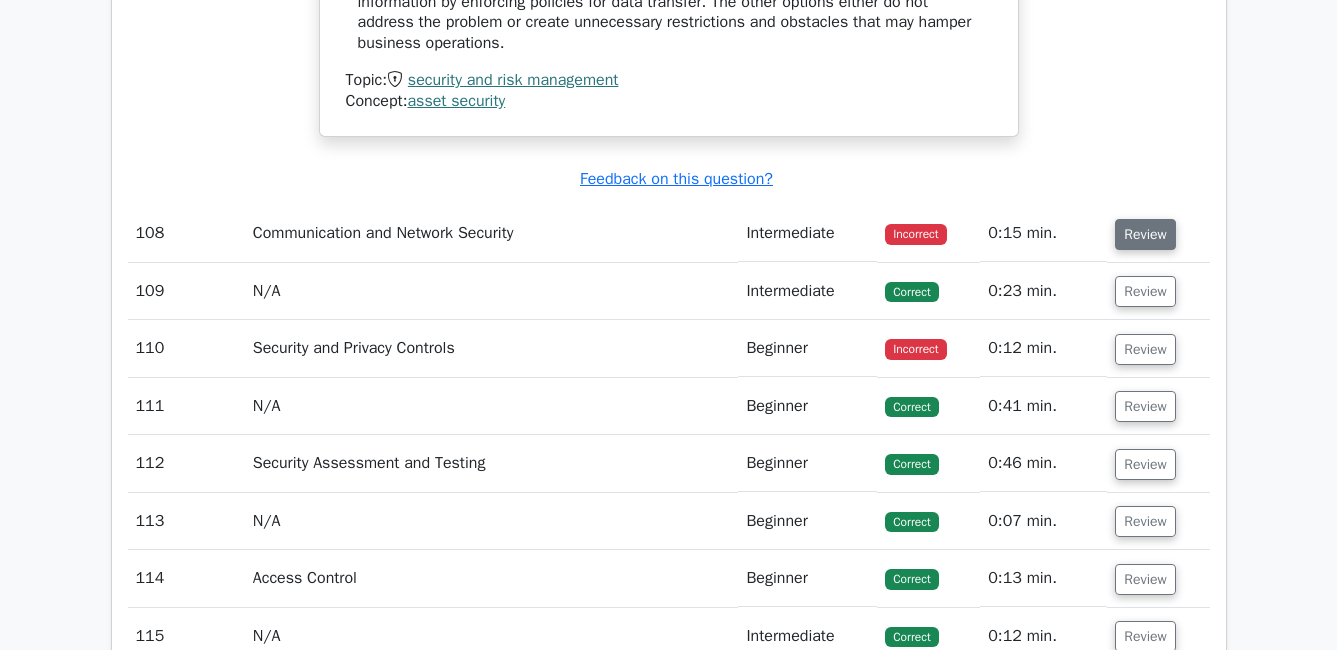 click on "Review" at bounding box center [1145, 234] 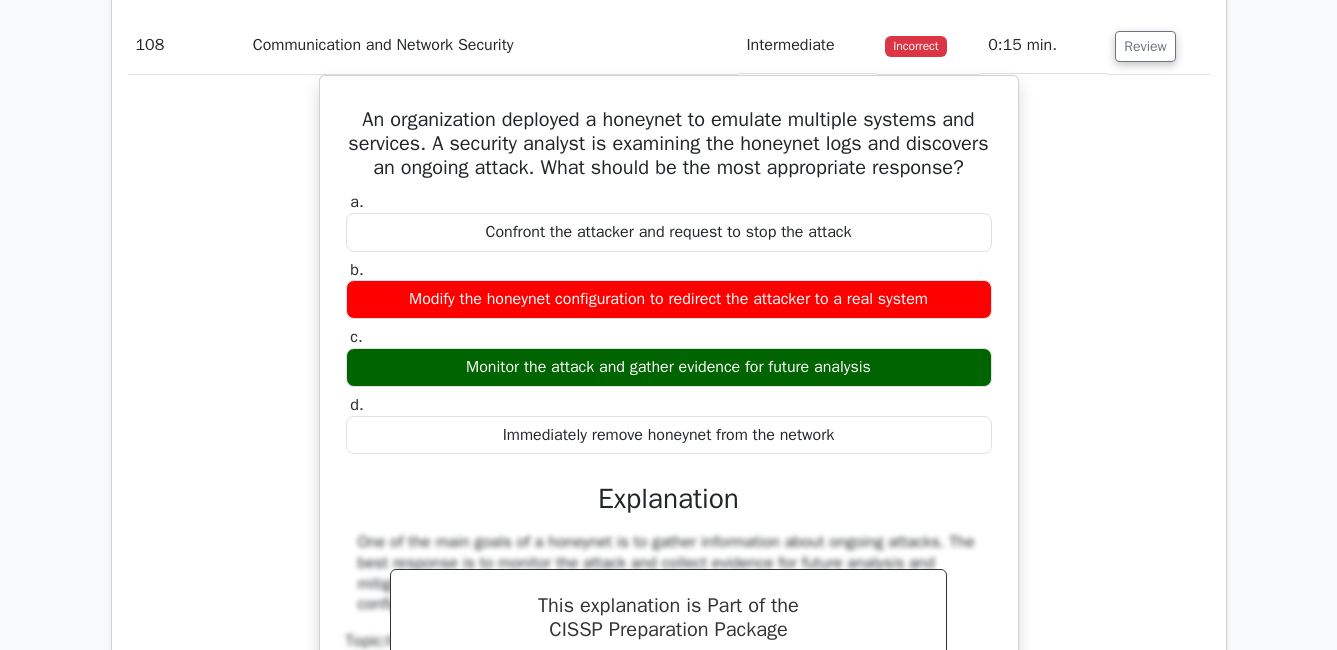 scroll, scrollTop: 35062, scrollLeft: 0, axis: vertical 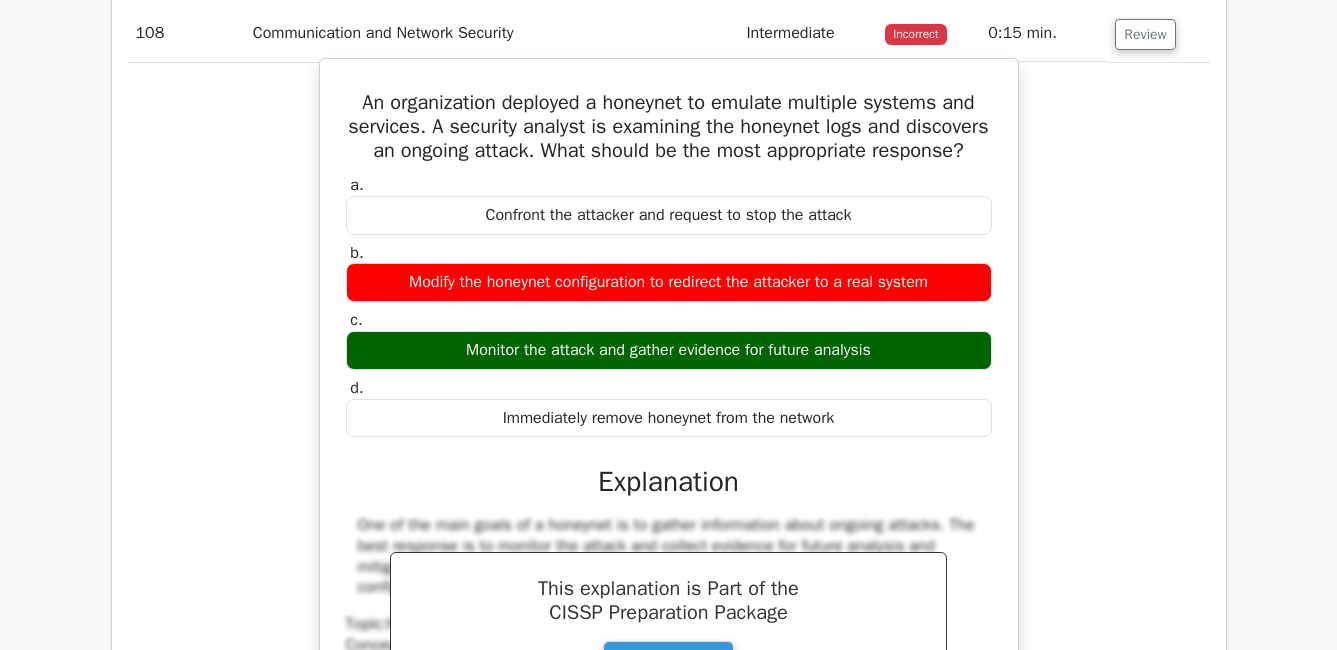 drag, startPoint x: 350, startPoint y: 129, endPoint x: 852, endPoint y: 463, distance: 602.95935 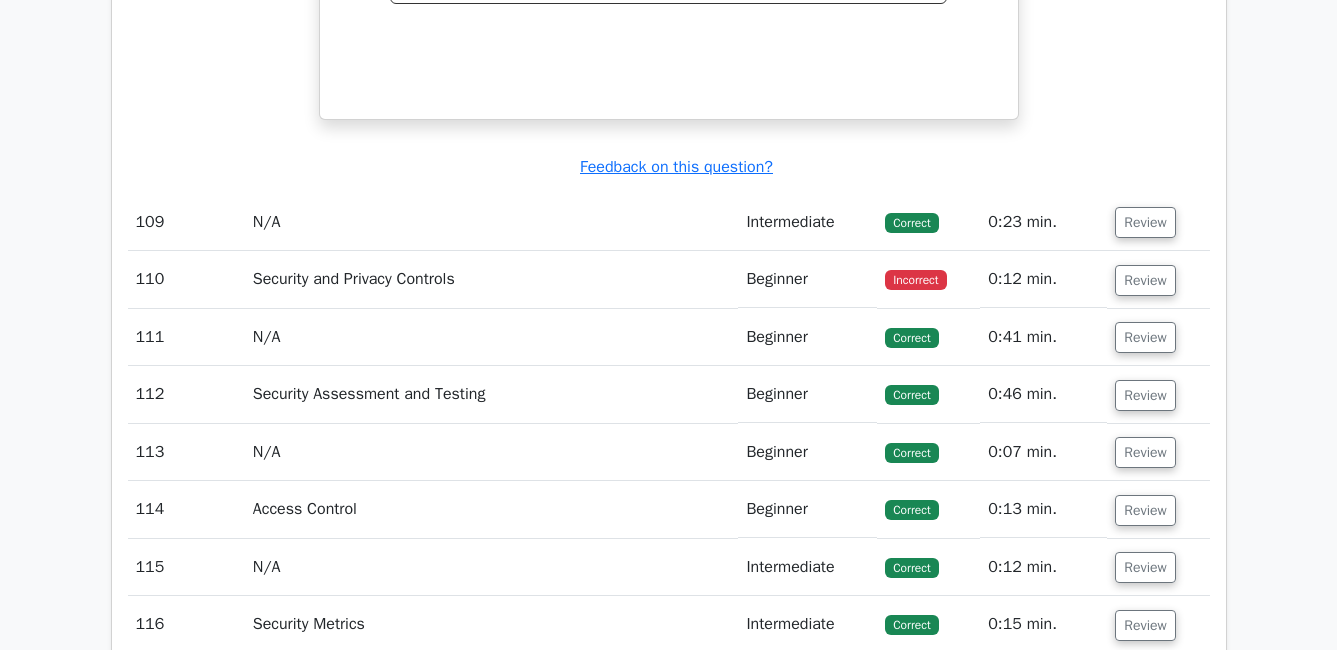 scroll, scrollTop: 35862, scrollLeft: 0, axis: vertical 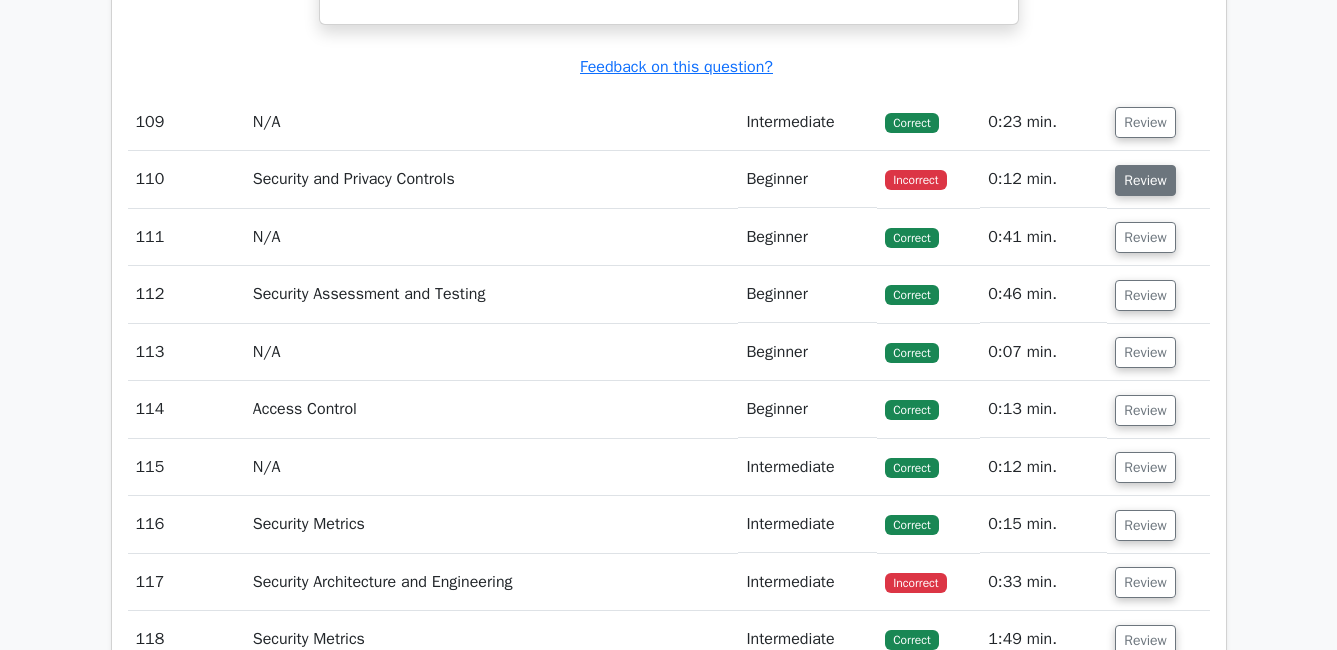 click on "Review" at bounding box center [1145, 180] 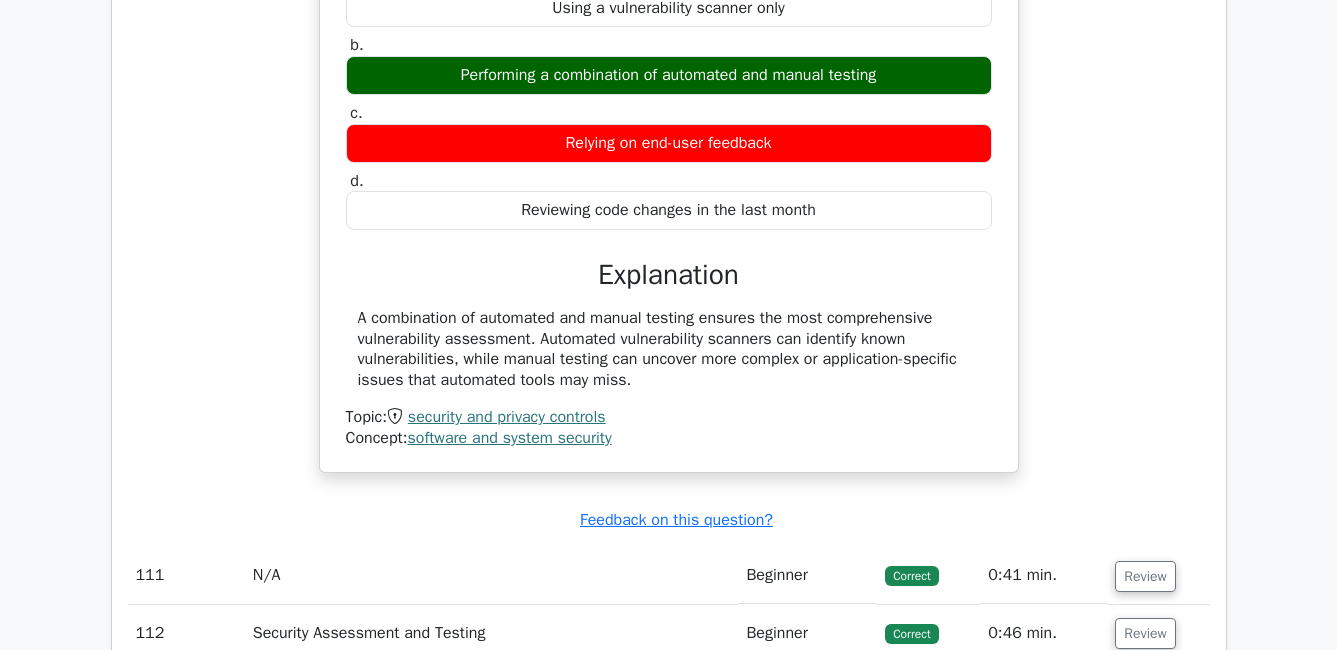 scroll, scrollTop: 36262, scrollLeft: 0, axis: vertical 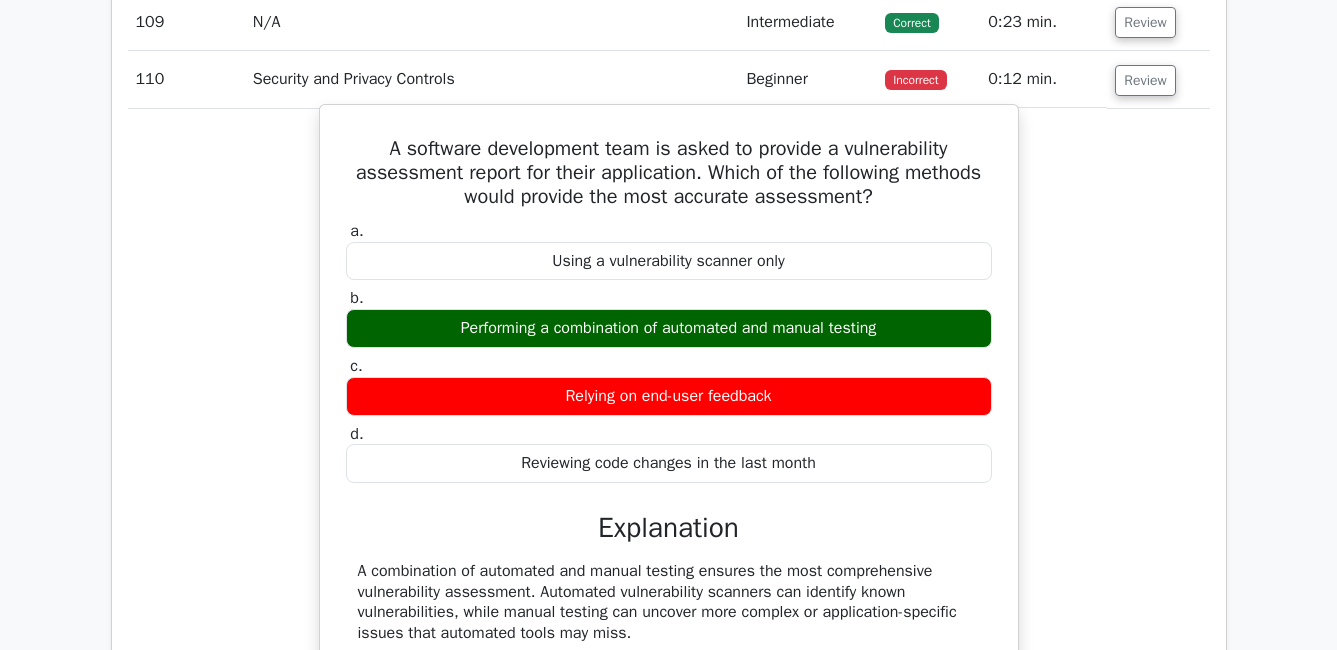 drag, startPoint x: 378, startPoint y: 195, endPoint x: 844, endPoint y: 514, distance: 564.72736 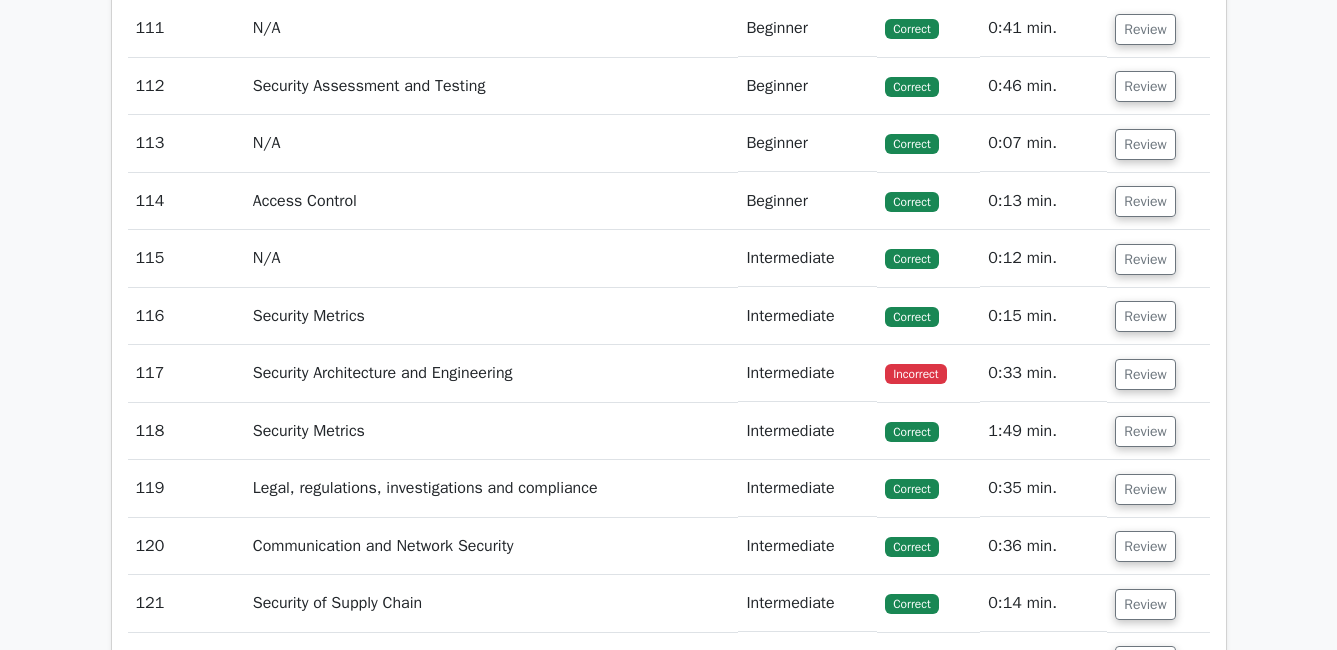 scroll, scrollTop: 36862, scrollLeft: 0, axis: vertical 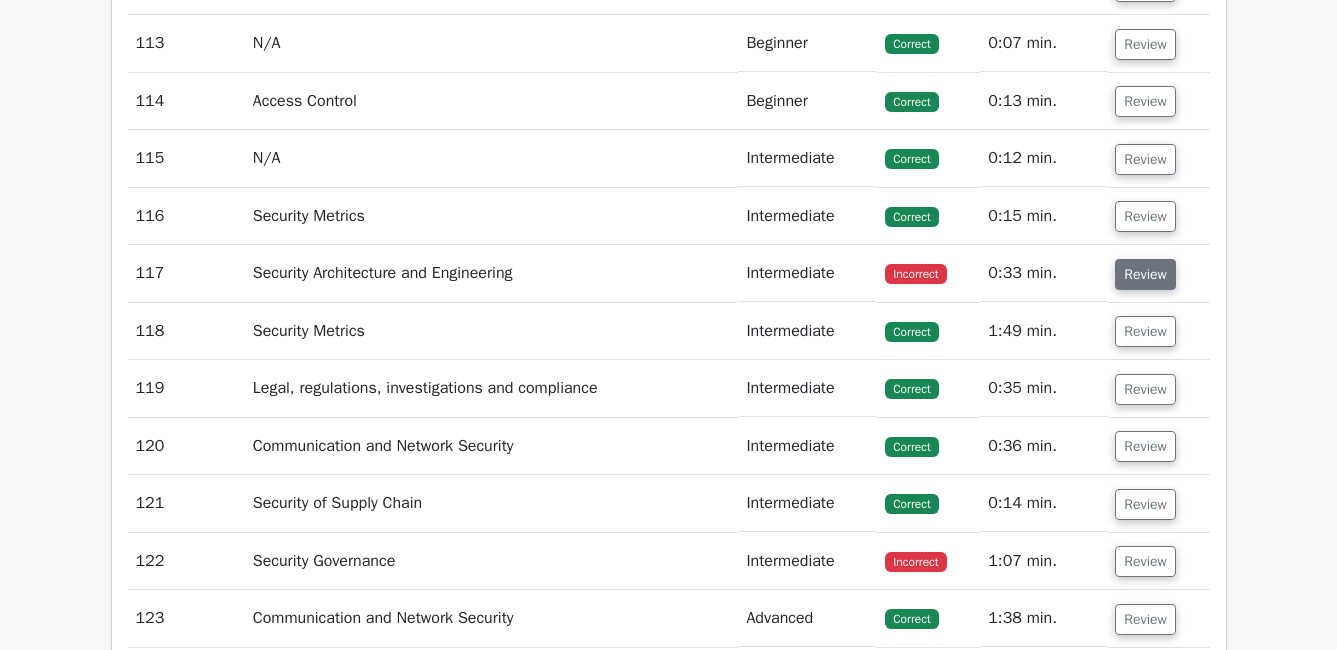 click on "Review" at bounding box center [1145, 274] 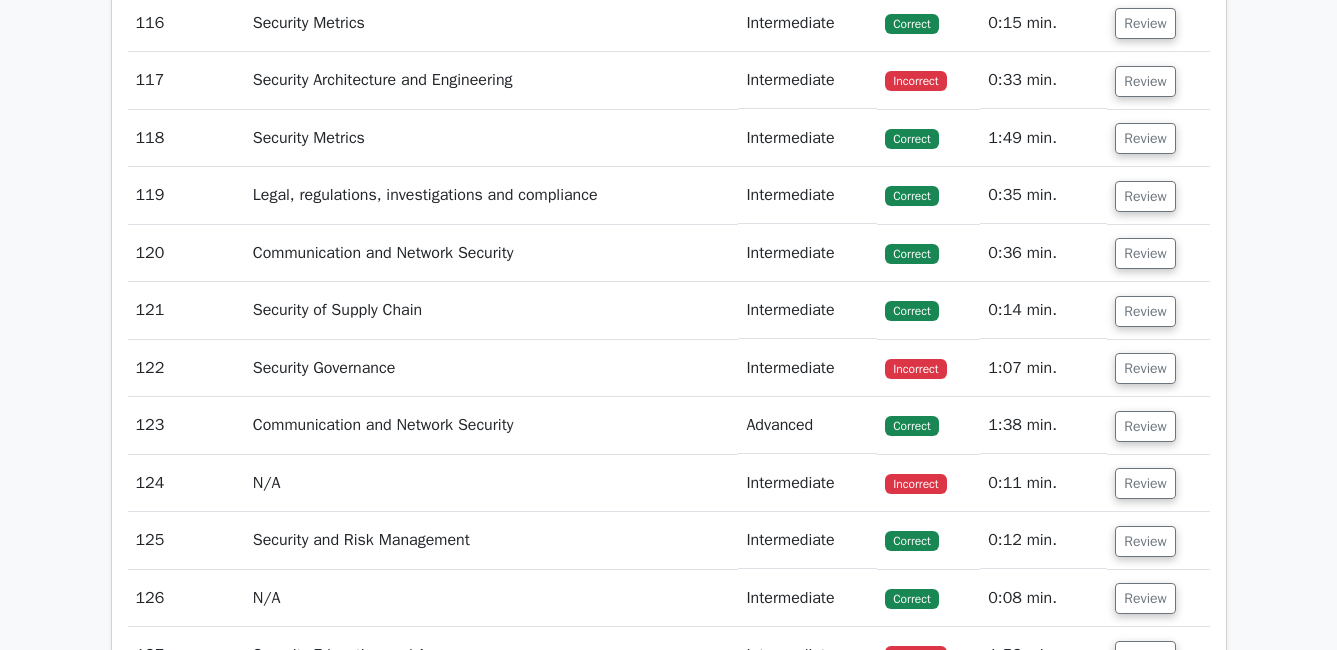 scroll, scrollTop: 37062, scrollLeft: 0, axis: vertical 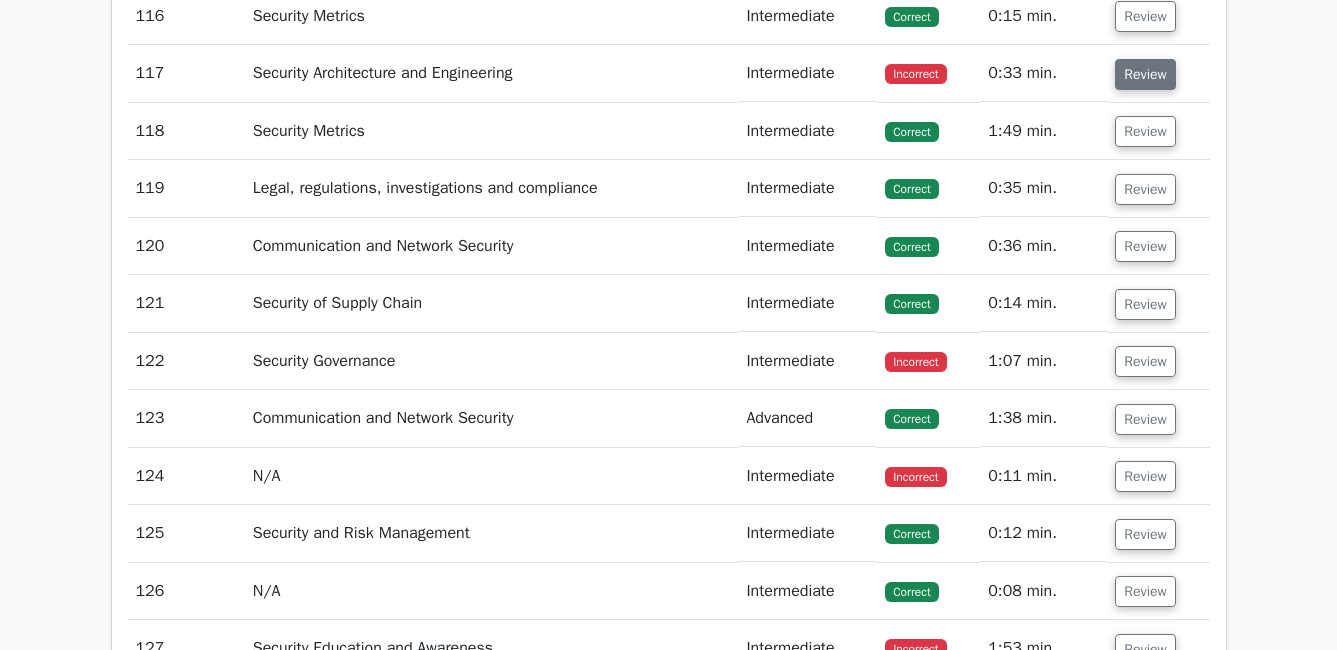 click on "Review" at bounding box center [1145, 74] 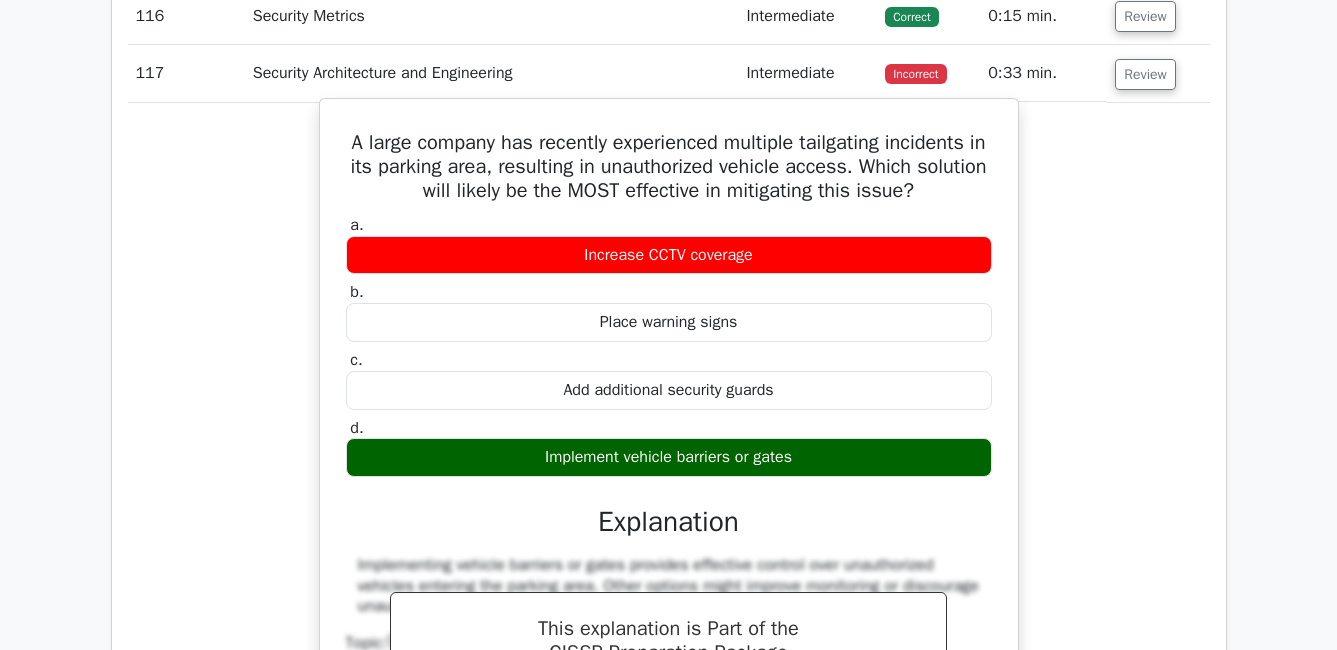 drag, startPoint x: 351, startPoint y: 184, endPoint x: 836, endPoint y: 504, distance: 581.05505 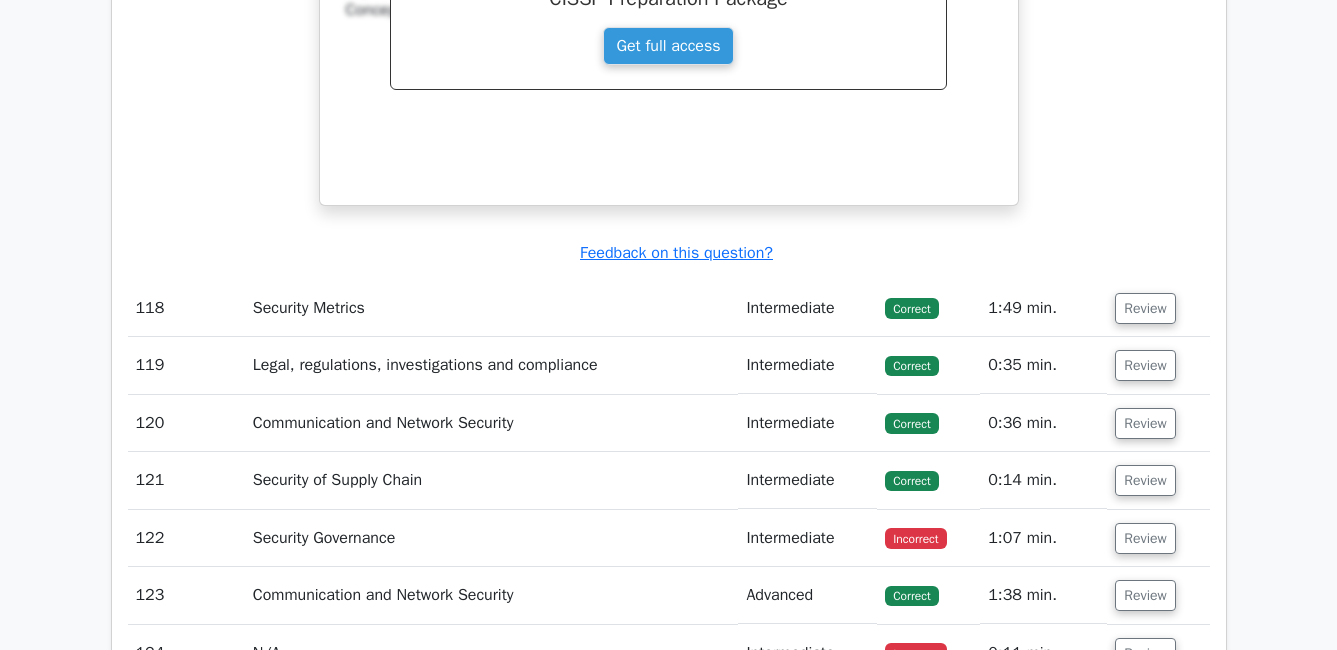 scroll, scrollTop: 37862, scrollLeft: 0, axis: vertical 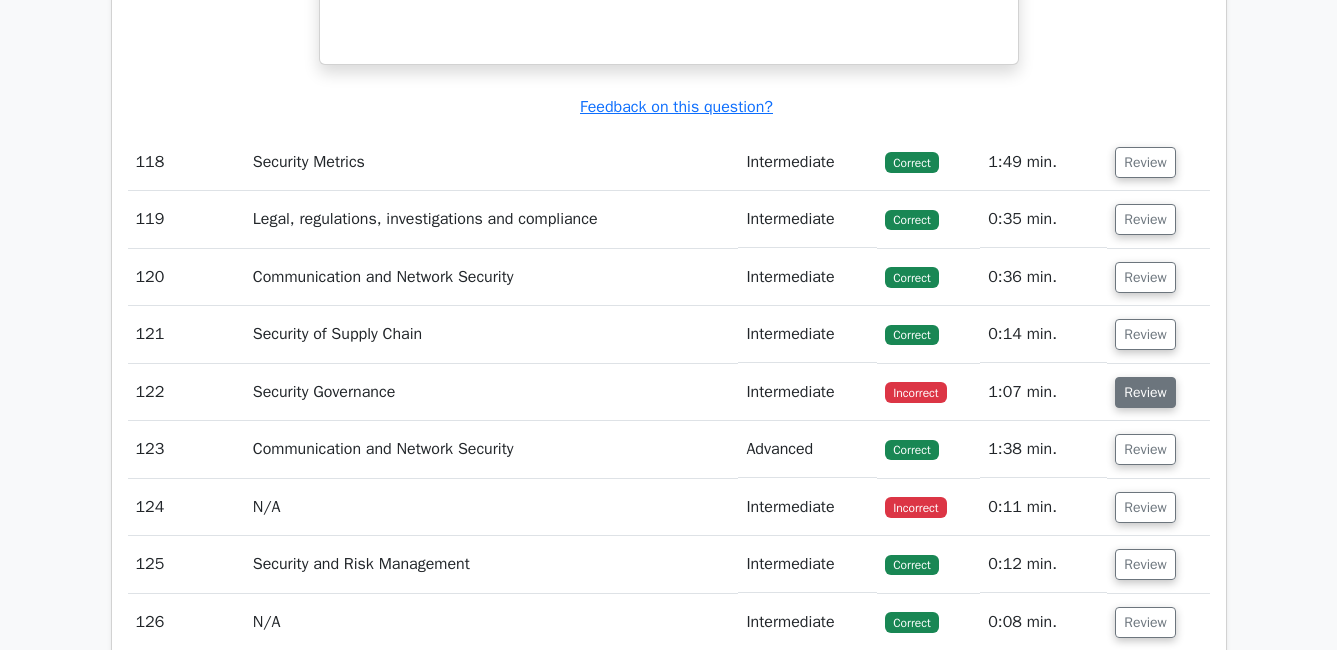 click on "Review" at bounding box center (1145, 392) 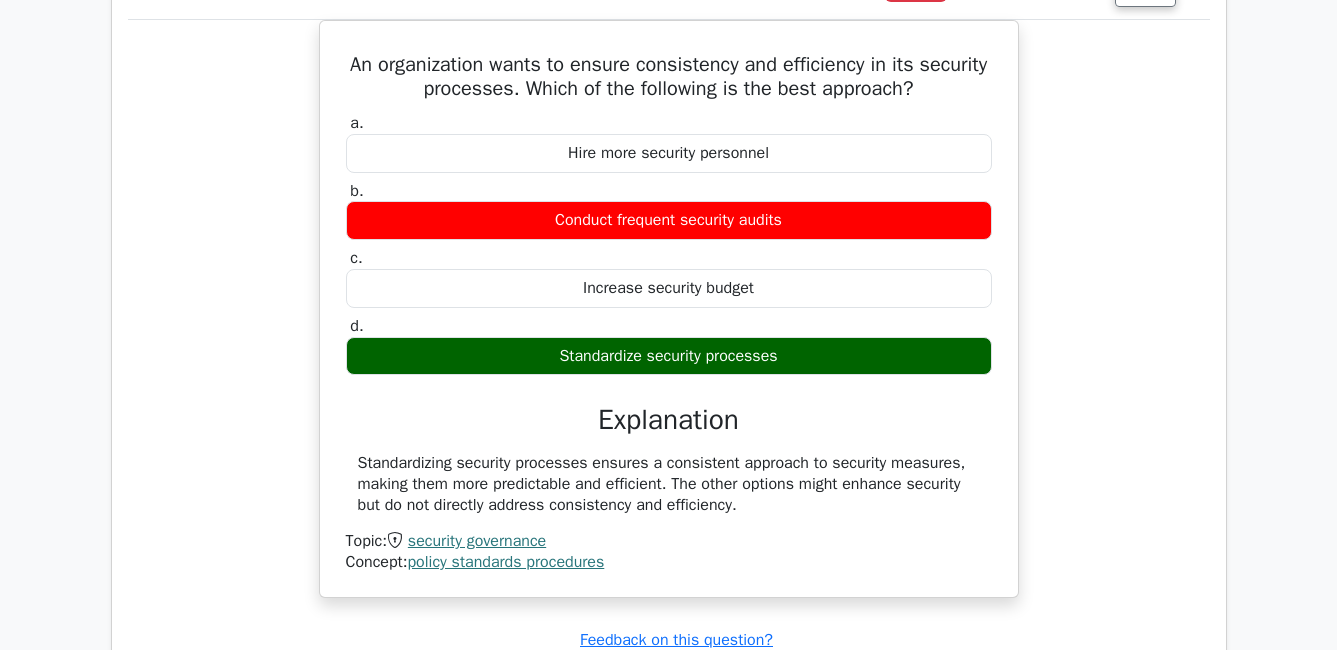 scroll, scrollTop: 38262, scrollLeft: 0, axis: vertical 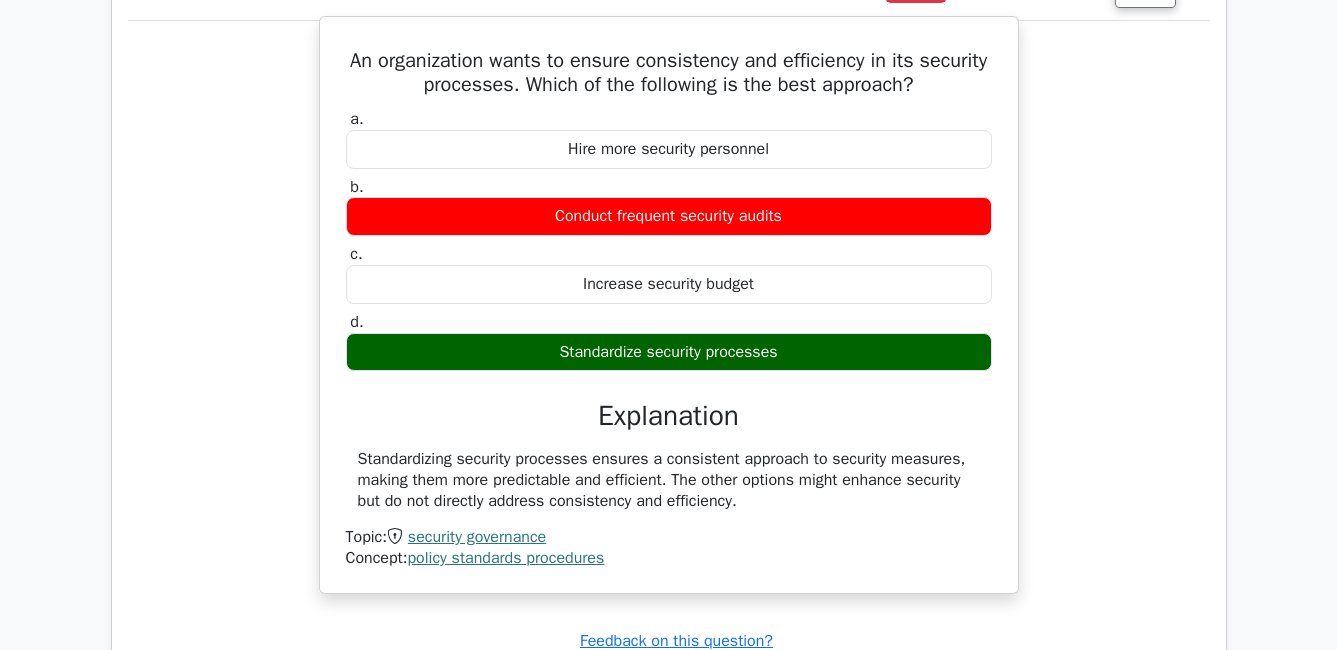drag, startPoint x: 374, startPoint y: 110, endPoint x: 743, endPoint y: 548, distance: 572.7172 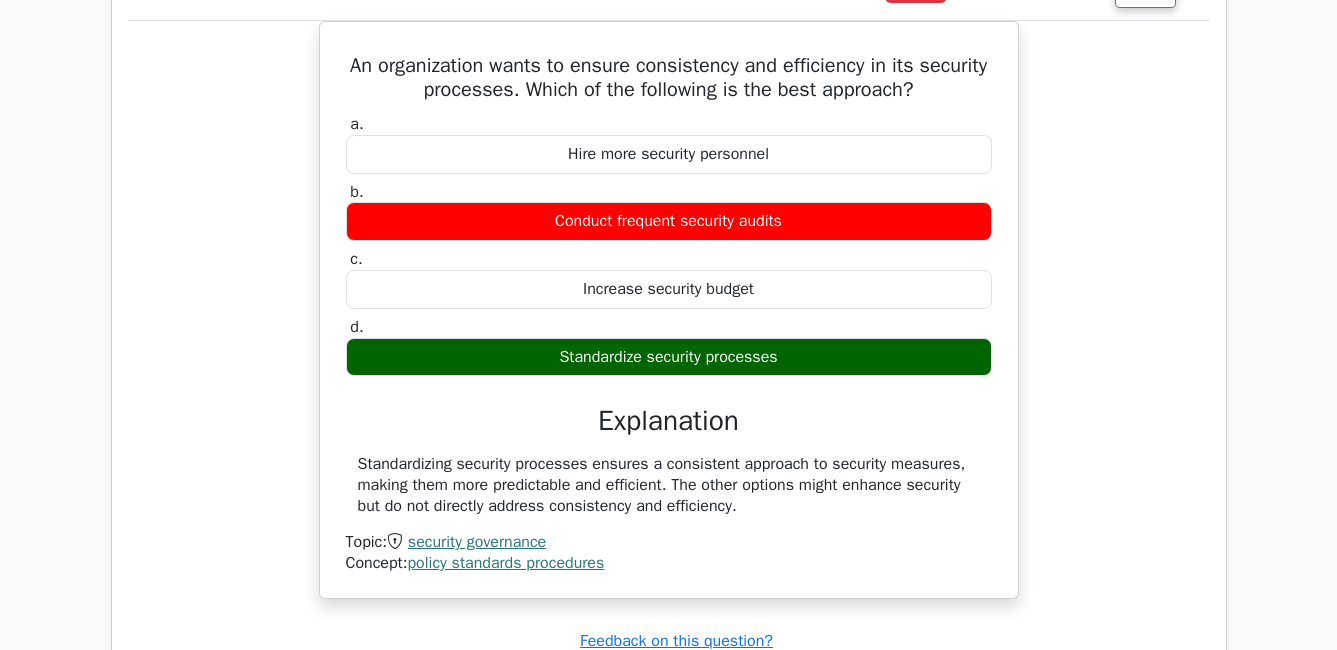 click on "An organization wants to ensure consistency and efficiency in its security processes. Which of the following is the best approach?
a.
Hire more security personnel
b.
c. d." at bounding box center (669, 322) 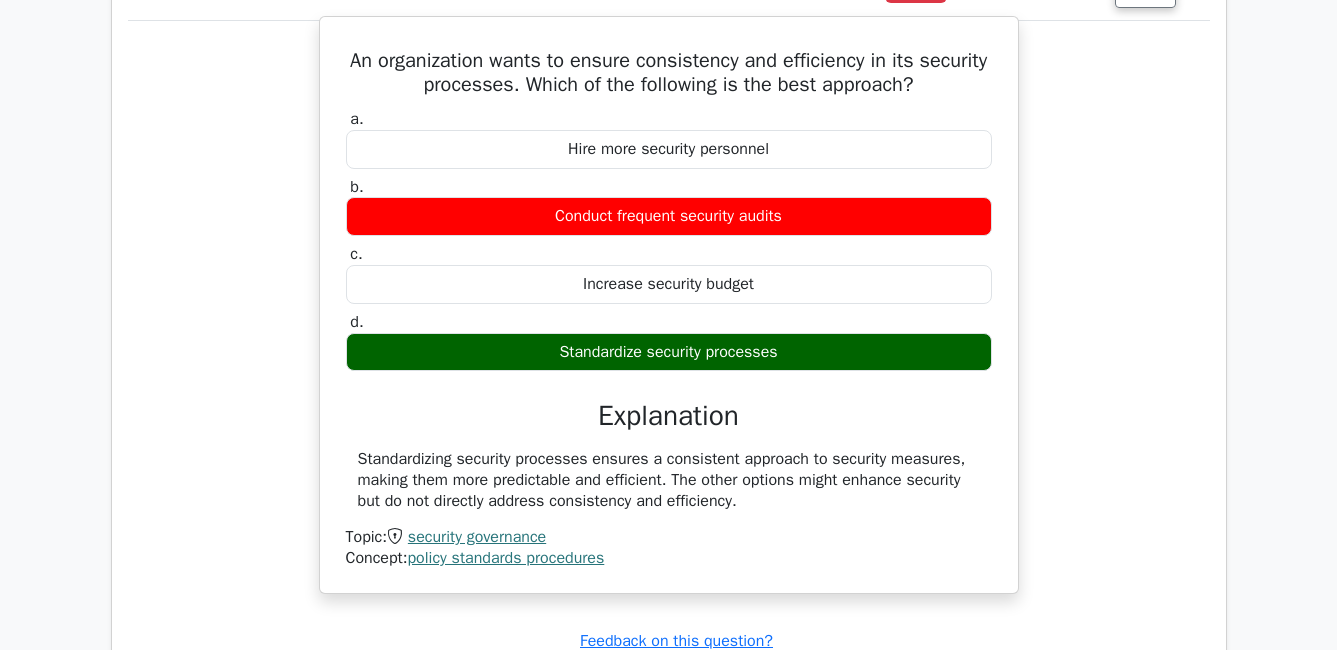 drag, startPoint x: 376, startPoint y: 108, endPoint x: 790, endPoint y: 411, distance: 513.0351 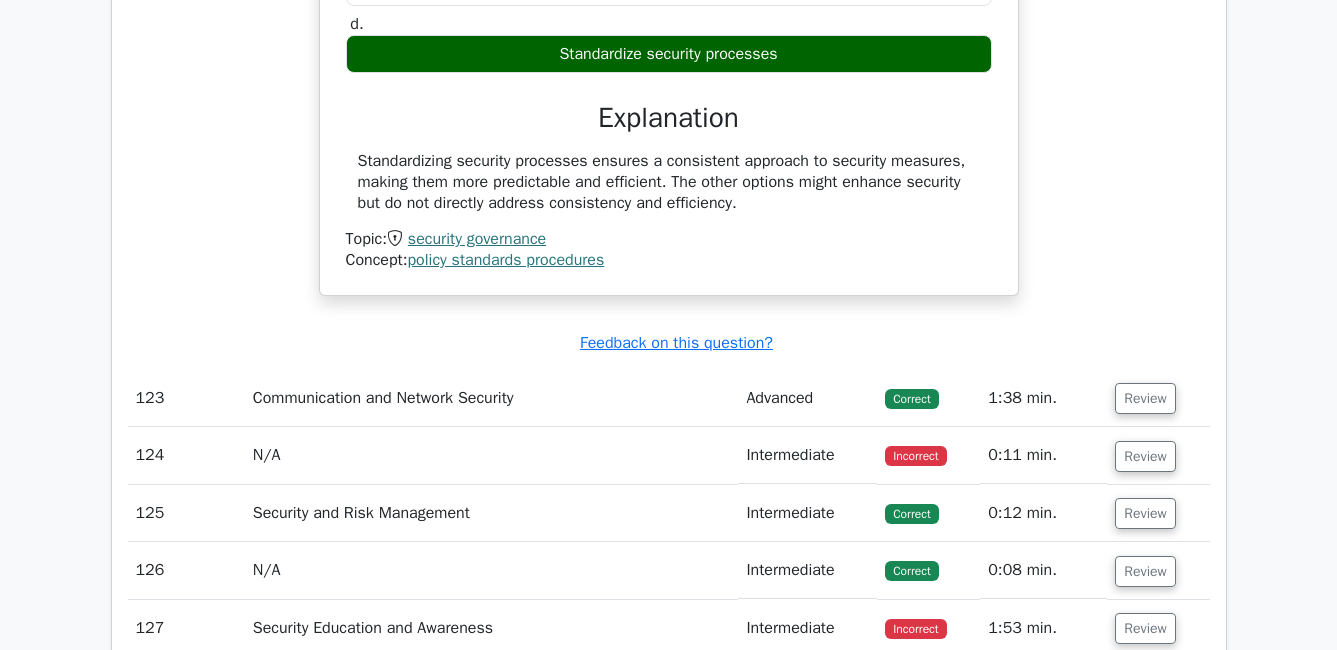 scroll, scrollTop: 38562, scrollLeft: 0, axis: vertical 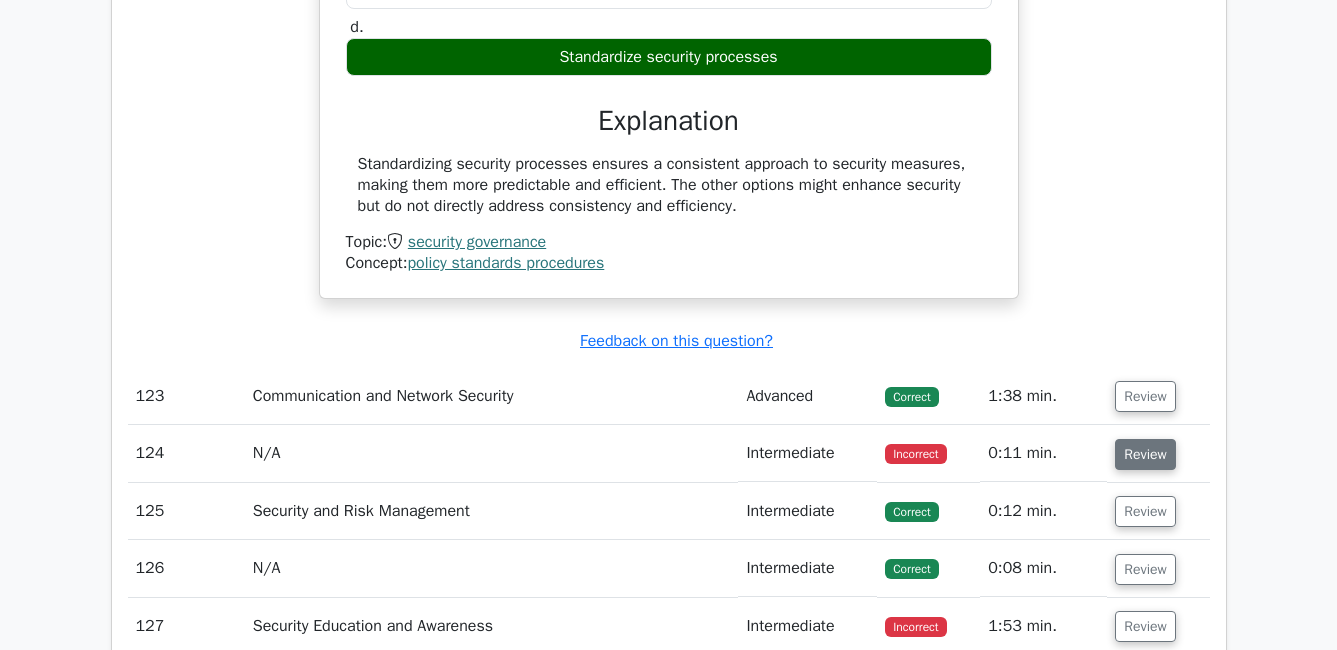 click on "Review" at bounding box center (1145, 454) 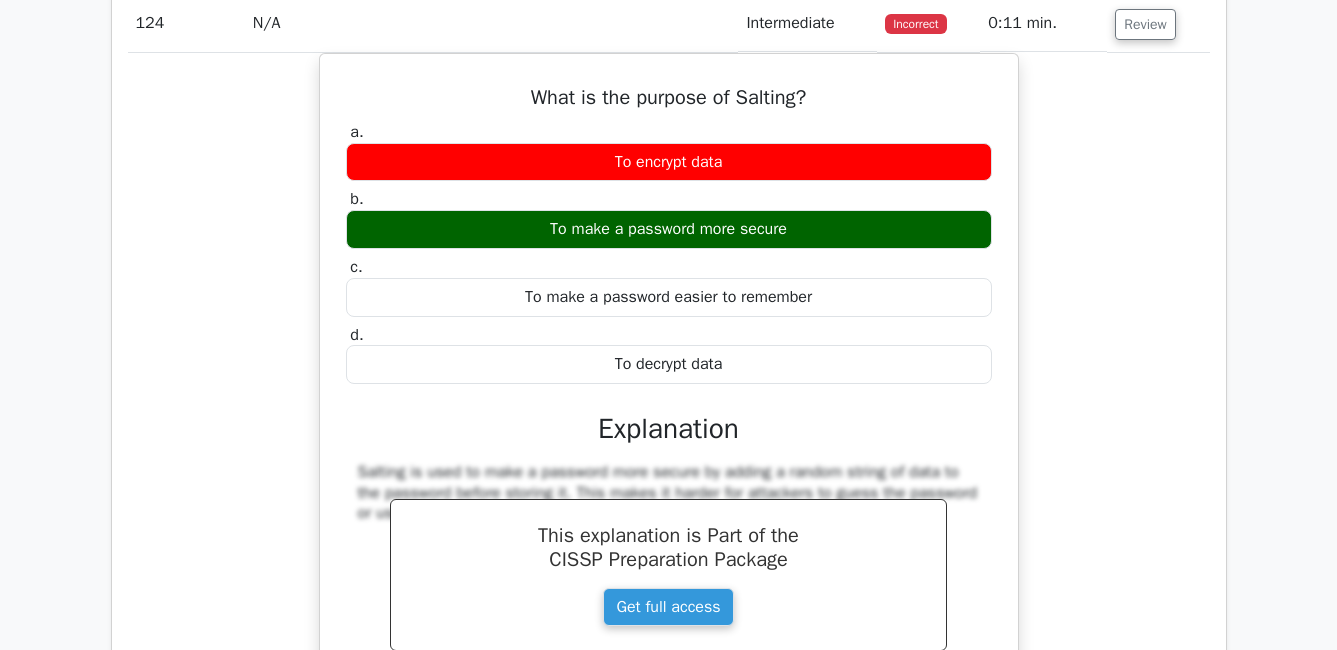 scroll, scrollTop: 39062, scrollLeft: 0, axis: vertical 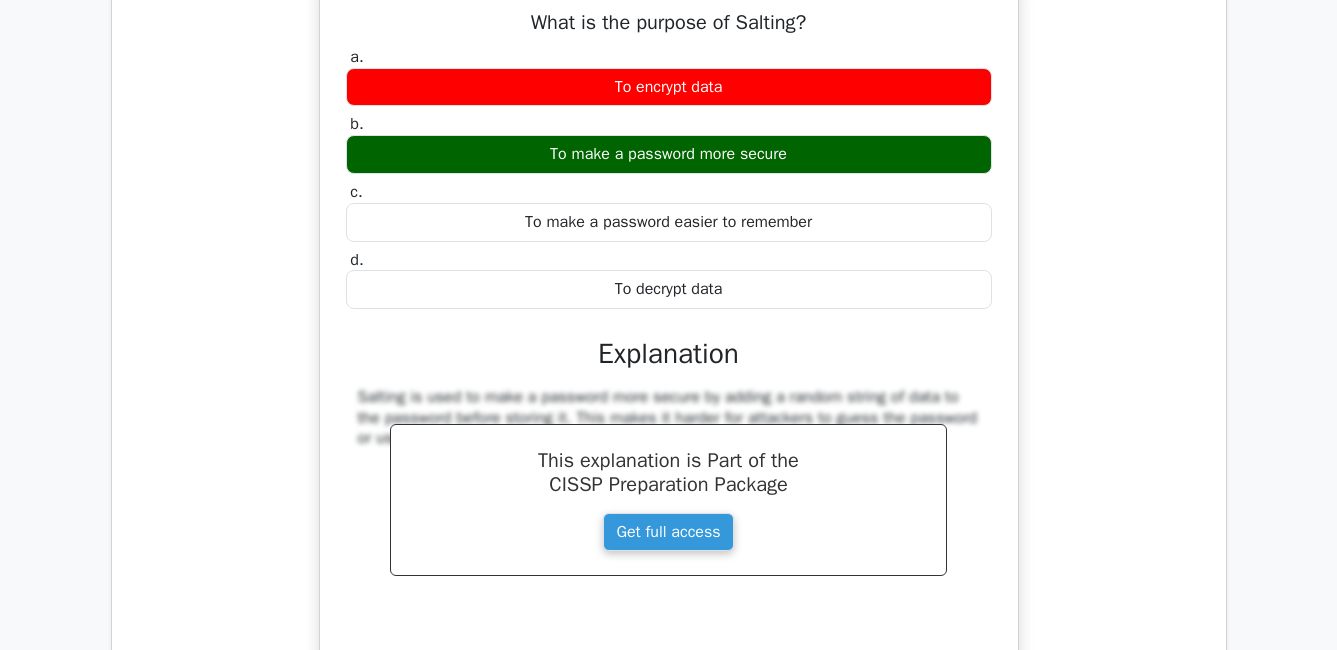drag, startPoint x: 531, startPoint y: 66, endPoint x: 774, endPoint y: 328, distance: 357.34158 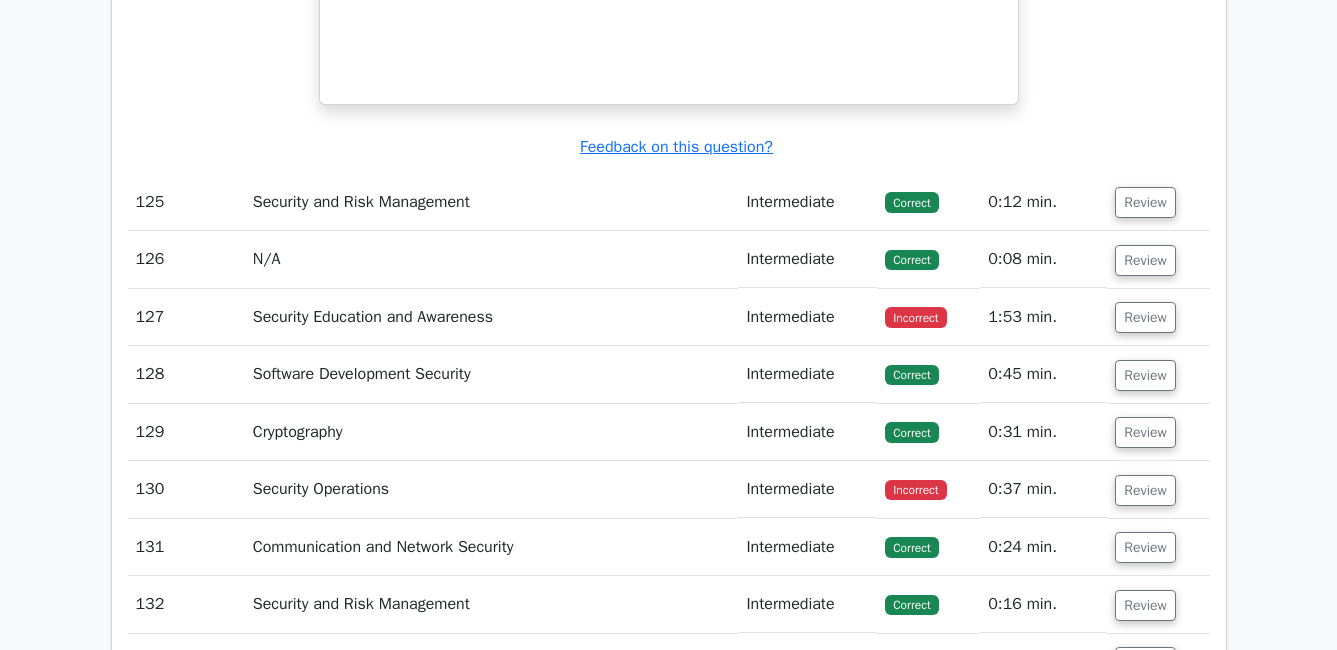 scroll, scrollTop: 39662, scrollLeft: 0, axis: vertical 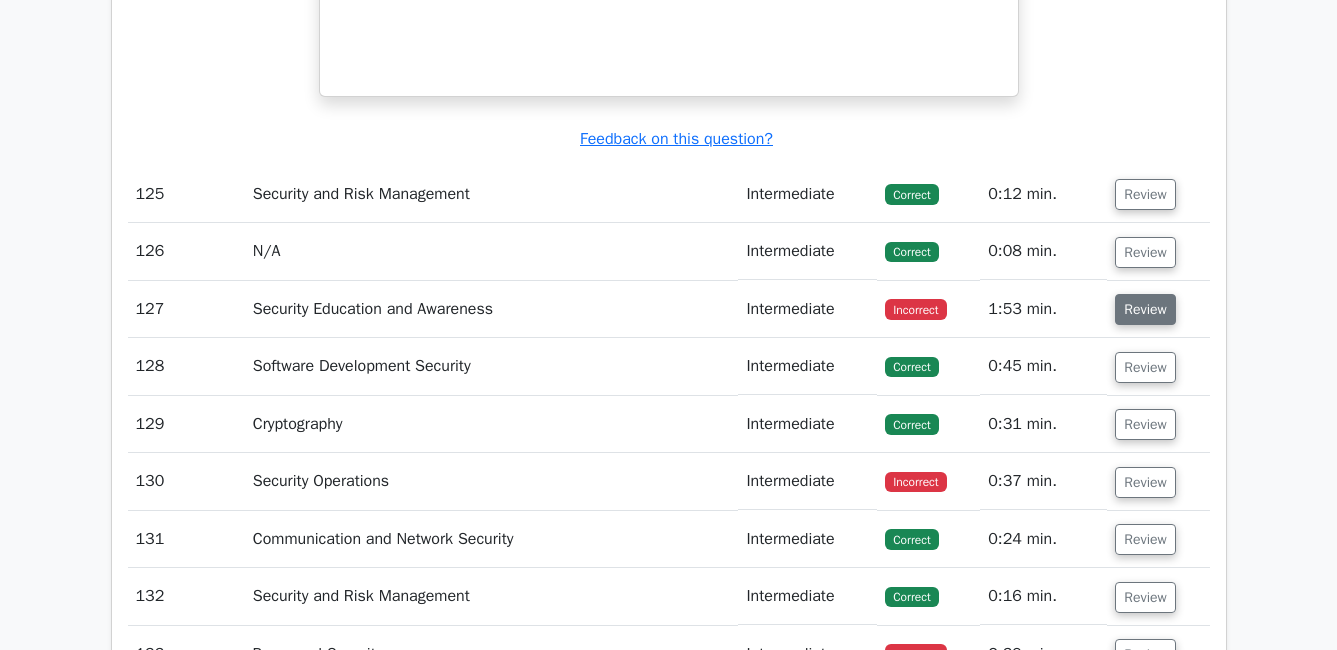 click on "Review" at bounding box center (1145, 309) 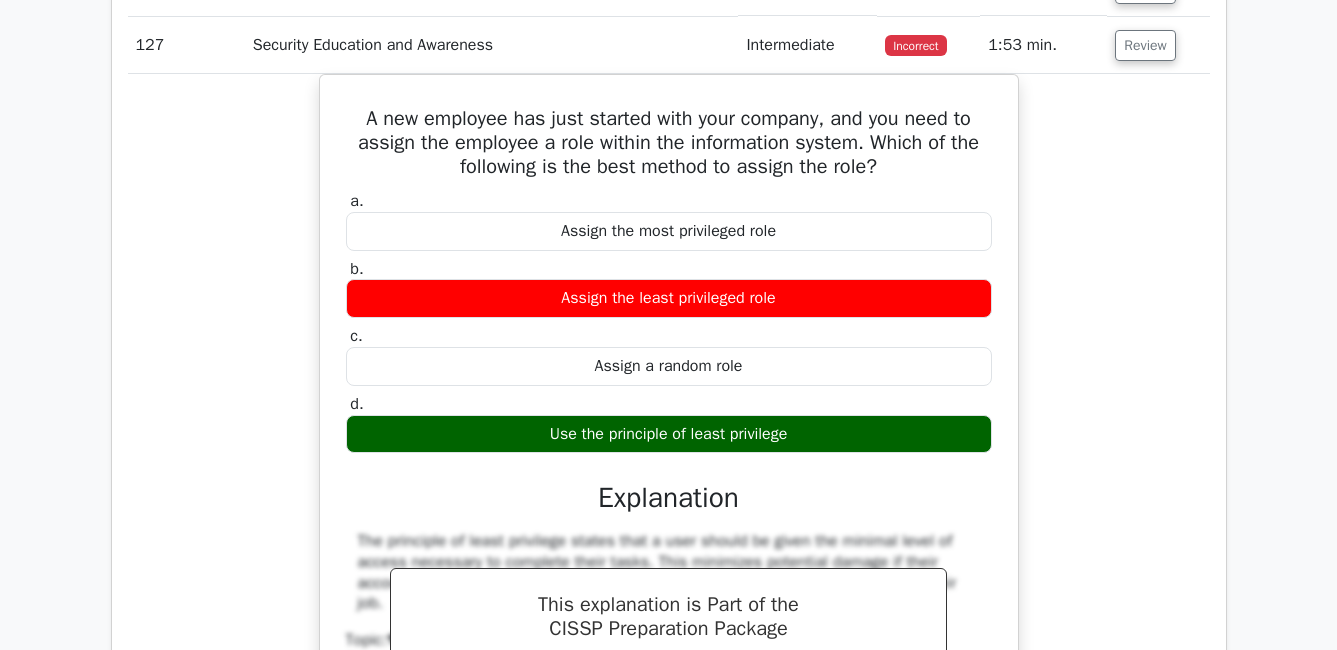scroll, scrollTop: 39962, scrollLeft: 0, axis: vertical 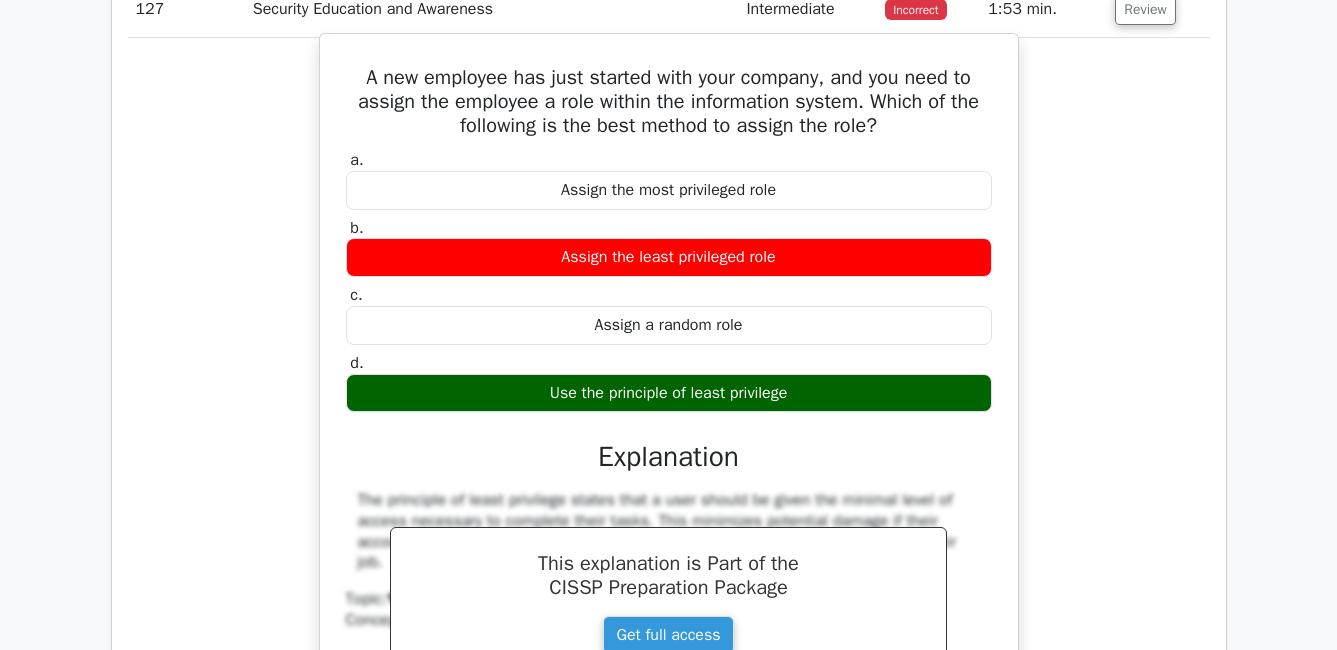 drag, startPoint x: 354, startPoint y: 123, endPoint x: 858, endPoint y: 437, distance: 593.8114 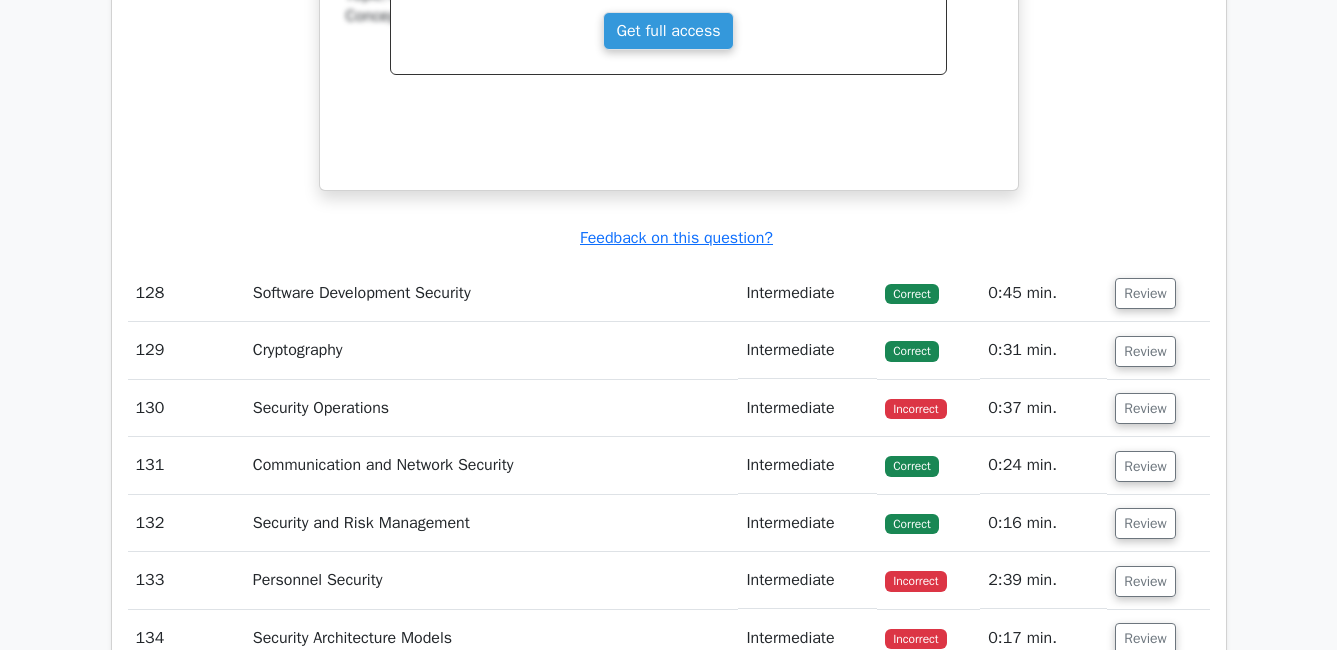 scroll, scrollTop: 40862, scrollLeft: 0, axis: vertical 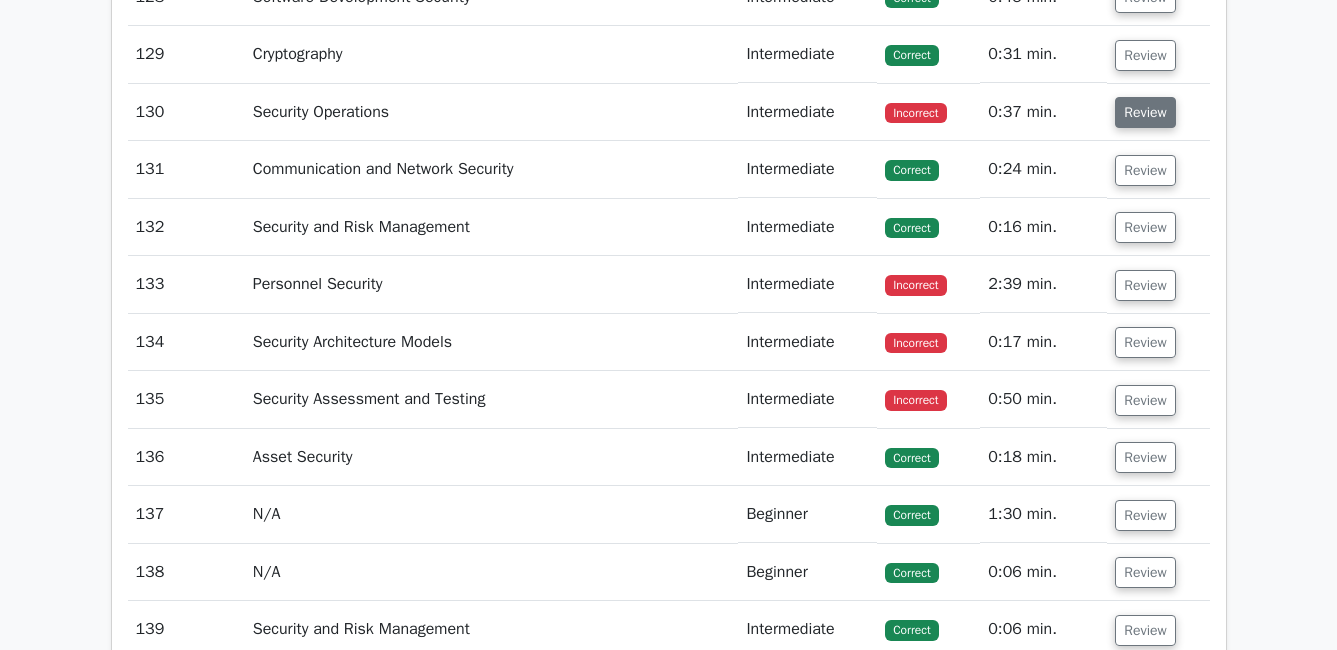 click on "Review" at bounding box center [1145, 112] 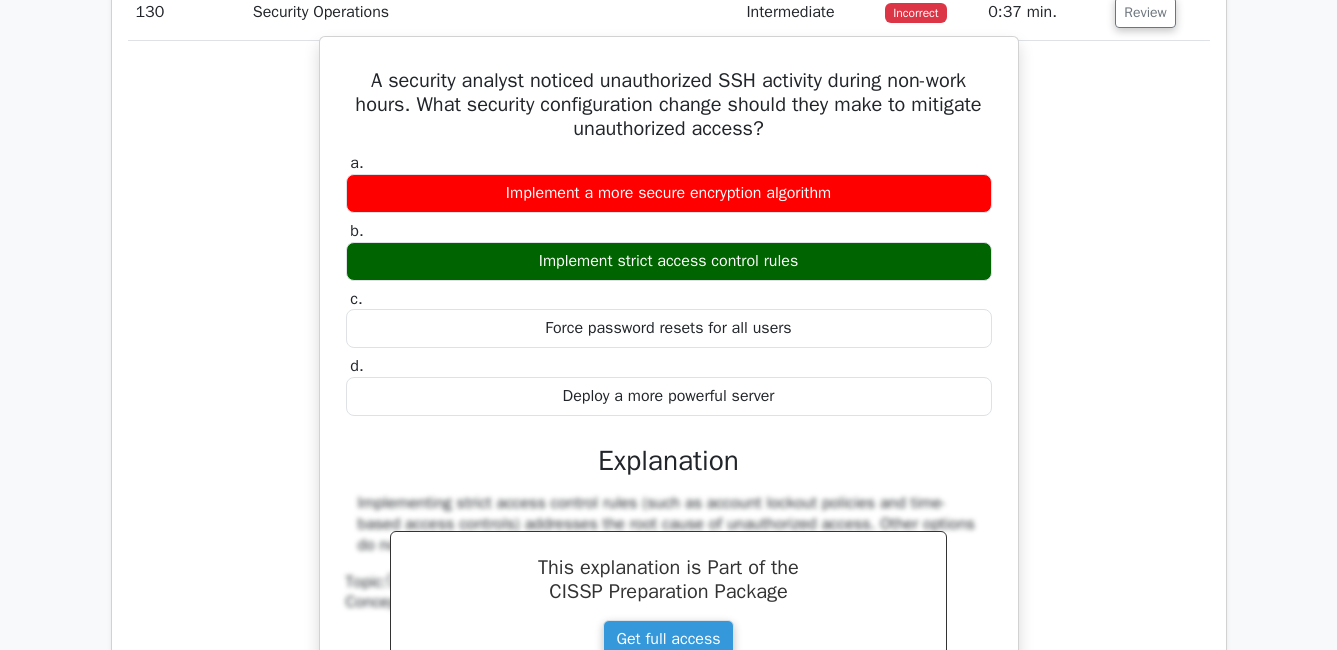 scroll, scrollTop: 41062, scrollLeft: 0, axis: vertical 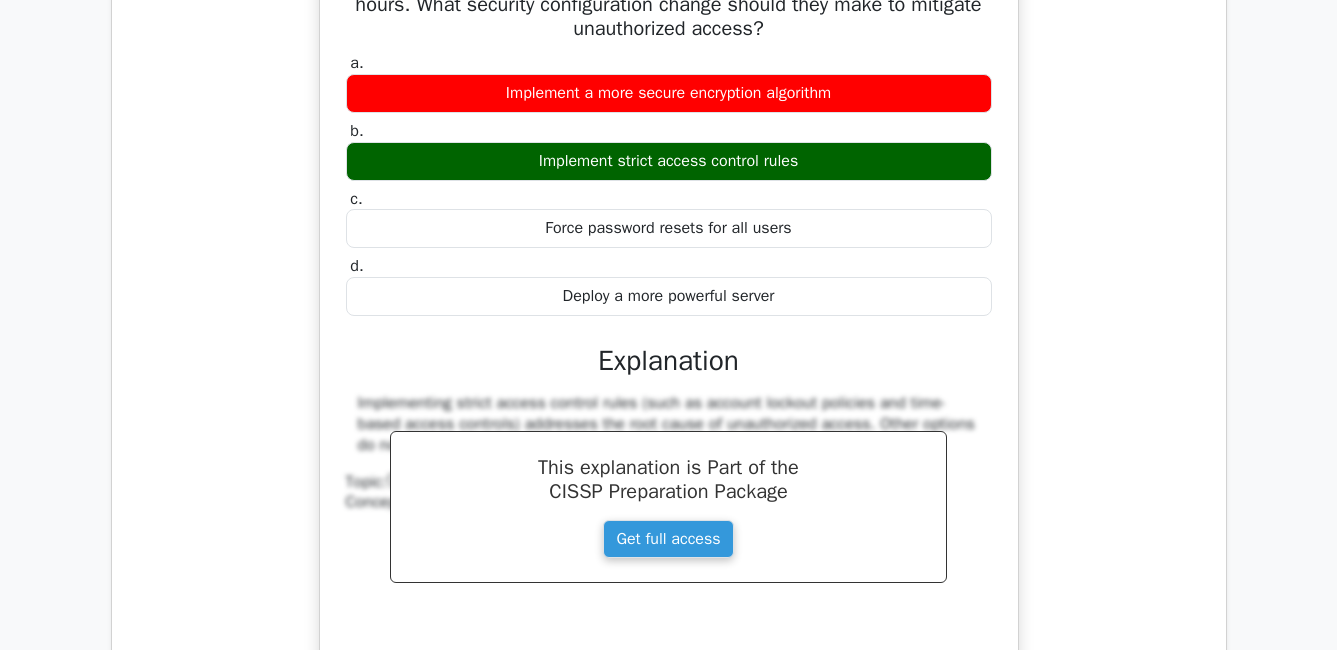 drag, startPoint x: 355, startPoint y: 25, endPoint x: 771, endPoint y: 338, distance: 520.6006 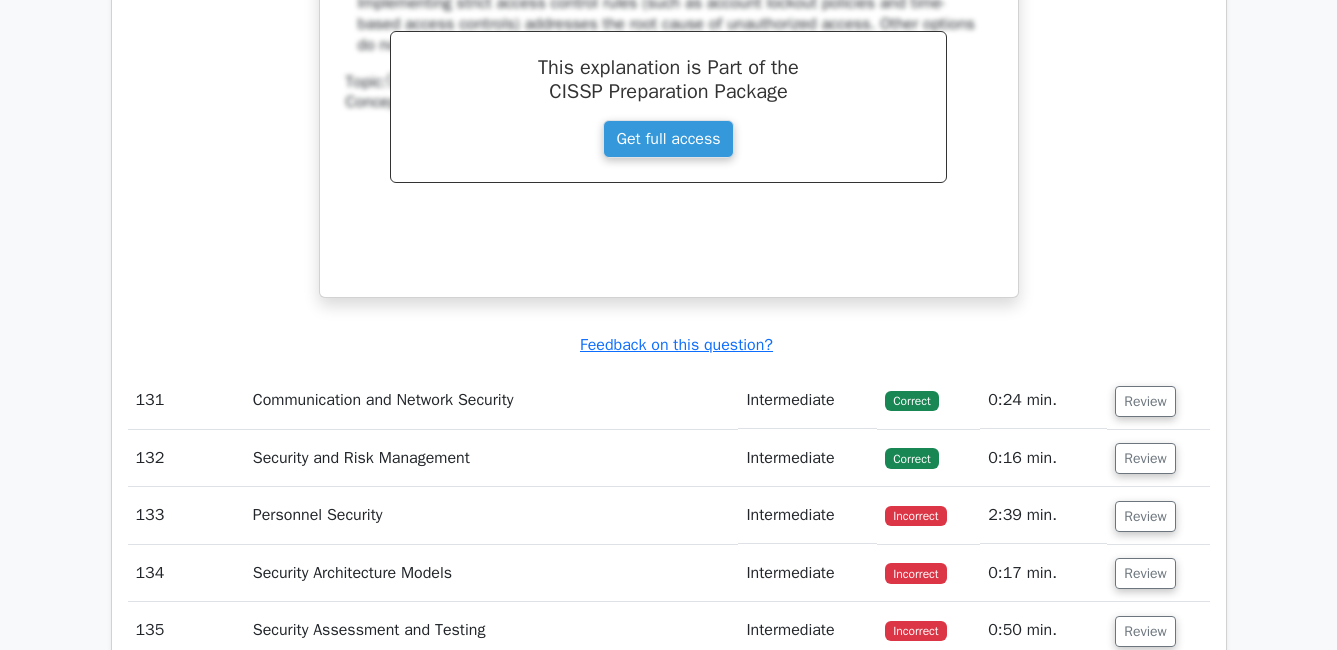 scroll, scrollTop: 41662, scrollLeft: 0, axis: vertical 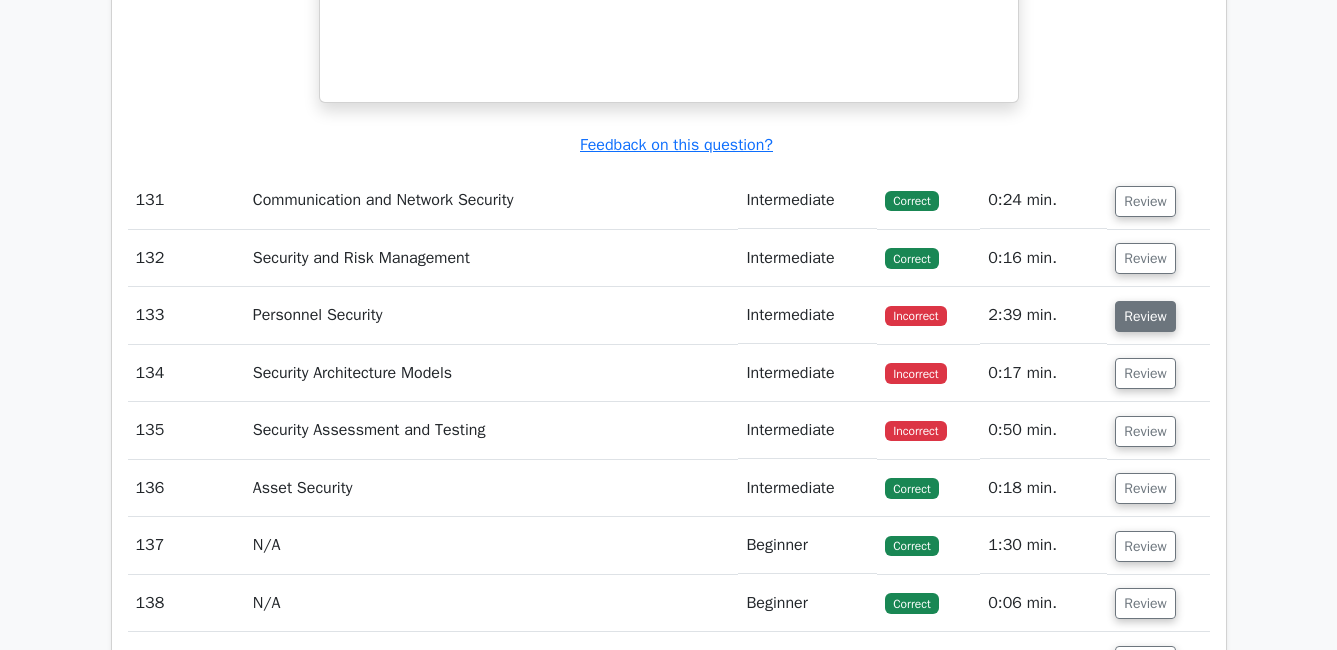 click on "Review" at bounding box center (1145, 316) 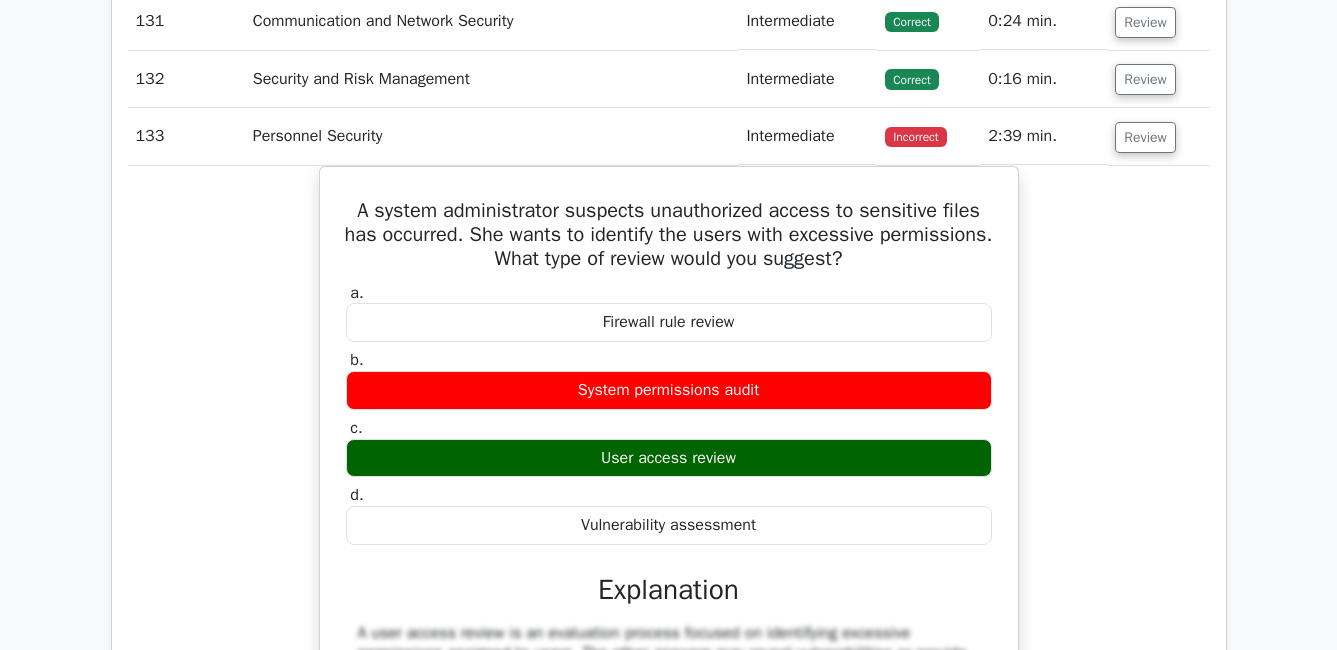 scroll, scrollTop: 41862, scrollLeft: 0, axis: vertical 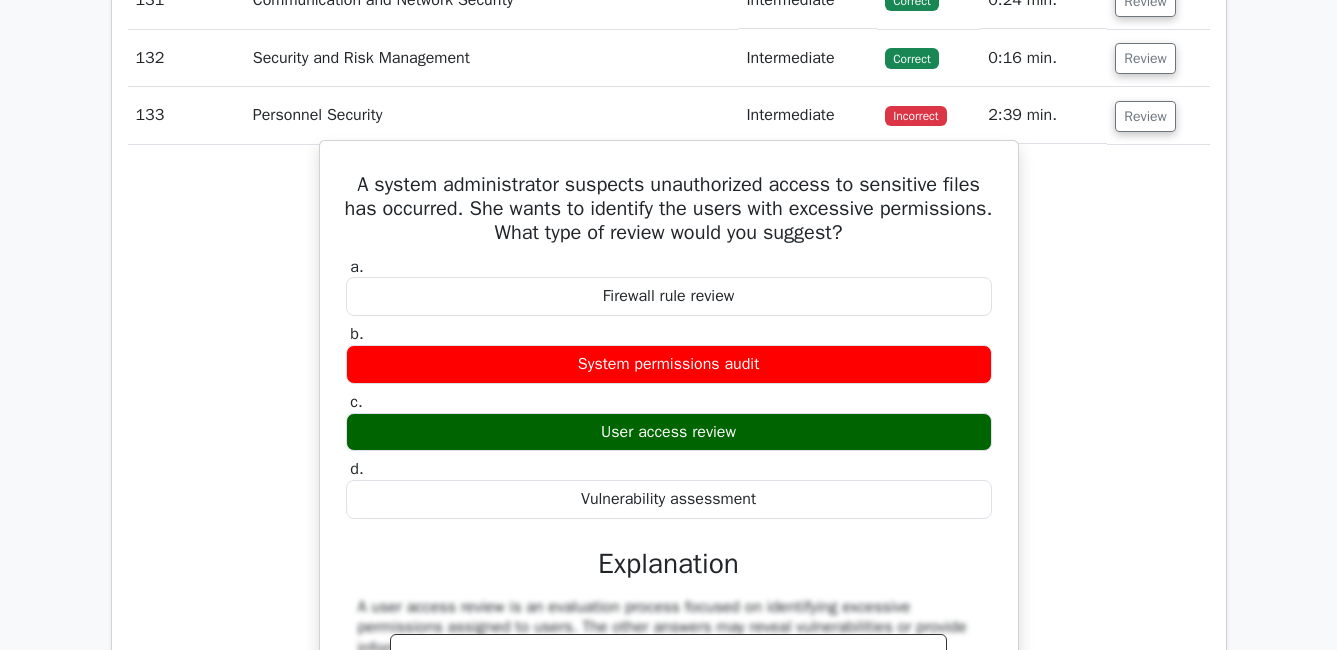 drag, startPoint x: 356, startPoint y: 228, endPoint x: 757, endPoint y: 558, distance: 519.32745 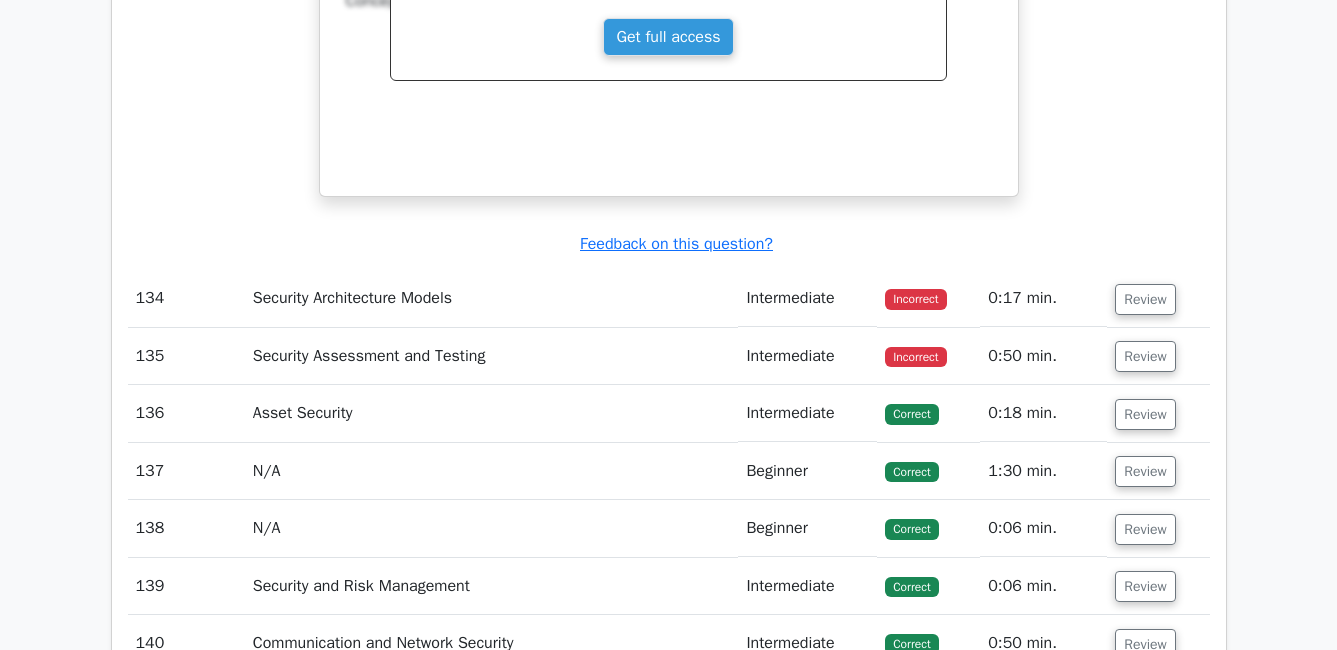 scroll, scrollTop: 42662, scrollLeft: 0, axis: vertical 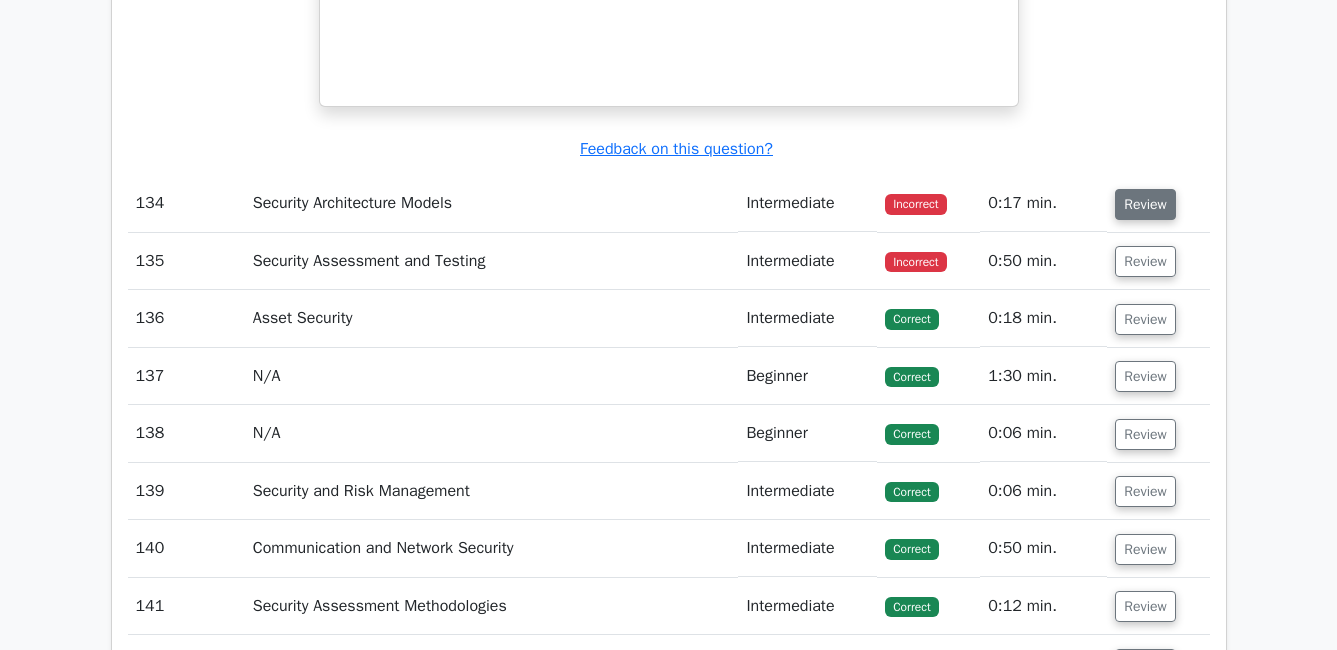 click on "Review" at bounding box center [1145, 204] 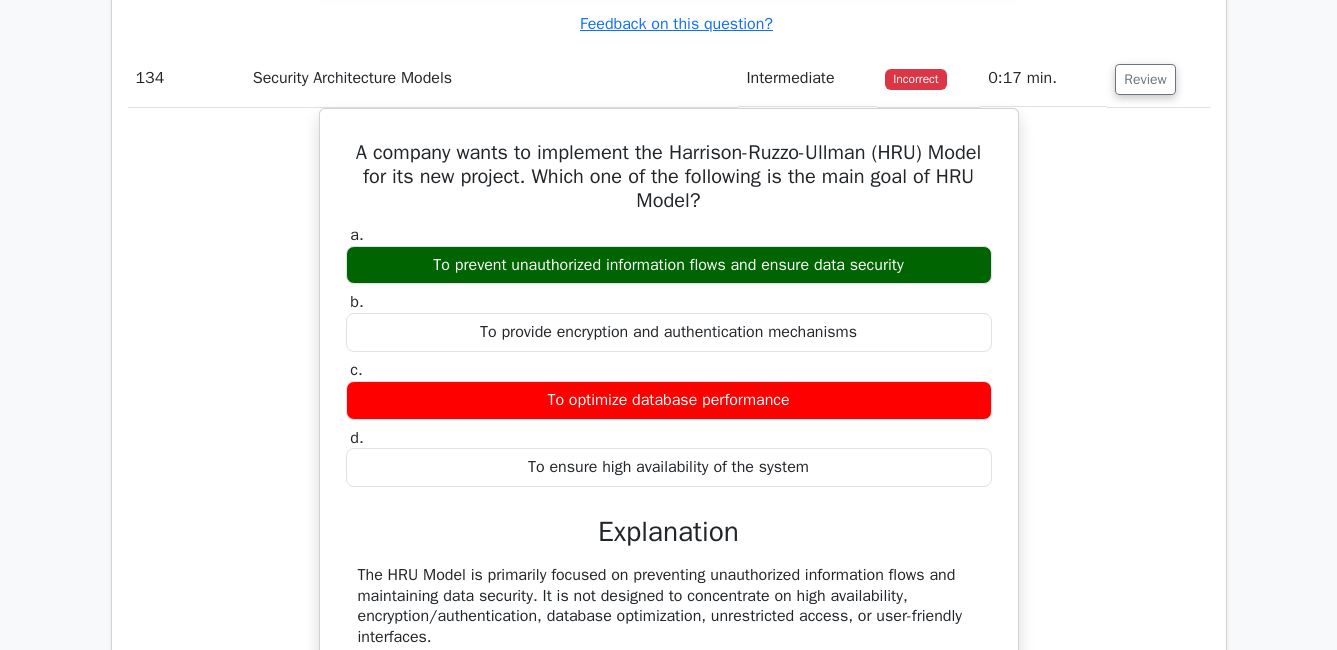 scroll, scrollTop: 42762, scrollLeft: 0, axis: vertical 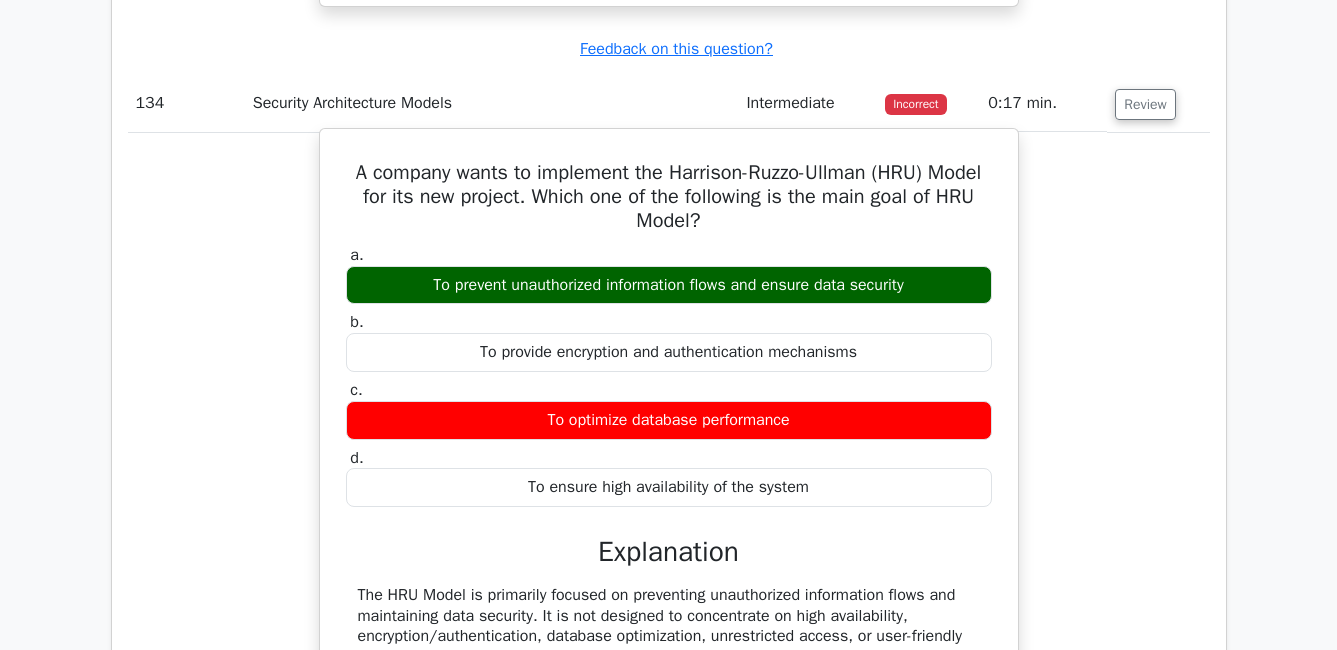 drag, startPoint x: 372, startPoint y: 218, endPoint x: 810, endPoint y: 518, distance: 530.88983 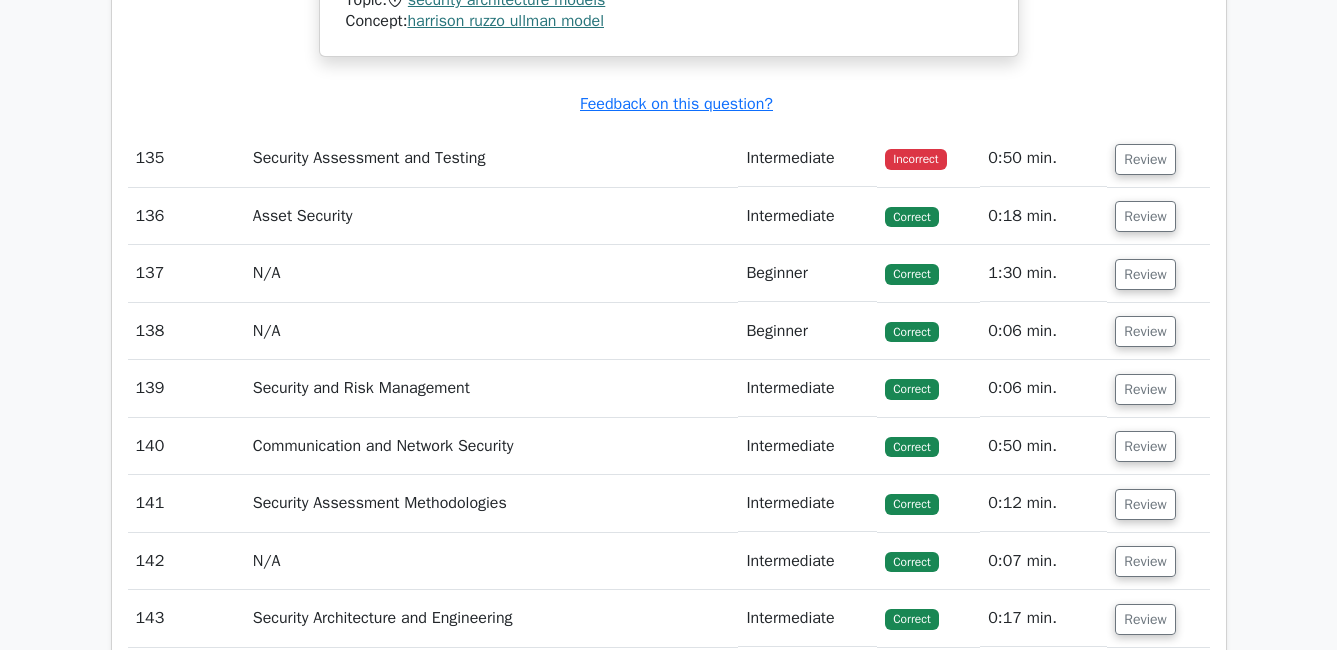 scroll, scrollTop: 43462, scrollLeft: 0, axis: vertical 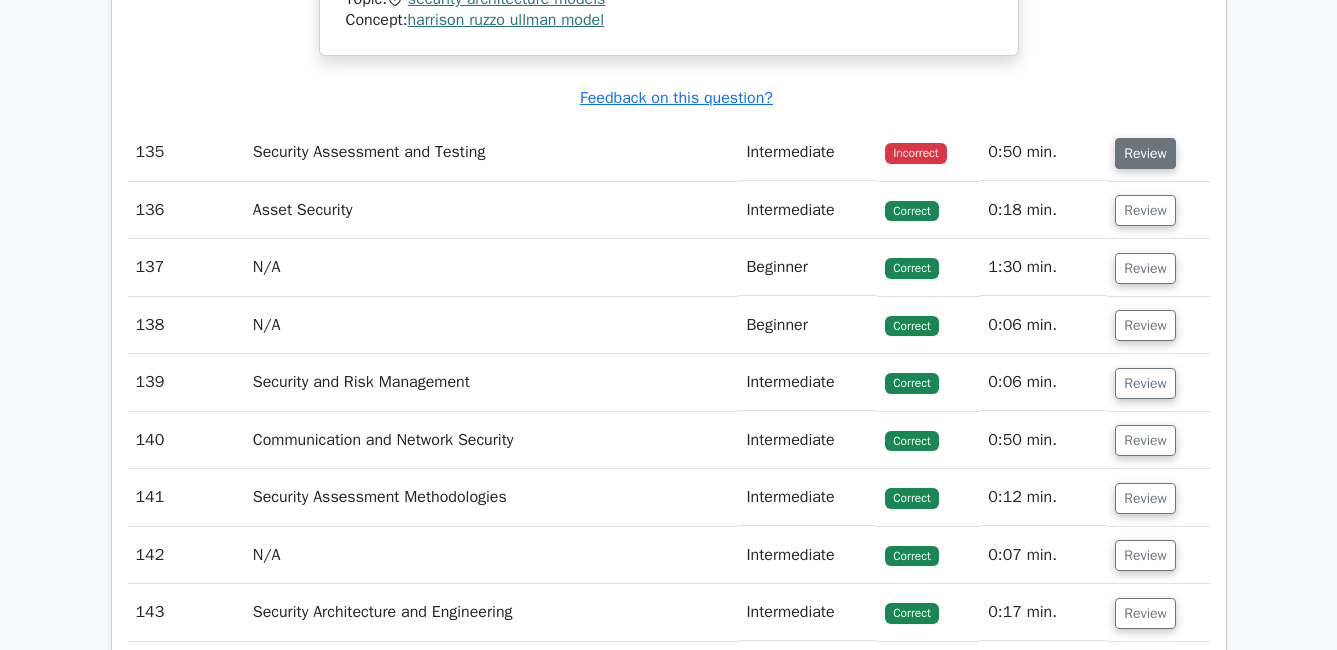 click on "Review" at bounding box center [1145, 153] 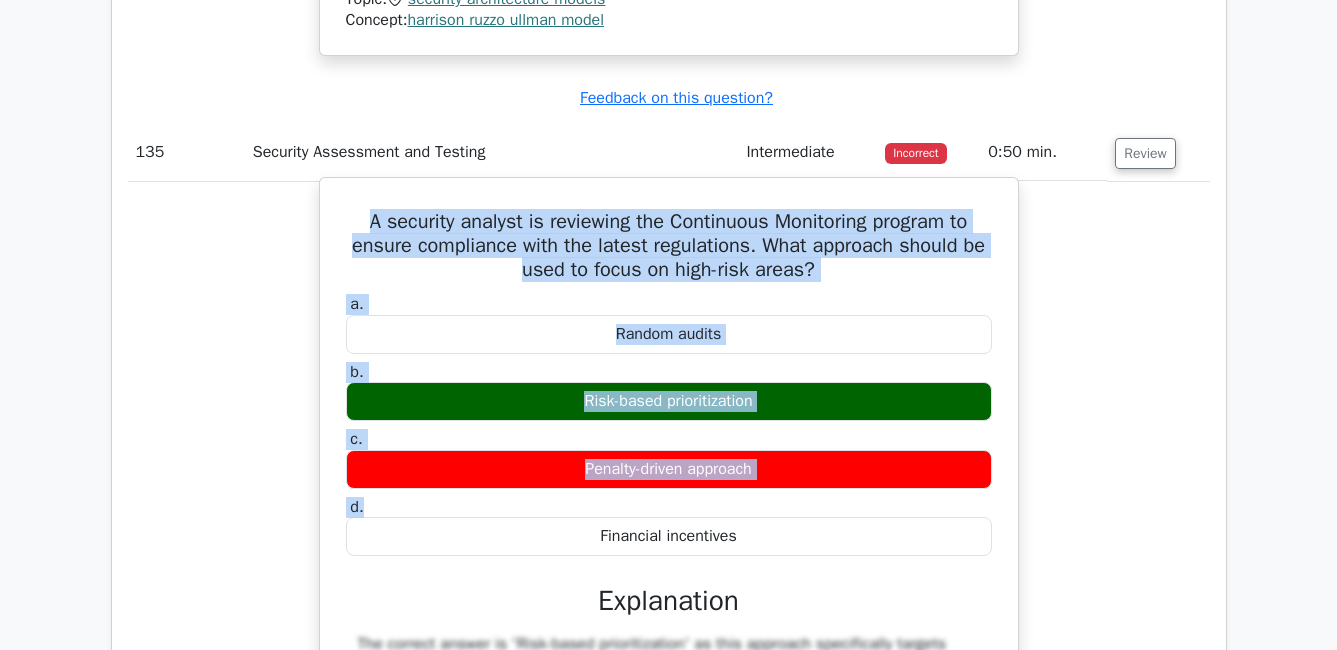 drag, startPoint x: 351, startPoint y: 267, endPoint x: 866, endPoint y: 541, distance: 583.3532 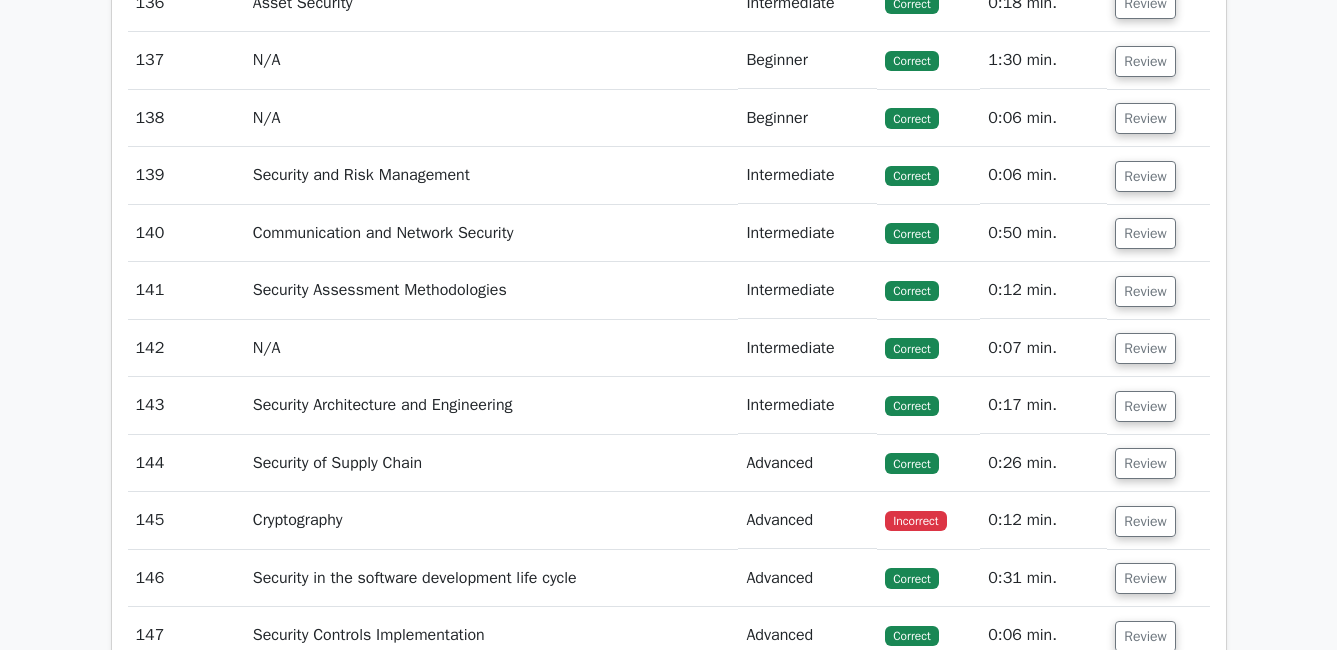 scroll, scrollTop: 44762, scrollLeft: 0, axis: vertical 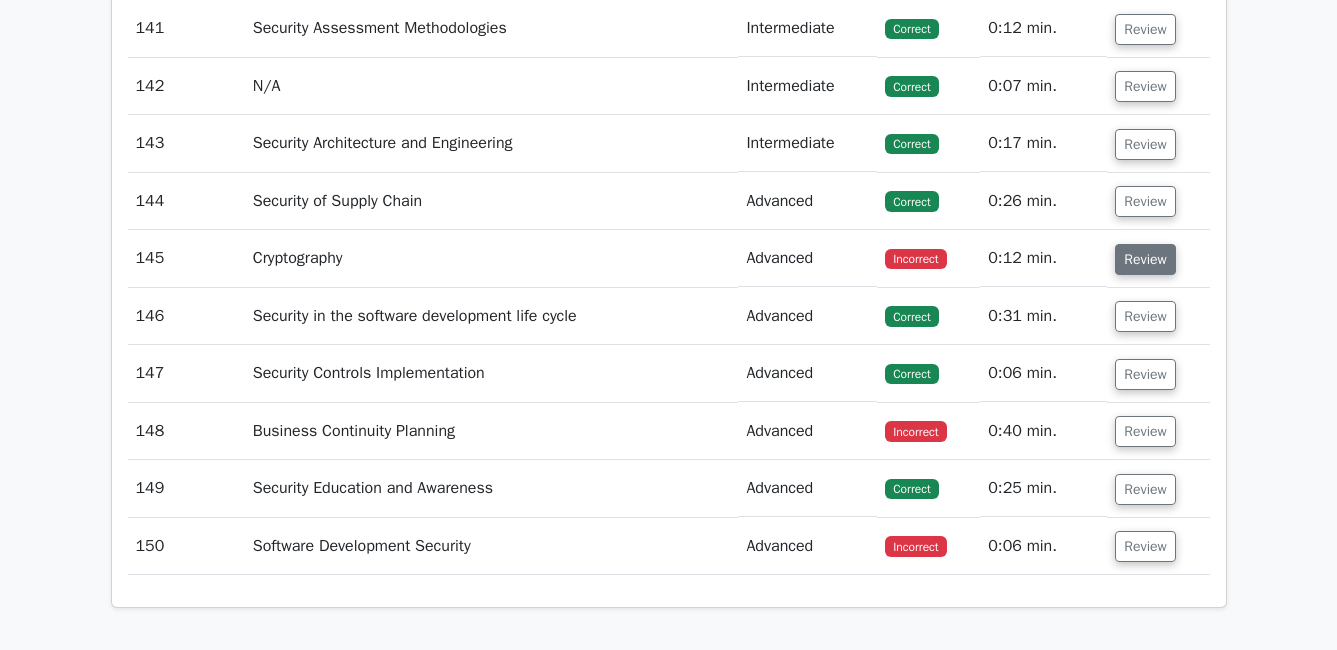click on "Review" at bounding box center (1145, 259) 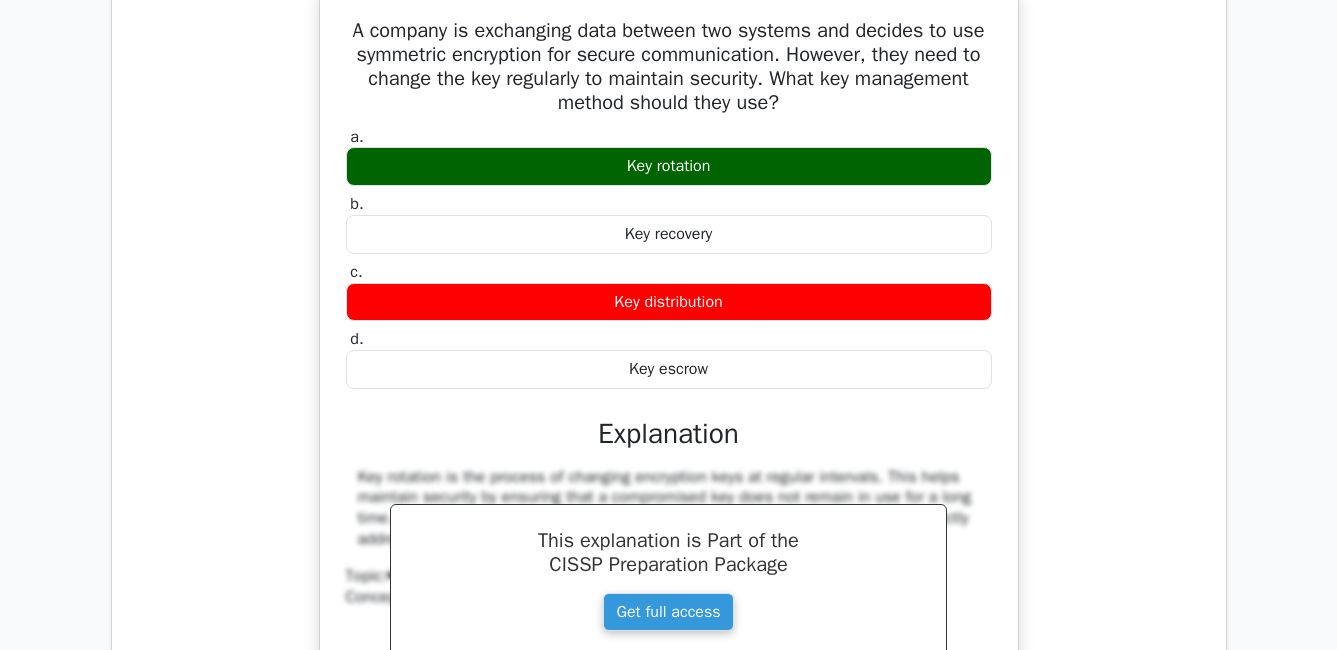 scroll, scrollTop: 44862, scrollLeft: 0, axis: vertical 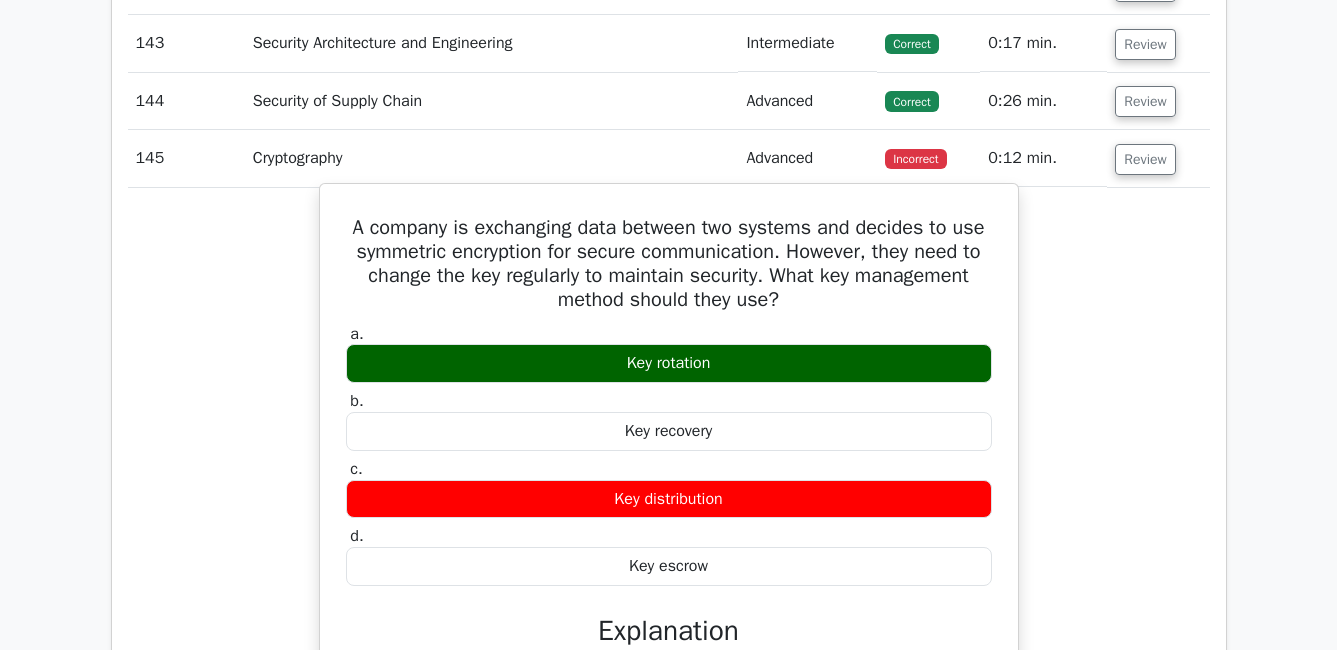drag, startPoint x: 360, startPoint y: 272, endPoint x: 743, endPoint y: 608, distance: 509.49484 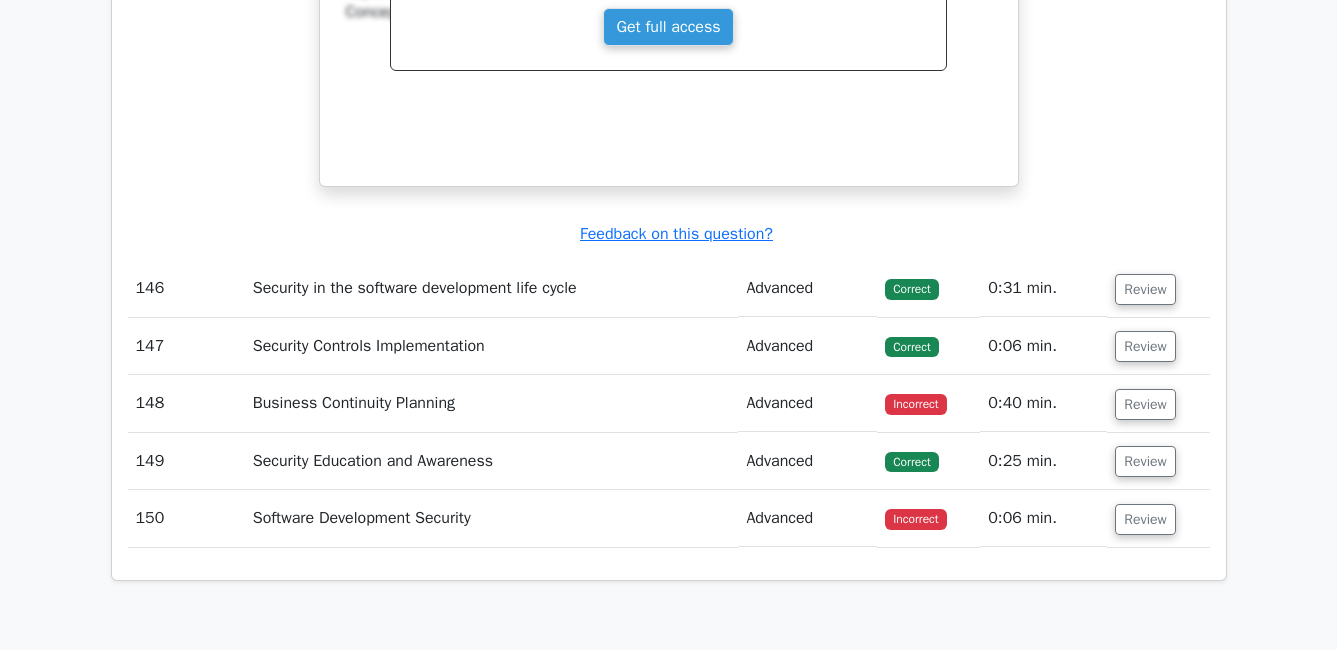 scroll, scrollTop: 45862, scrollLeft: 0, axis: vertical 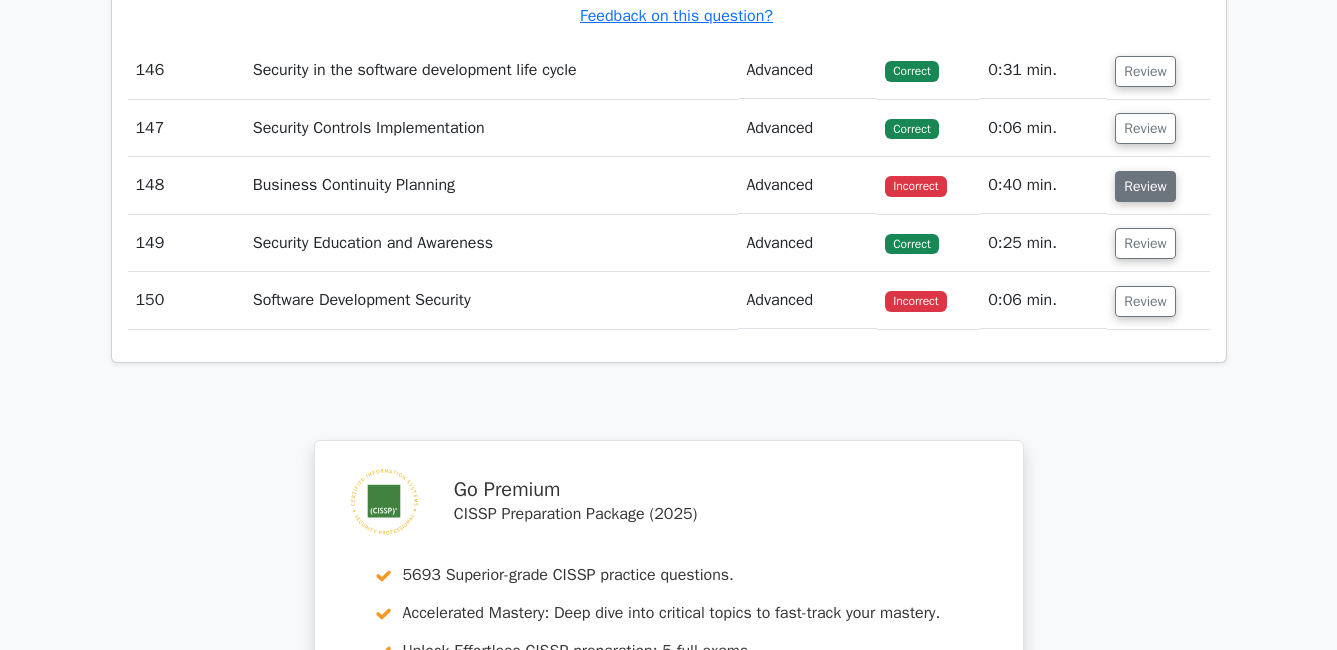 click on "Review" at bounding box center (1145, 186) 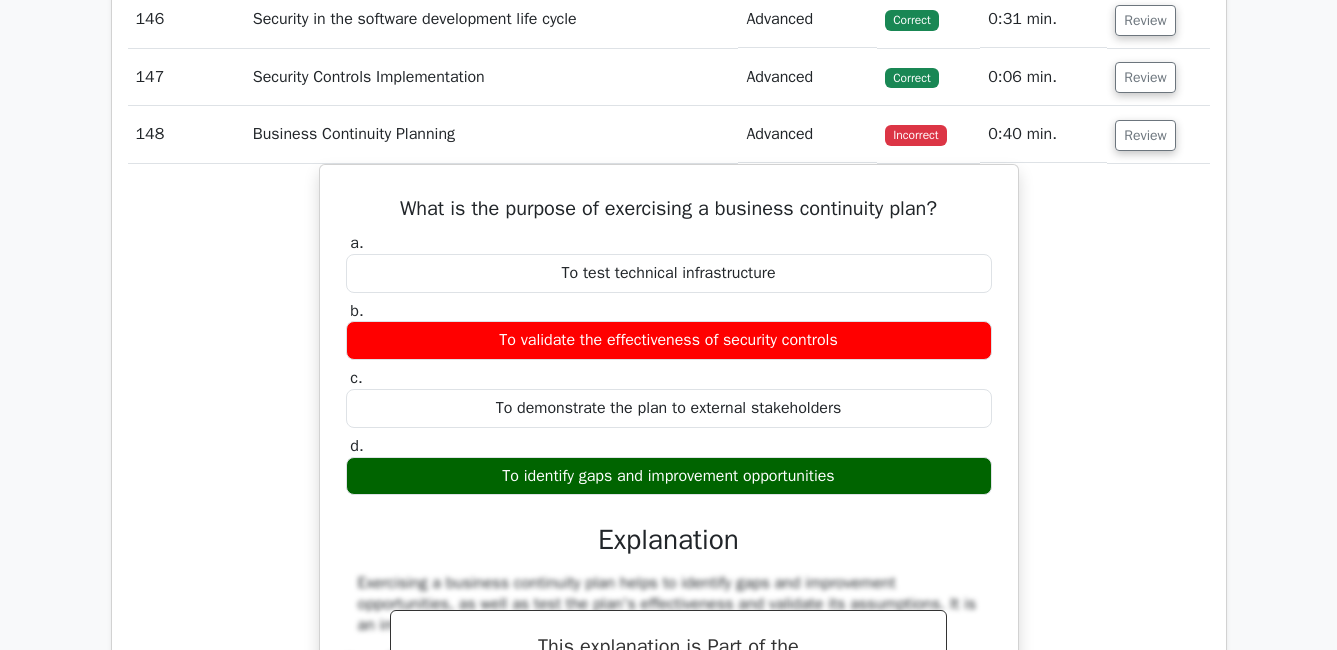scroll, scrollTop: 45962, scrollLeft: 0, axis: vertical 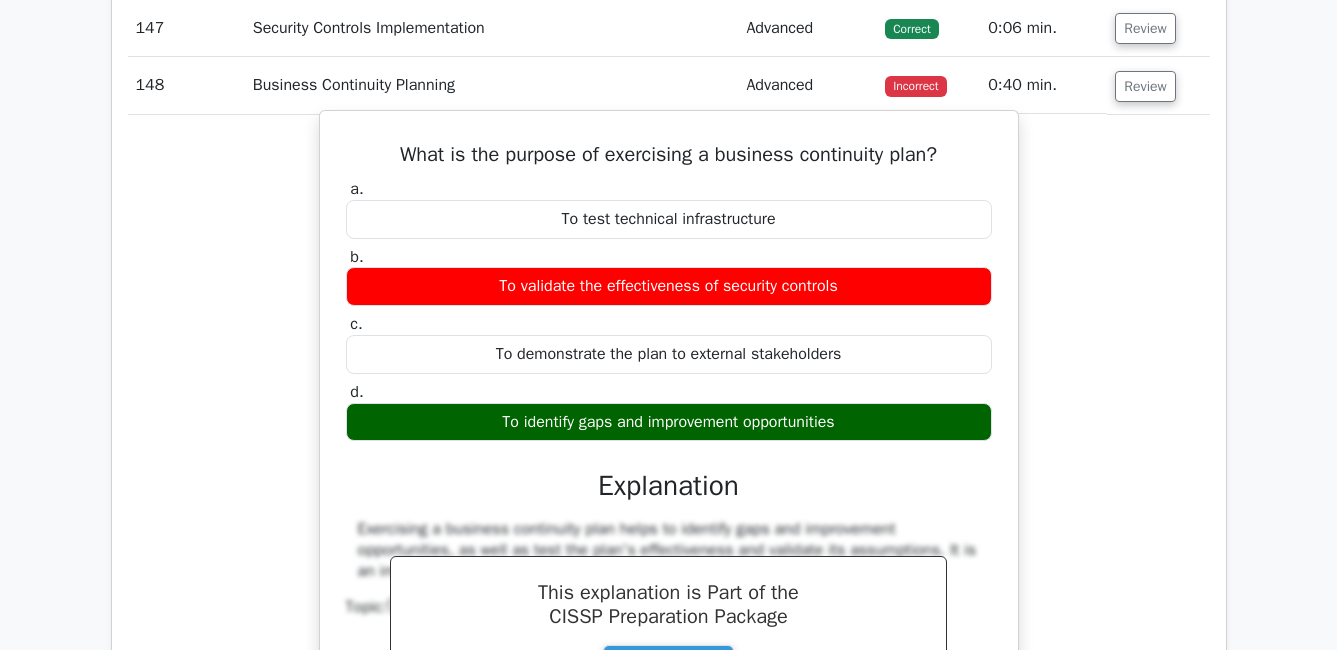 drag, startPoint x: 395, startPoint y: 197, endPoint x: 845, endPoint y: 464, distance: 523.24854 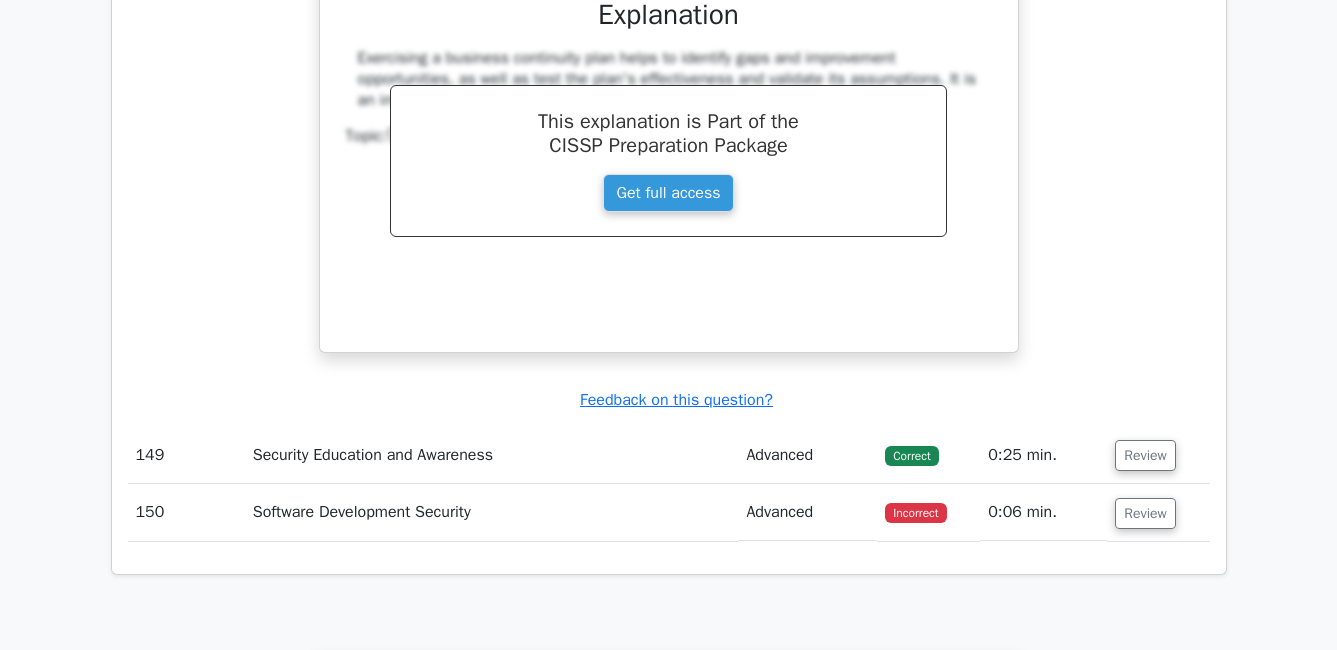 scroll, scrollTop: 46662, scrollLeft: 0, axis: vertical 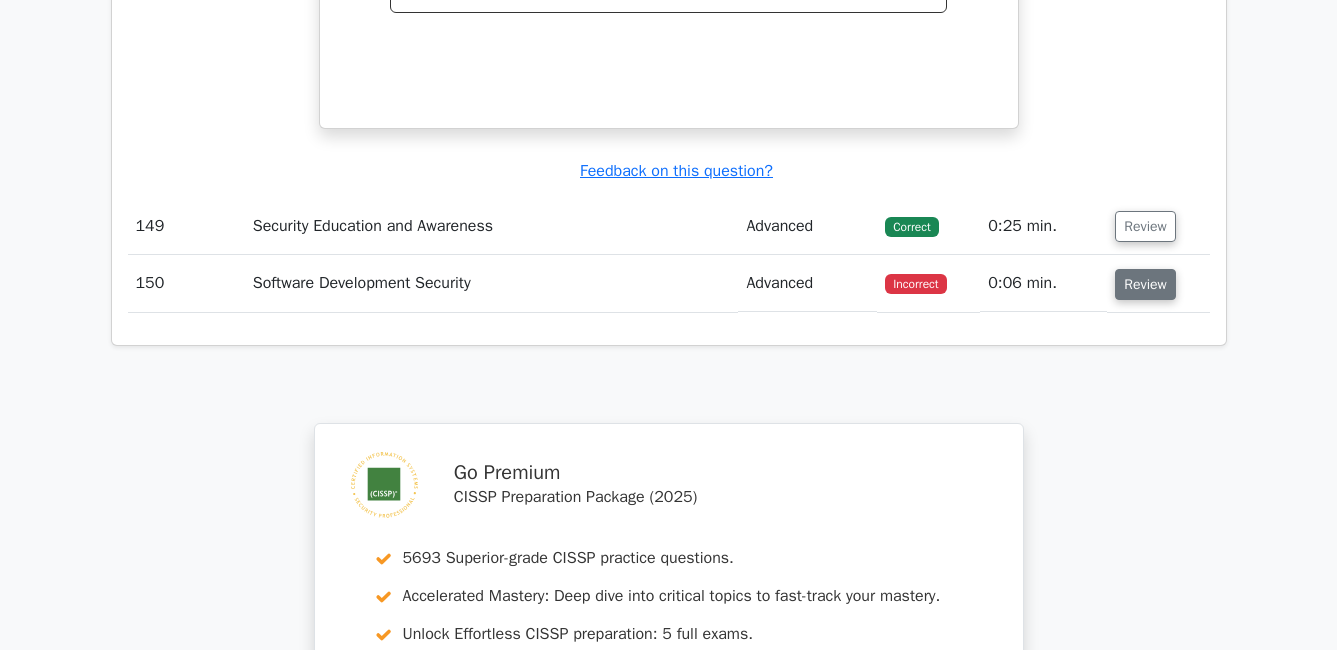 click on "Review" at bounding box center [1145, 284] 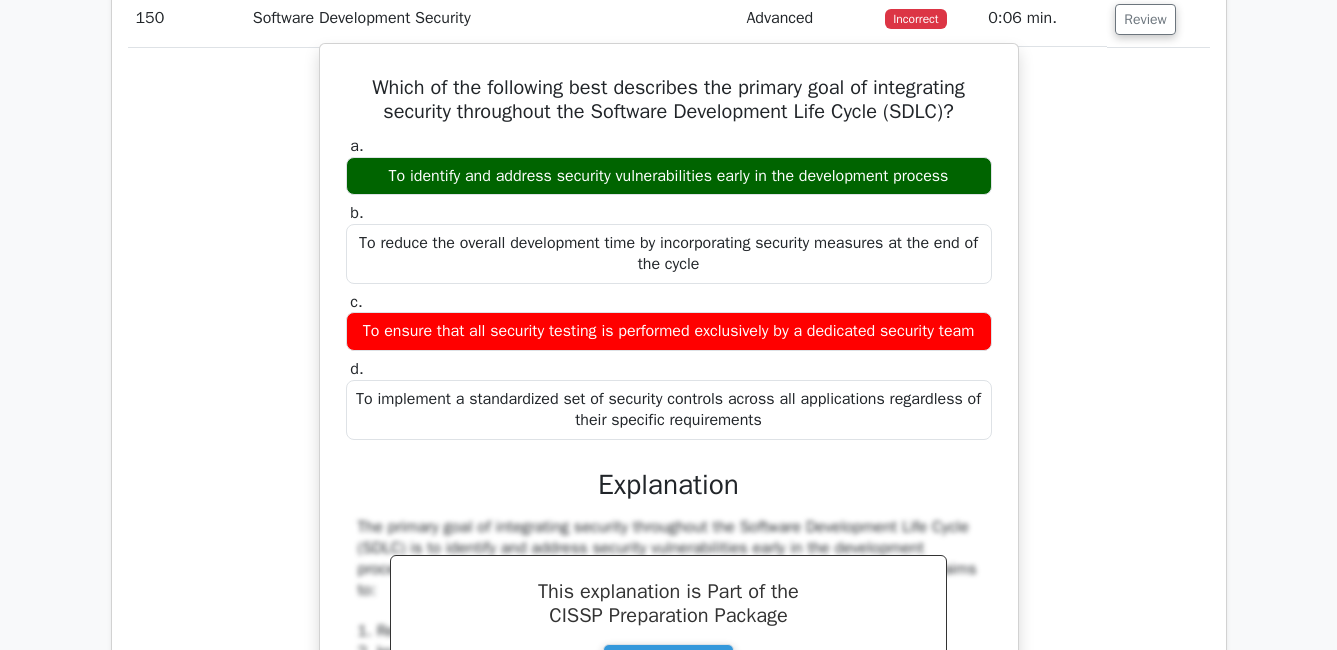 scroll, scrollTop: 46962, scrollLeft: 0, axis: vertical 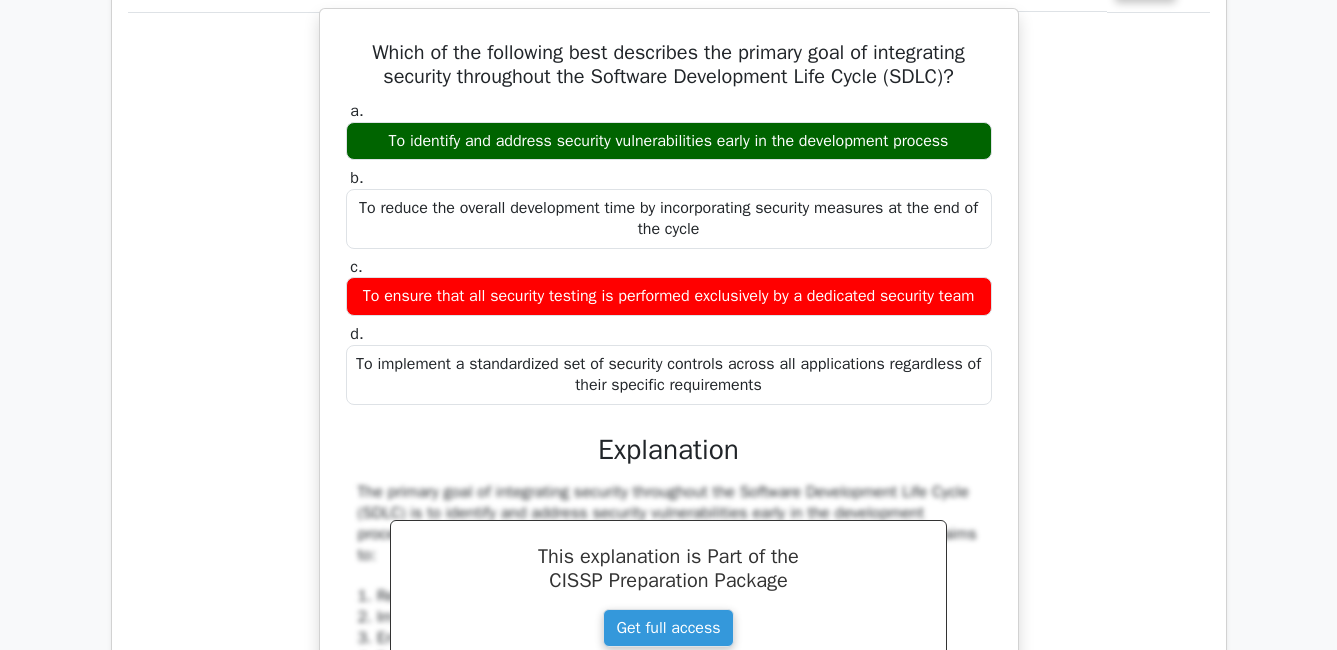drag, startPoint x: 358, startPoint y: 98, endPoint x: 779, endPoint y: 448, distance: 547.4861 